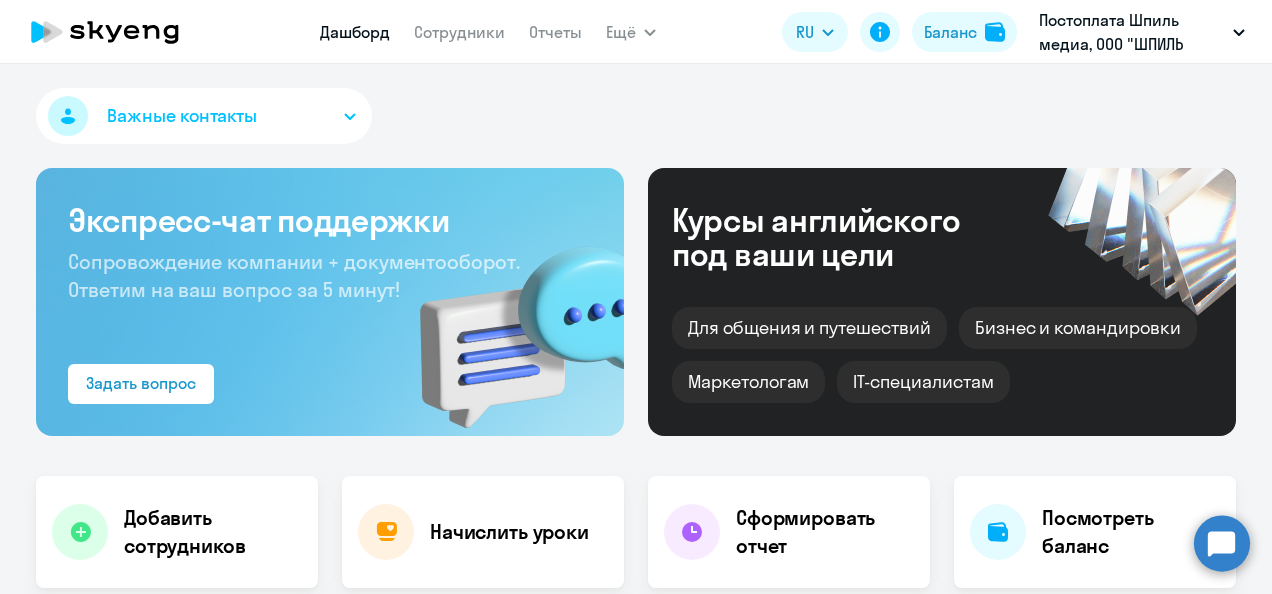 select on "30" 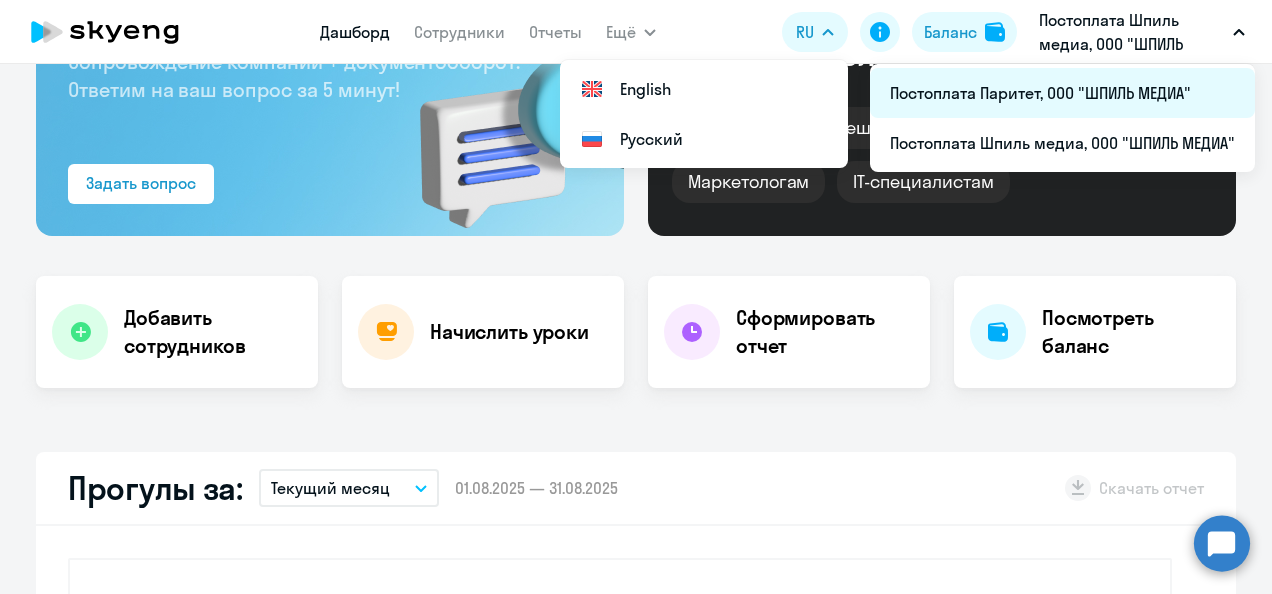 click on "Постоплата Паритет, ООО "ШПИЛЬ МЕДИА"" at bounding box center [1062, 93] 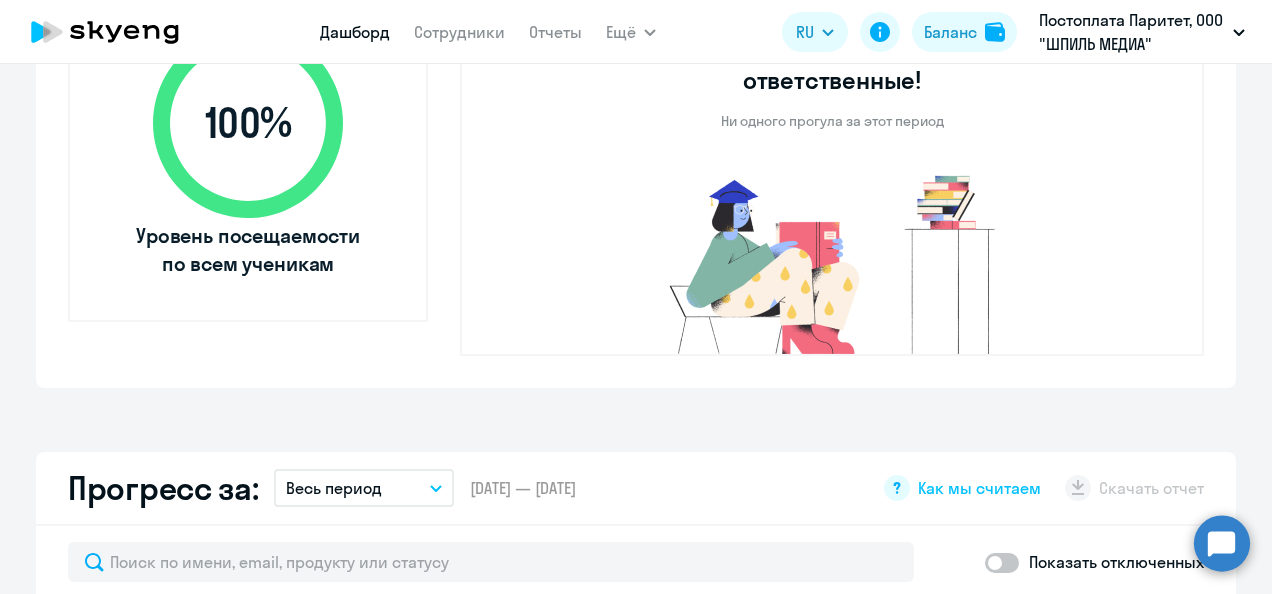 select on "30" 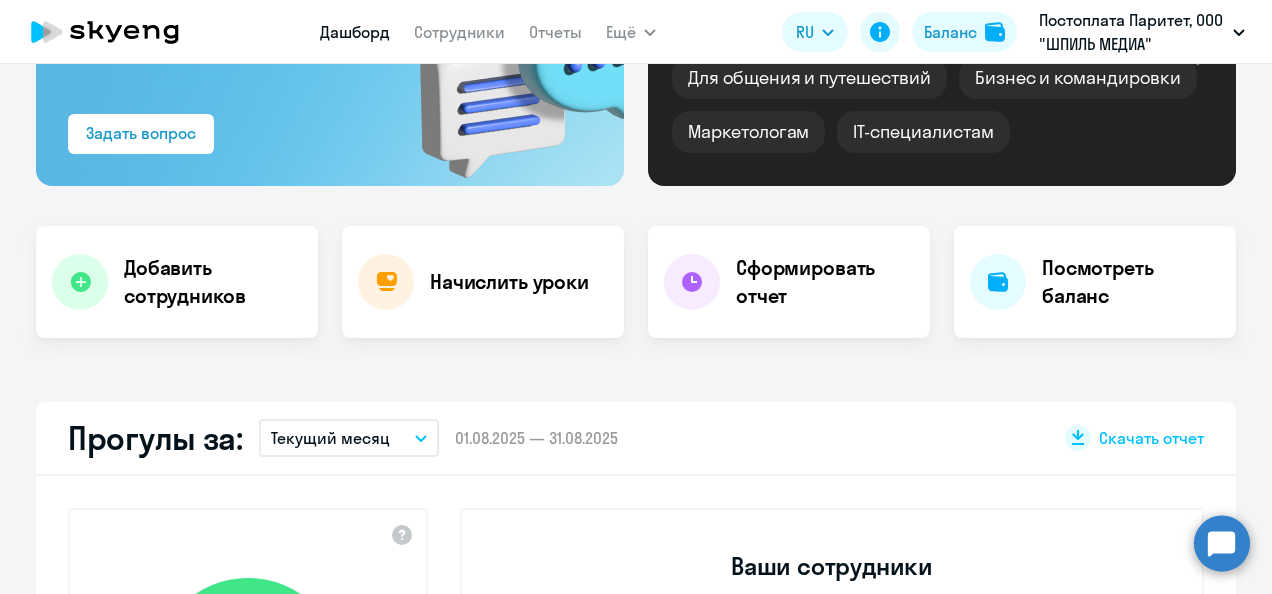 scroll, scrollTop: 190, scrollLeft: 0, axis: vertical 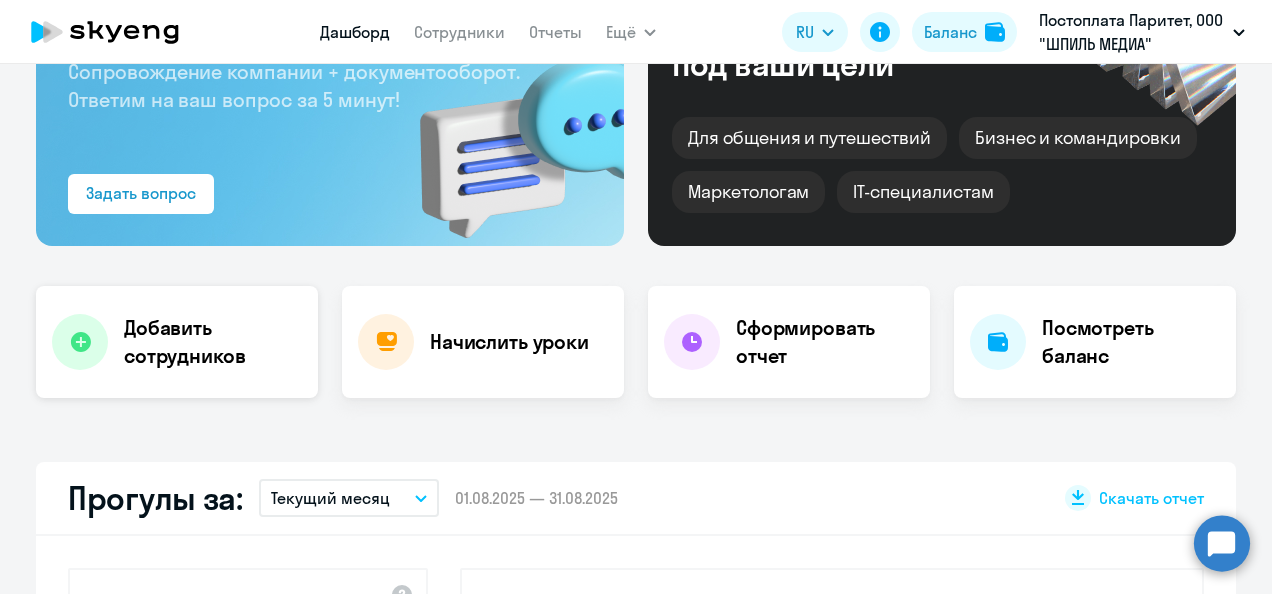 click on "Добавить сотрудников" 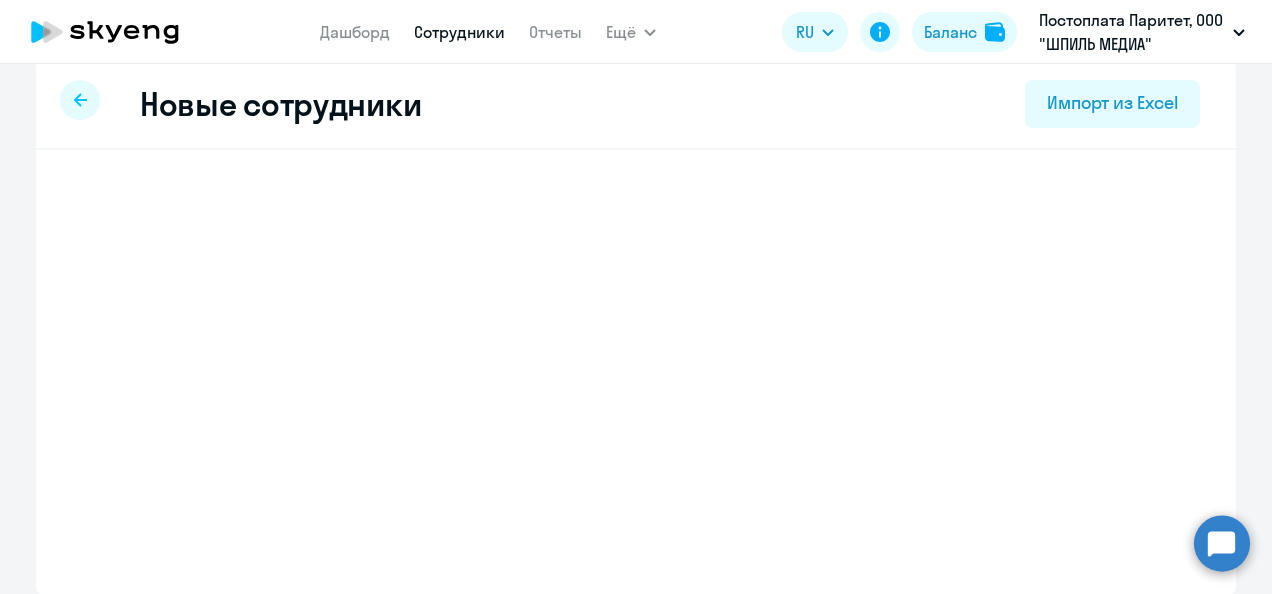 select on "english_adult_not_native_speaker" 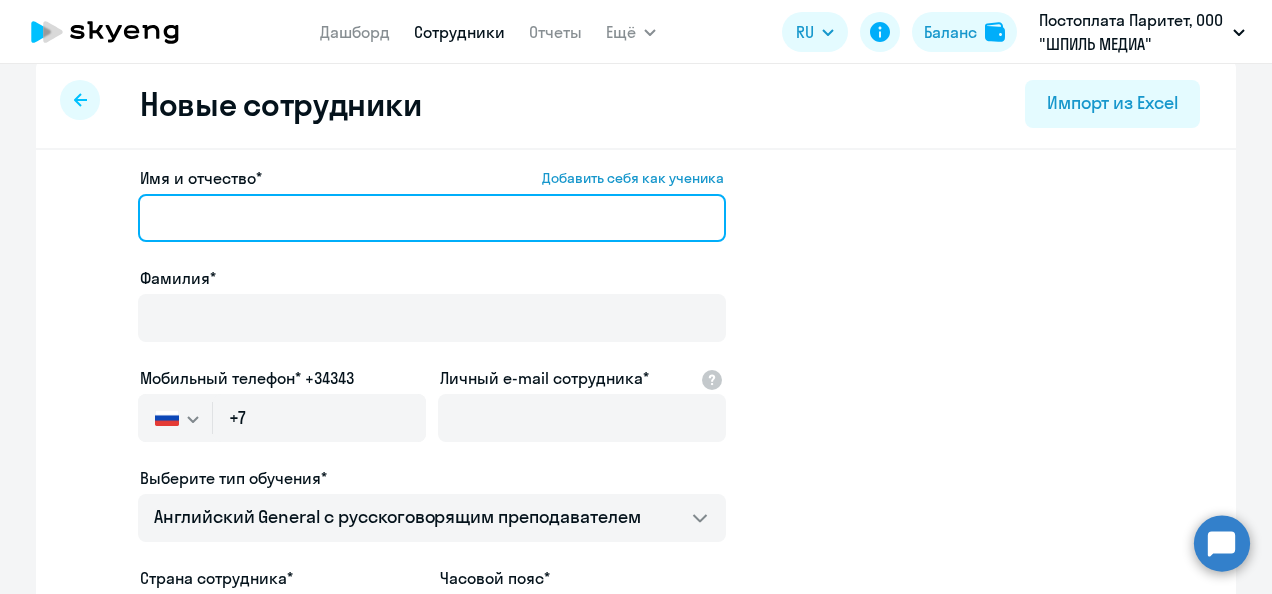 click on "Имя и отчество*  Добавить себя как ученика" at bounding box center [432, 218] 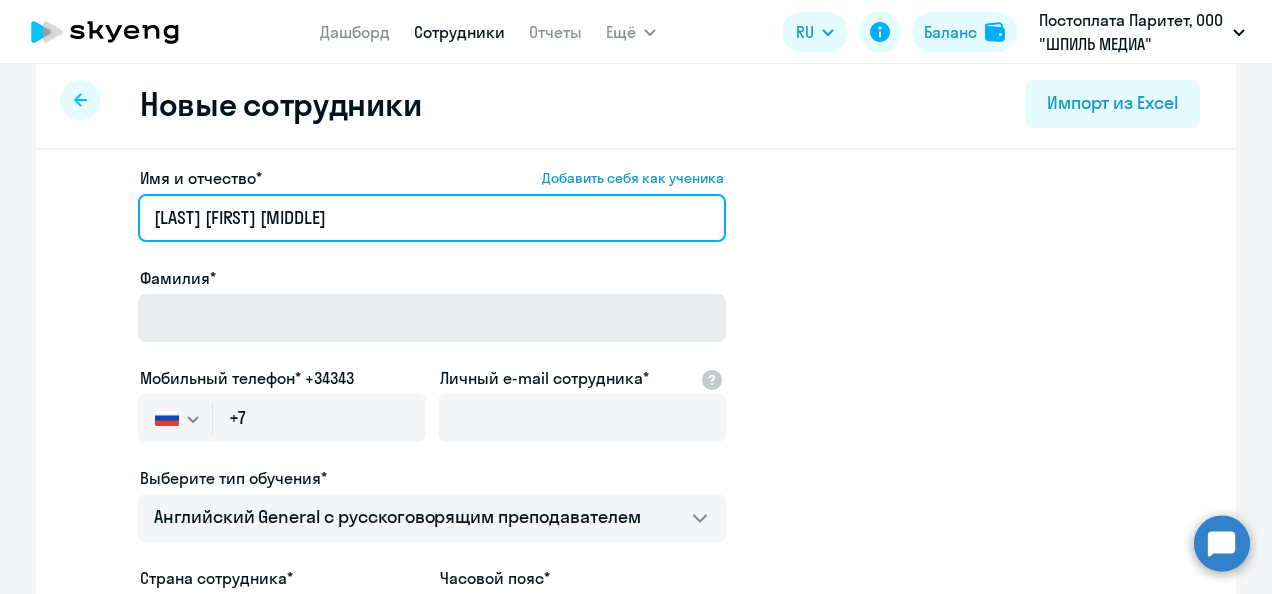 type on "[LAST] [FIRST] [MIDDLE]" 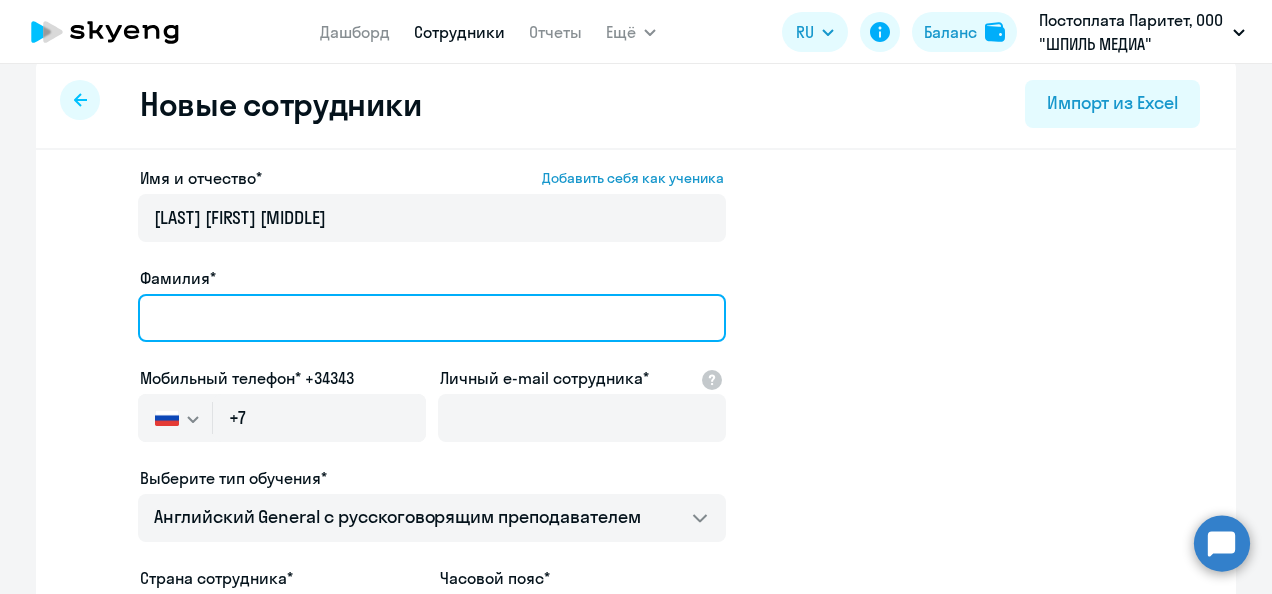 click on "Фамилия*" at bounding box center (432, 318) 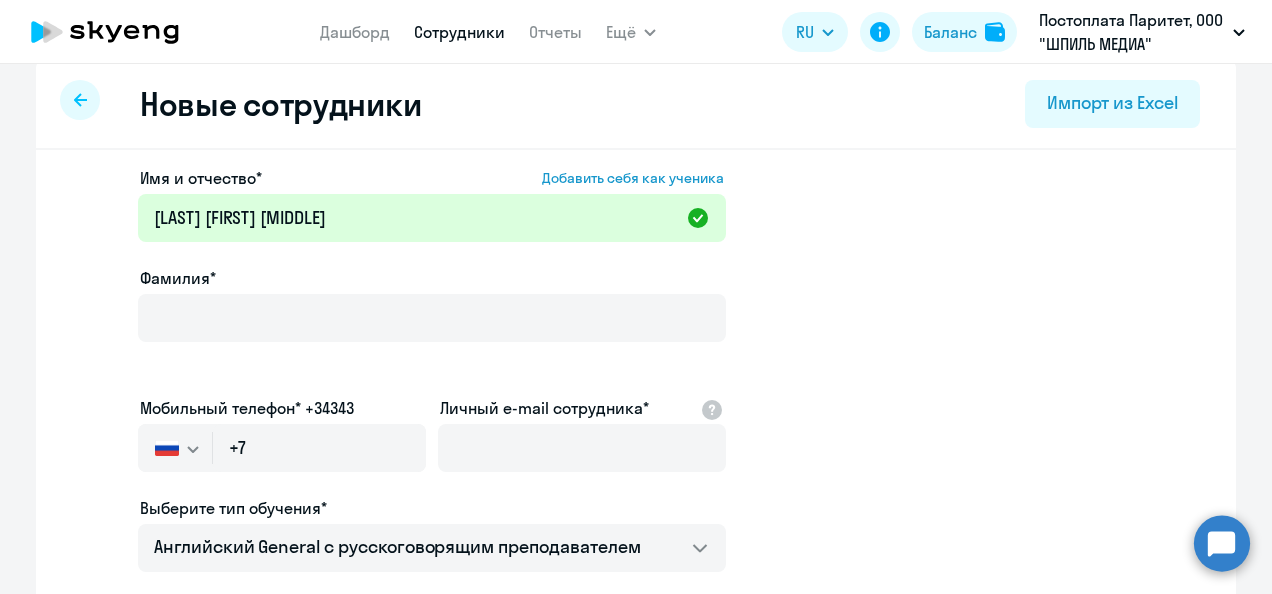 click on "Мобильный телефон* [PHONE]
Россия +7 Казахстан +7 Украина +380 Беларусь (Белоруссия) +375 Австралия +61 Австрия +43 Азербайджан +994 Албания +355 Алжир +213 Ангилья +1(264) Ангола +244 Андорра +376 Антигуа и Барбуда +1(268) Аргентина +54 Армения +374 Аруба +297 Афганистан +93 Багамские Острова +1(242) Бангладеш +880 Барбадос +1(246) Бахрейн +973 Белиз +501 Бельгия +32 Бенин +229 Бермудские острова +1(441) Бирма (Мьянма) +95 Болгария +359 Боливия +591 Бонайре, Синт-Эстатиус и Саба +599 Босния и Герцеговина +387 Ботсвана +267 Бразилия +55 +1(284) +673 +226" 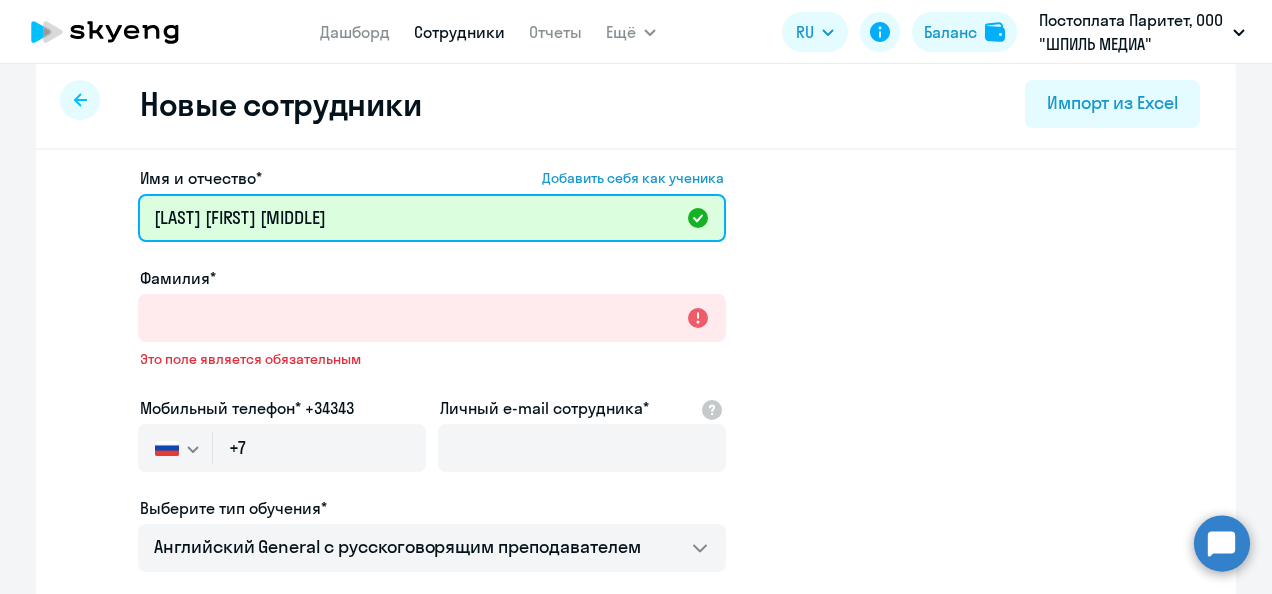 drag, startPoint x: 215, startPoint y: 218, endPoint x: 114, endPoint y: 216, distance: 101.0198 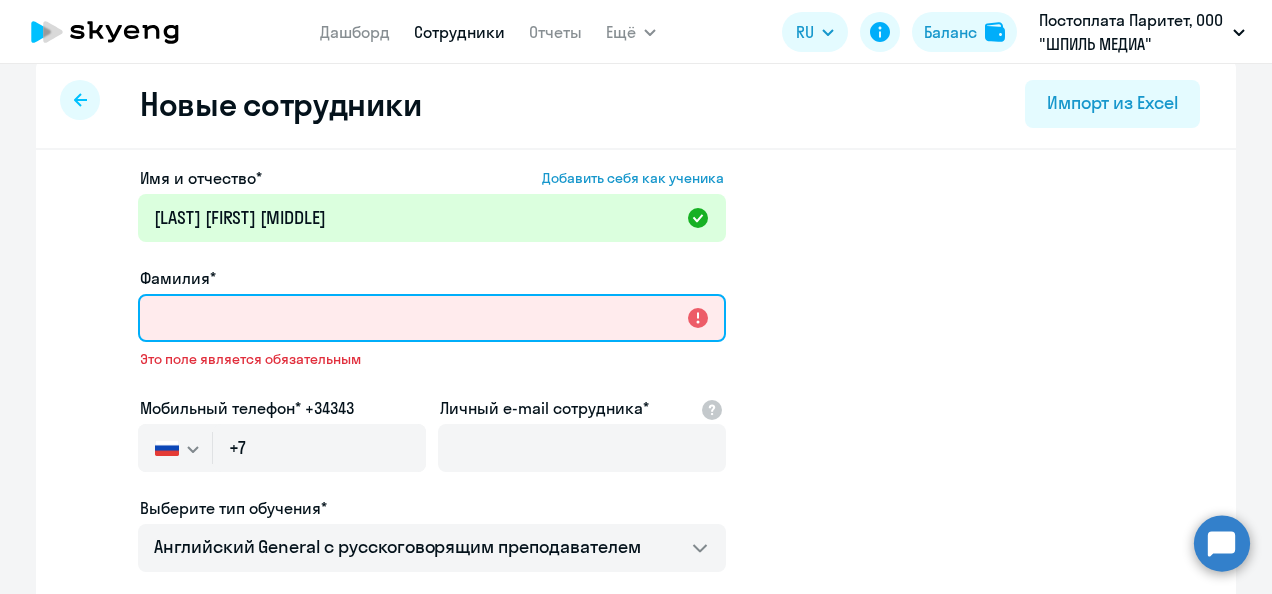 click on "Фамилия*" at bounding box center (432, 318) 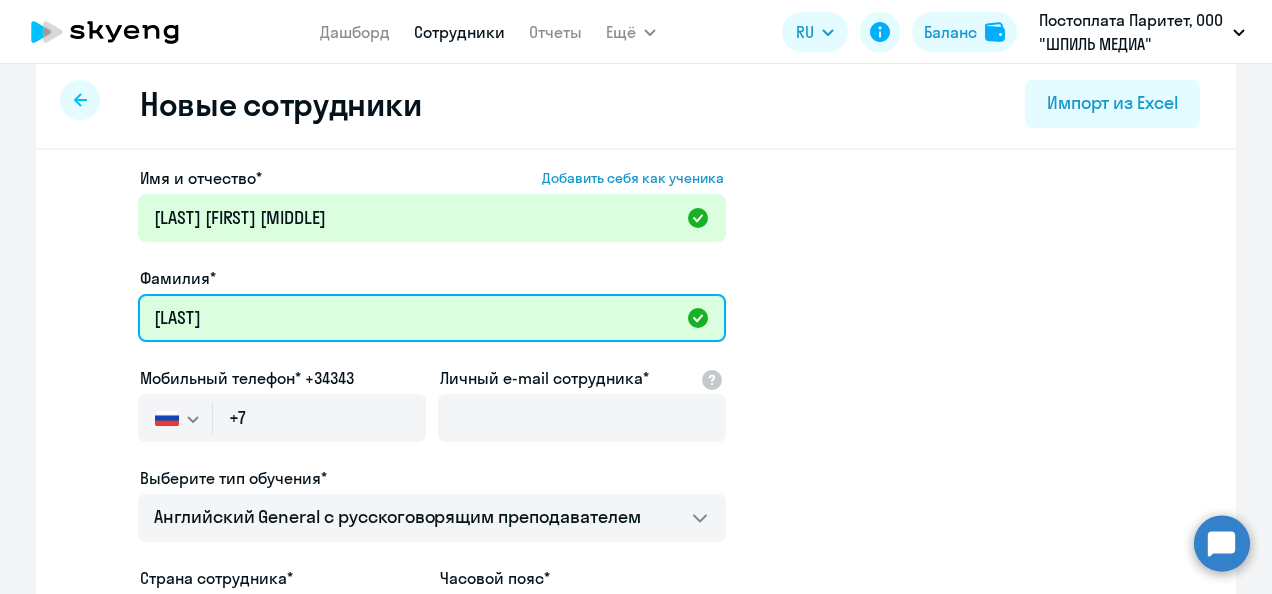 type on "[LAST]" 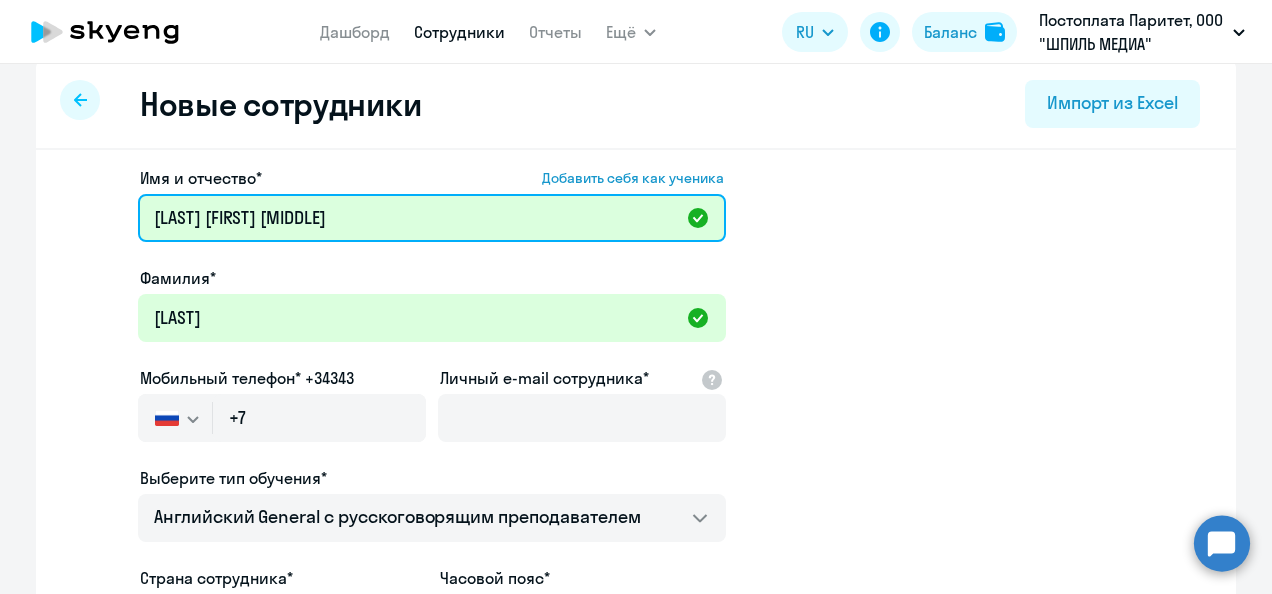 click on "[LAST] [FIRST] [MIDDLE]" at bounding box center [432, 218] 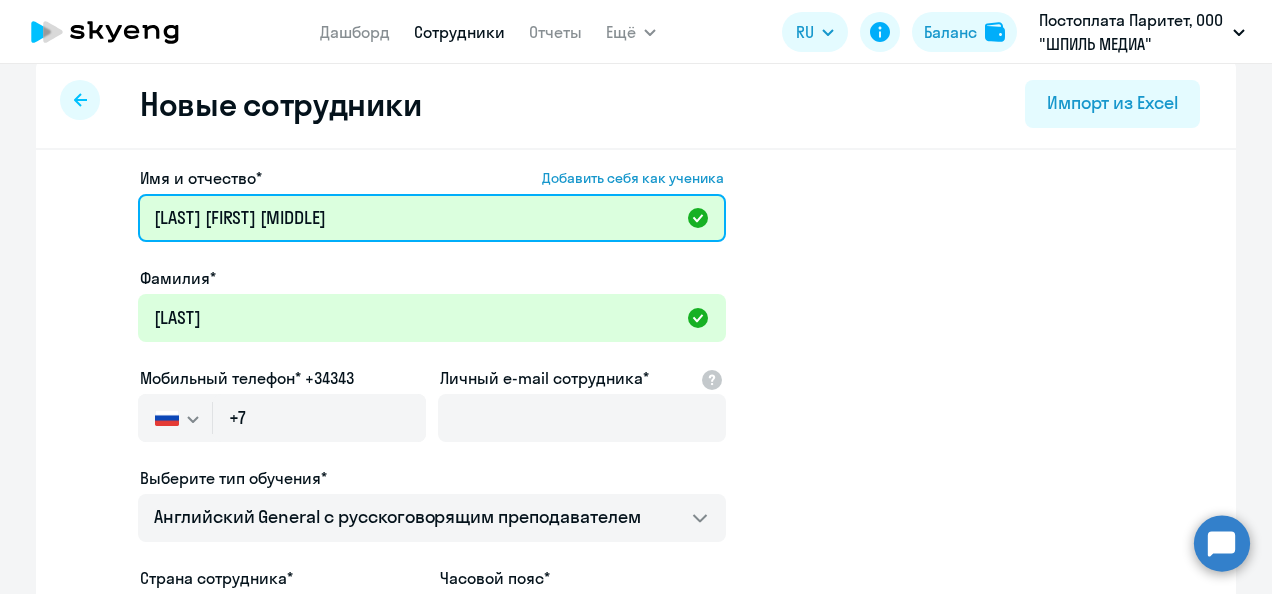 drag, startPoint x: 221, startPoint y: 213, endPoint x: 106, endPoint y: 213, distance: 115 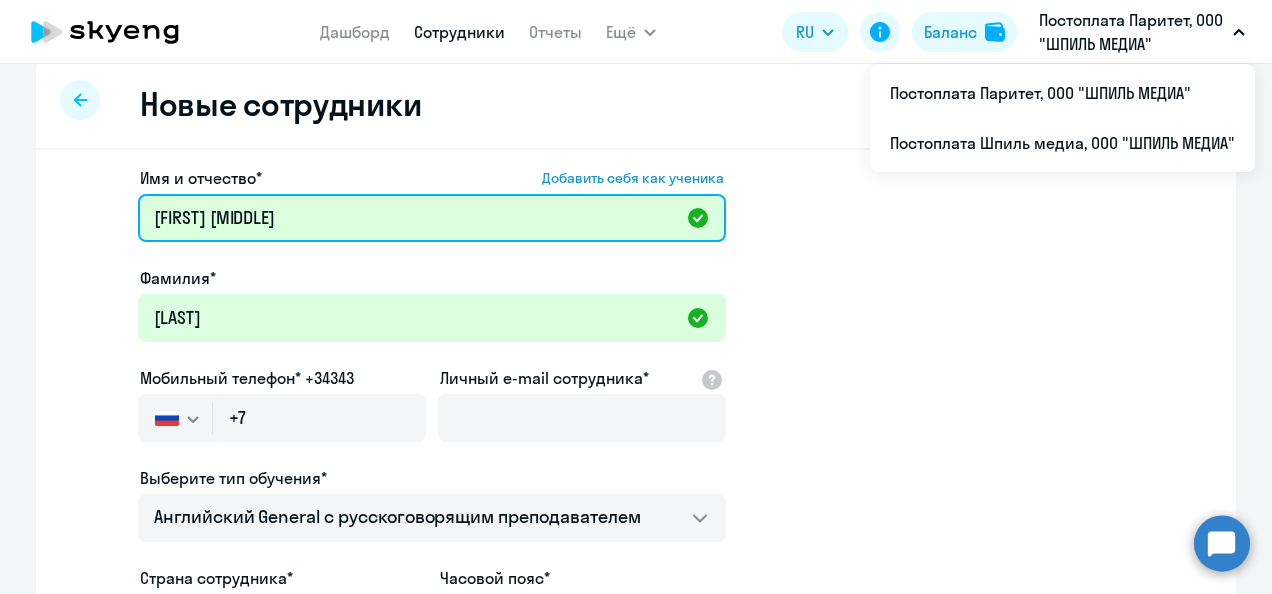 type on "[FIRST] [MIDDLE]" 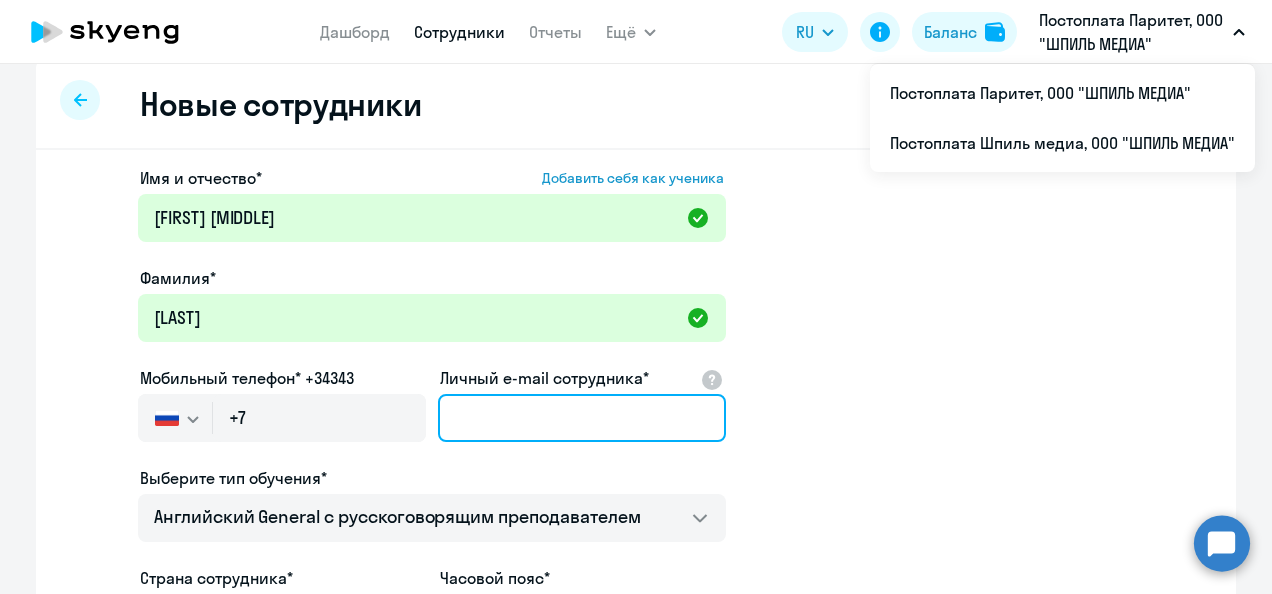click on "Личный e-mail сотрудника*" at bounding box center (582, 418) 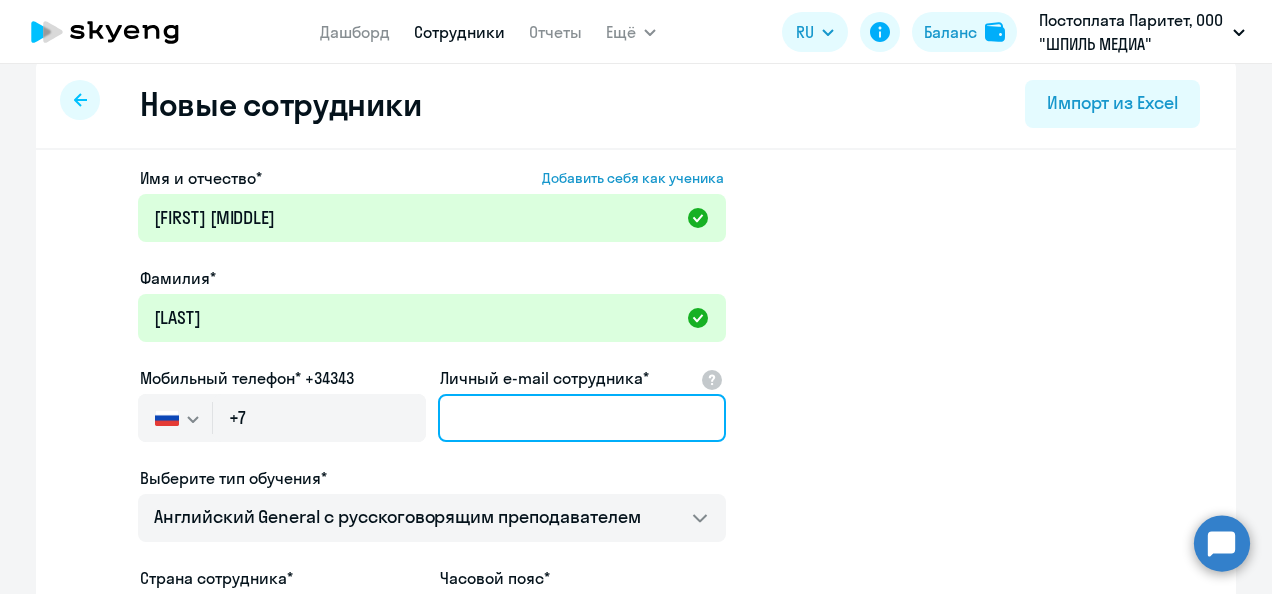 paste on "[EMAIL]" 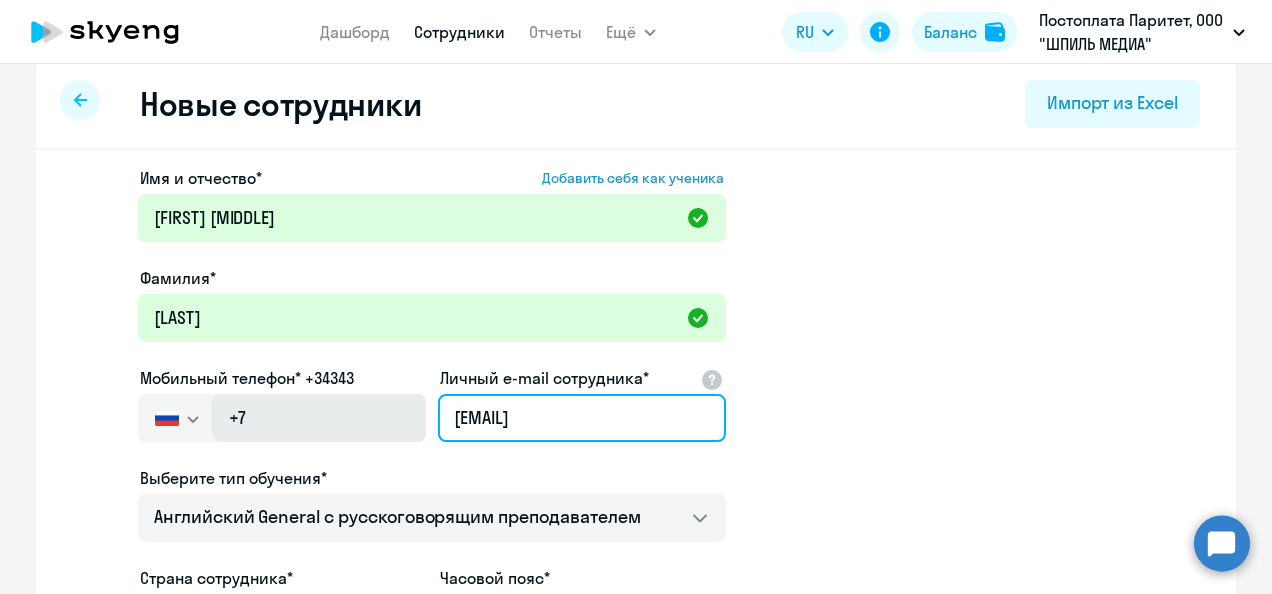 type on "[EMAIL]" 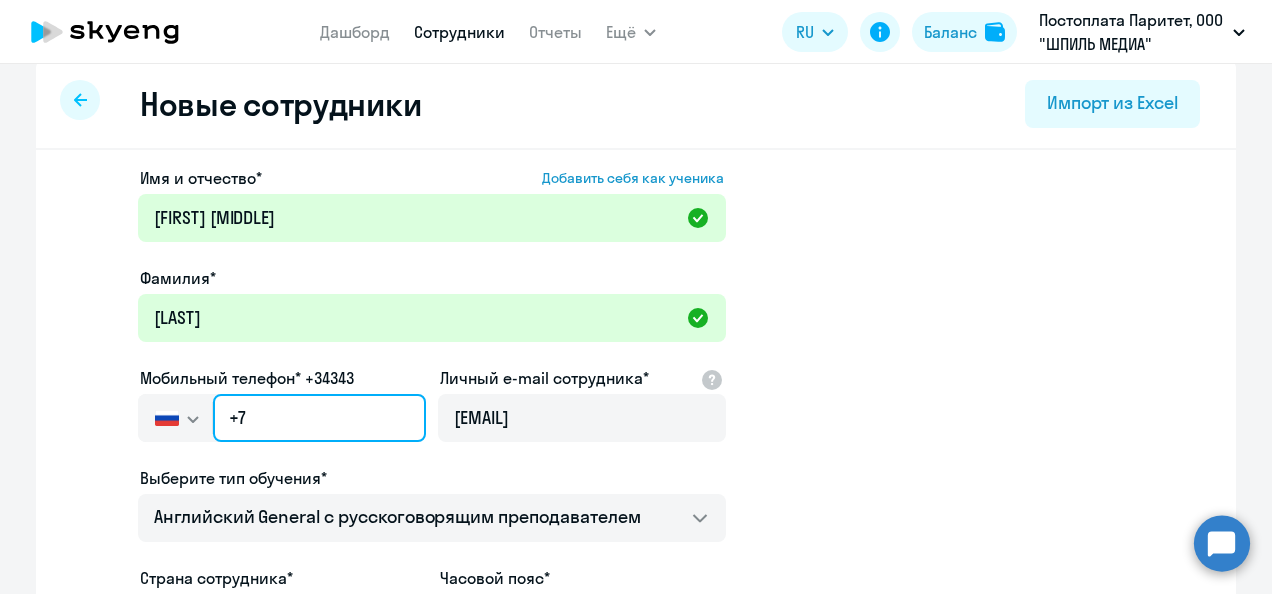 click on "+7" 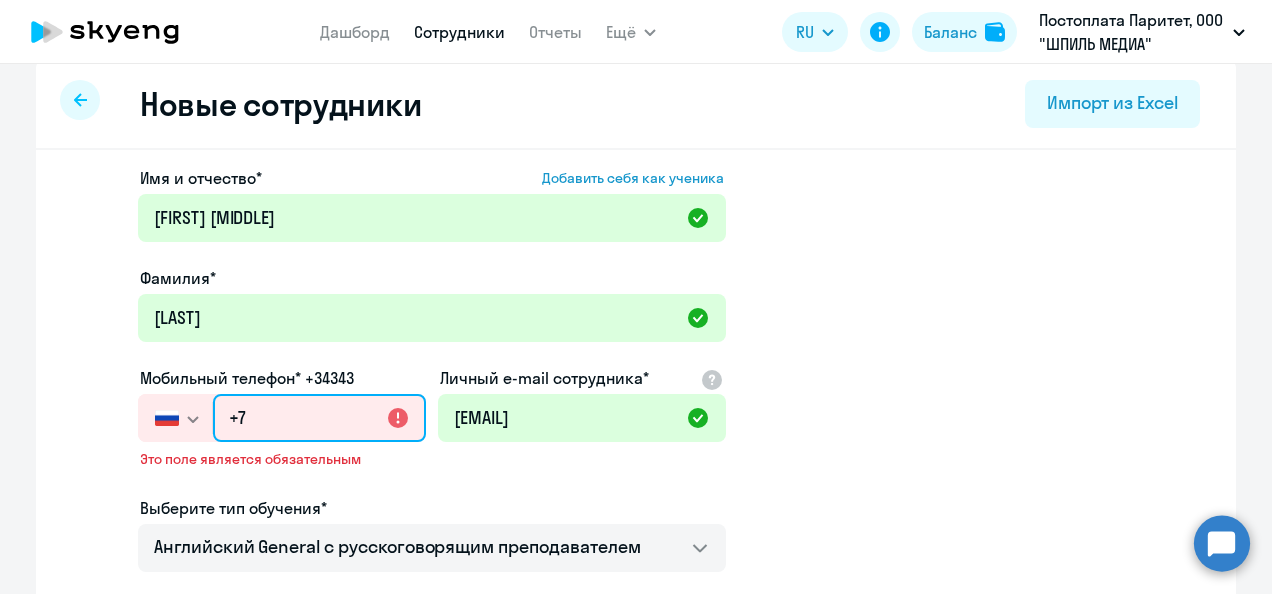 click on "+7" 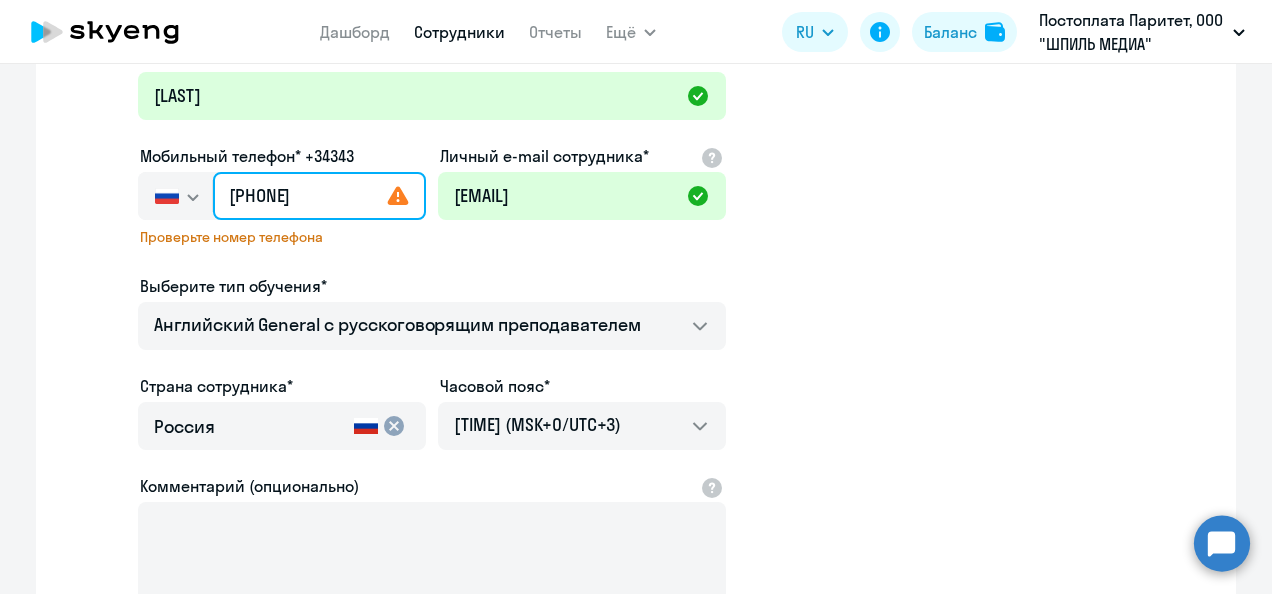 scroll, scrollTop: 320, scrollLeft: 0, axis: vertical 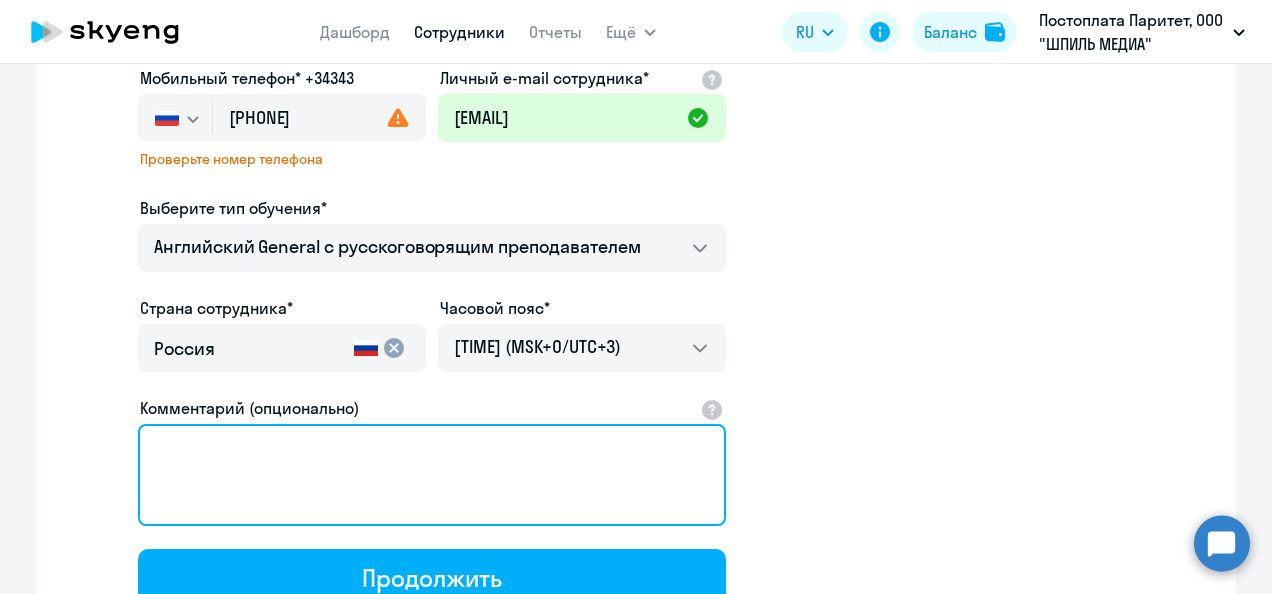 click on "Комментарий (опционально)" at bounding box center [432, 475] 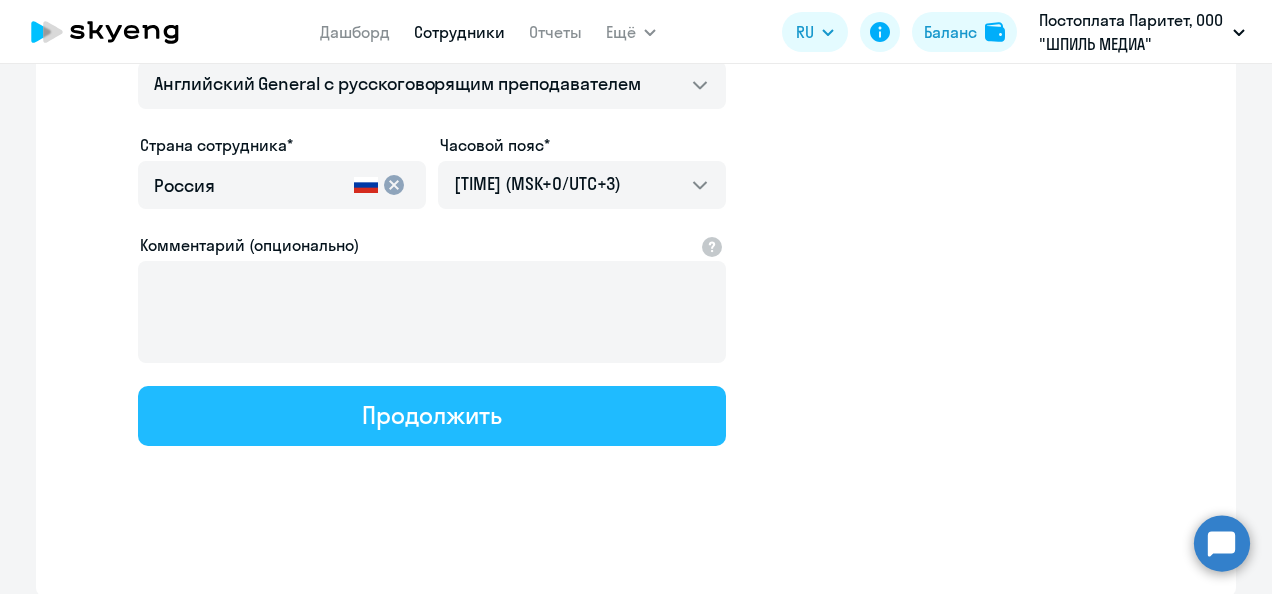 click on "Продолжить" 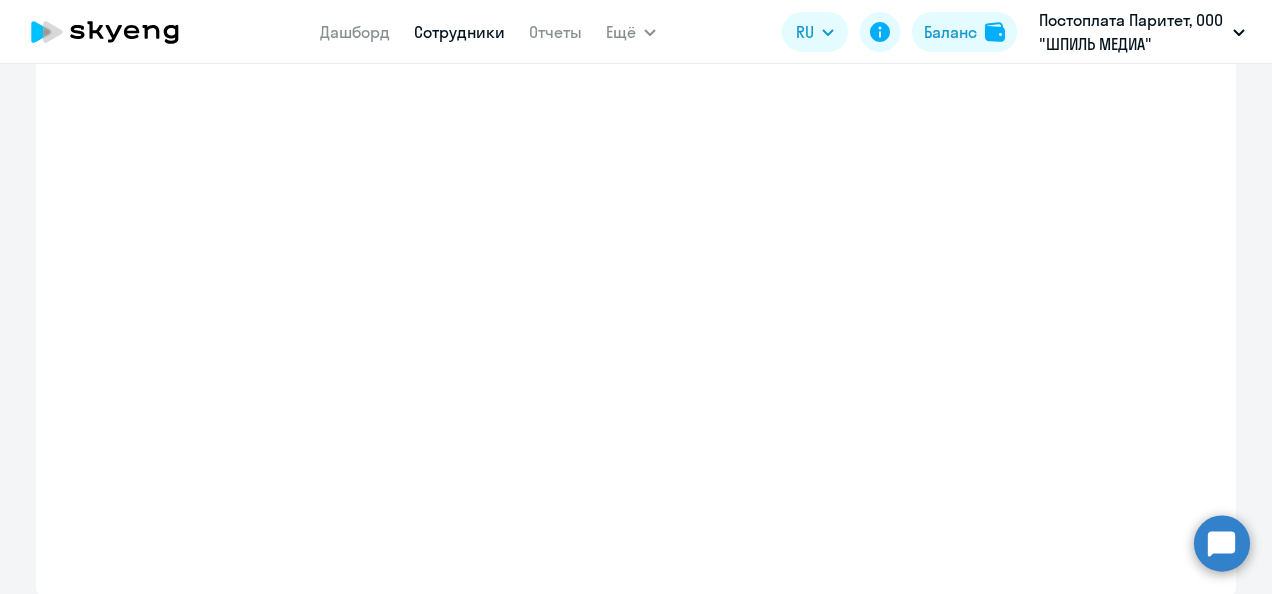 select on "english_adult_not_native_speaker" 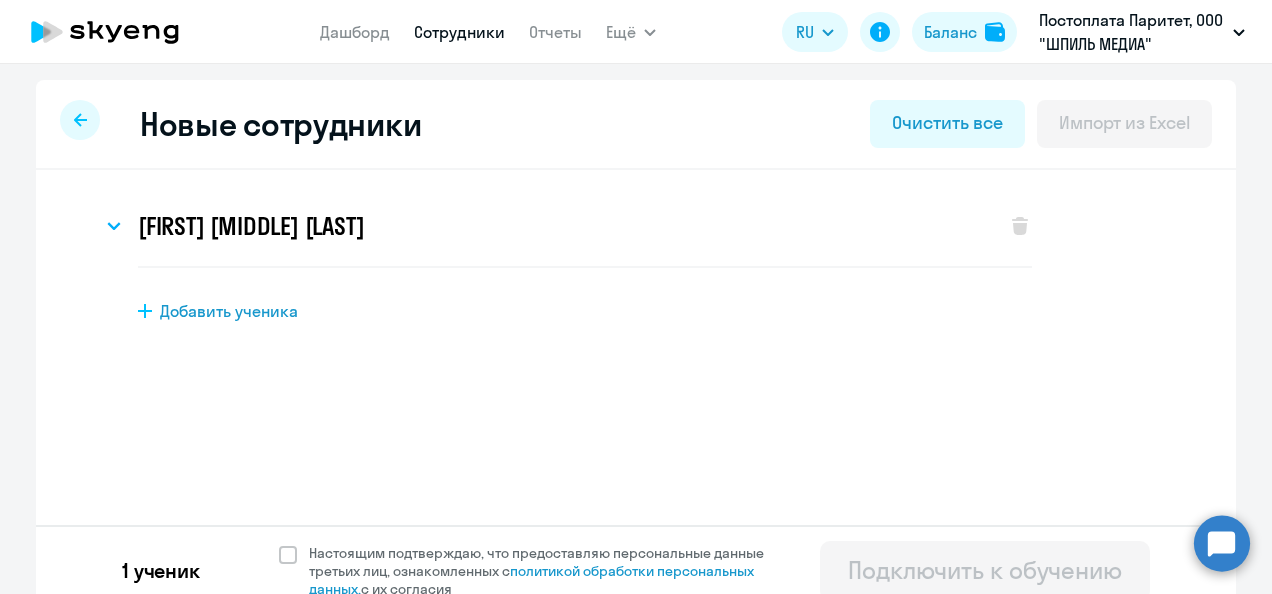 scroll, scrollTop: 20, scrollLeft: 0, axis: vertical 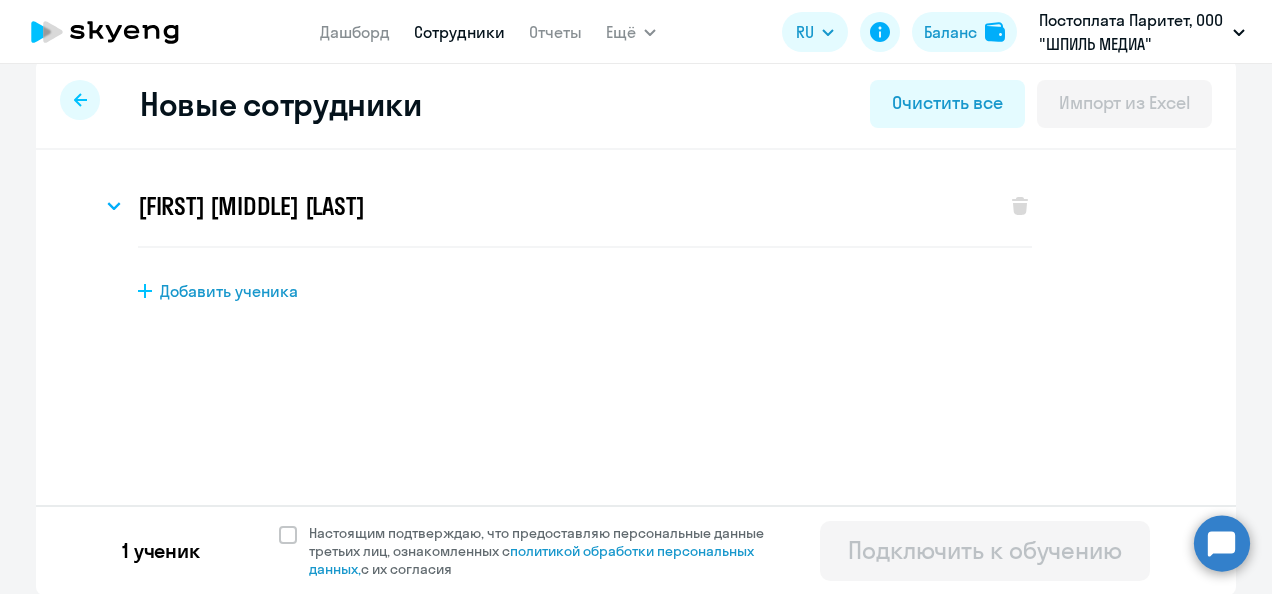 click on "1 ученик  Настоящим подтверждаю, что предоставляю персональные данные третьих лиц, ознакомленных с   политикой обработки персональных данных,   с их согласия   Подключить к обучению" 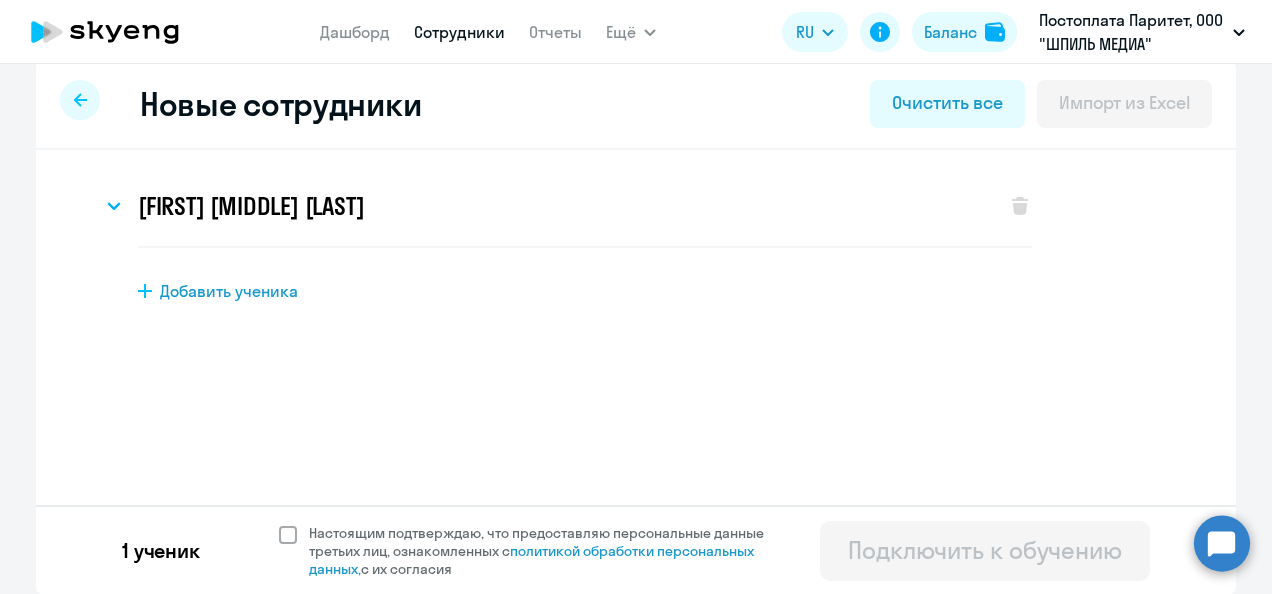 click 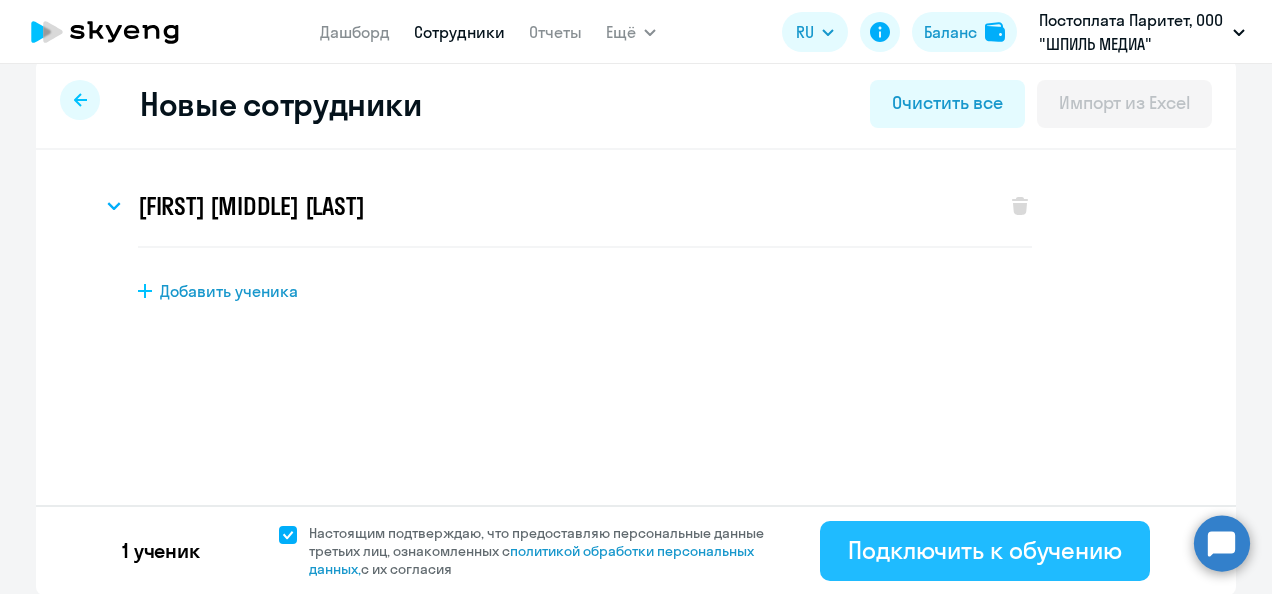 click on "Подключить к обучению" 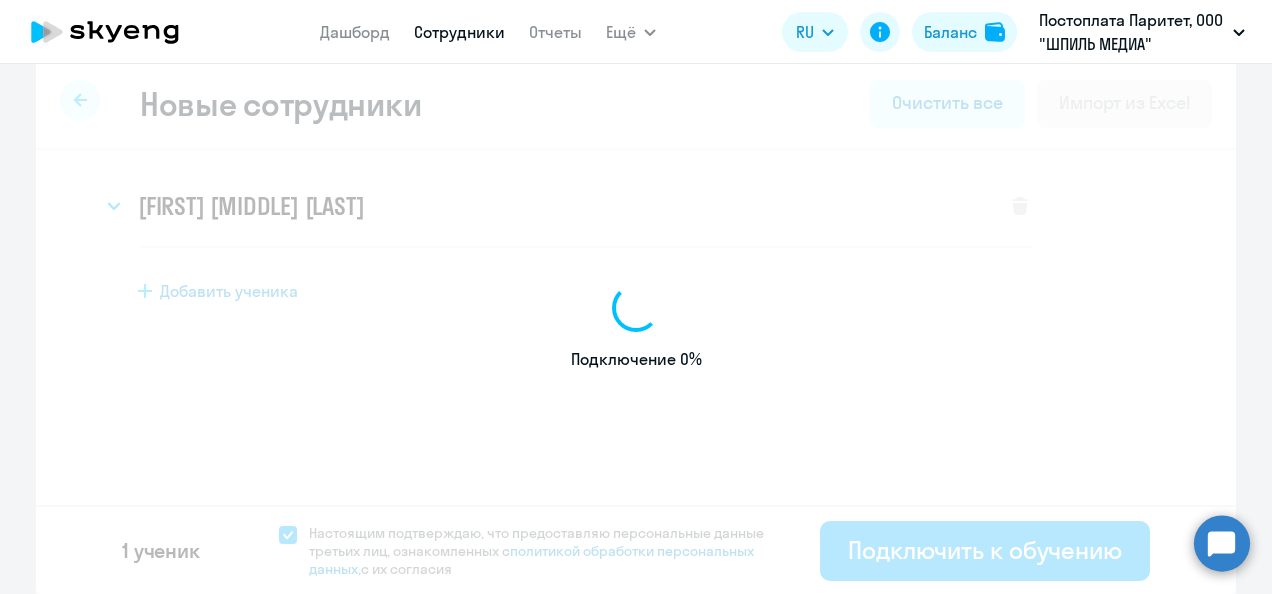 select on "english_adult_not_native_speaker" 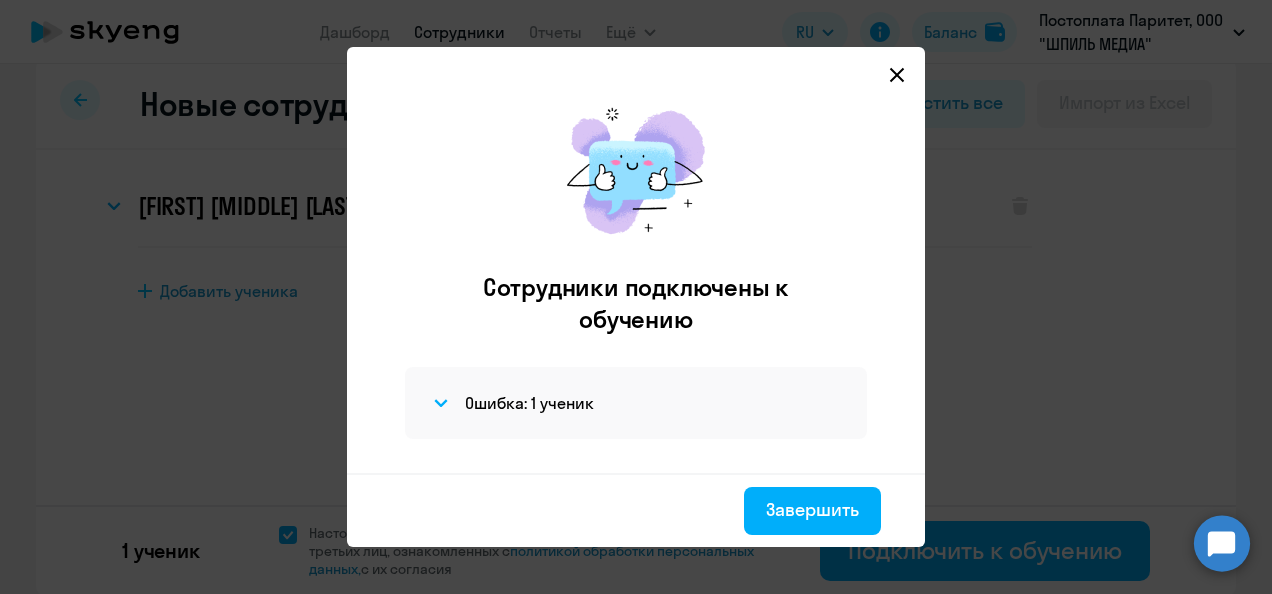 click on "Ошибка: 1 ученик" at bounding box center [636, 403] 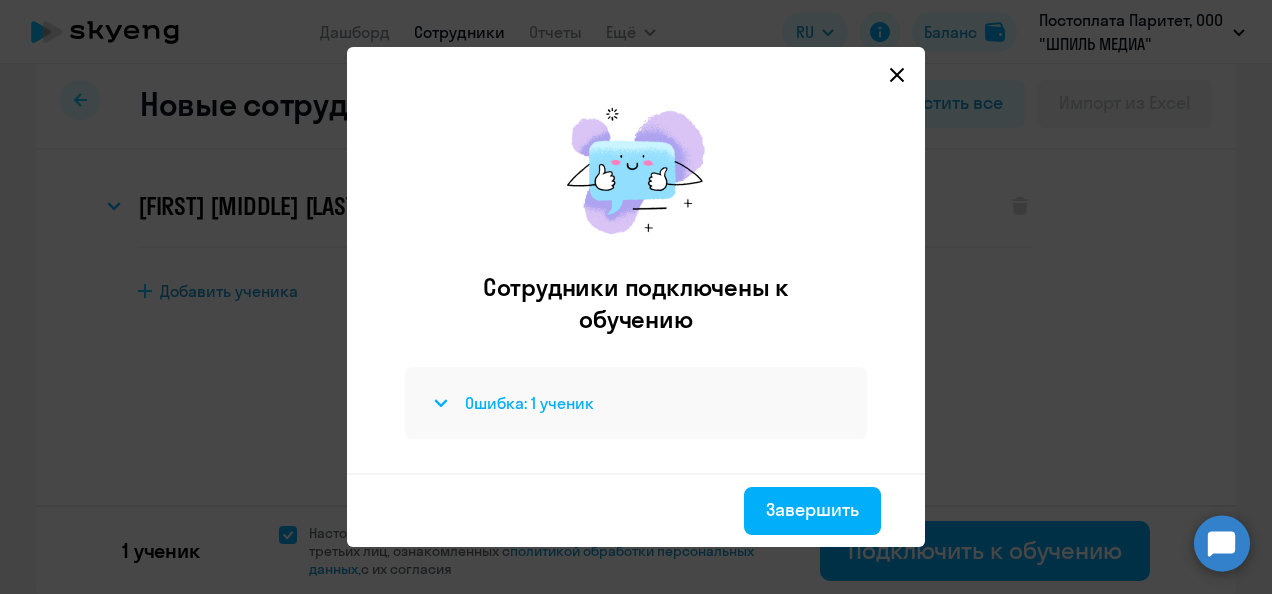 click on "Ошибка: 1 ученик" at bounding box center (529, 403) 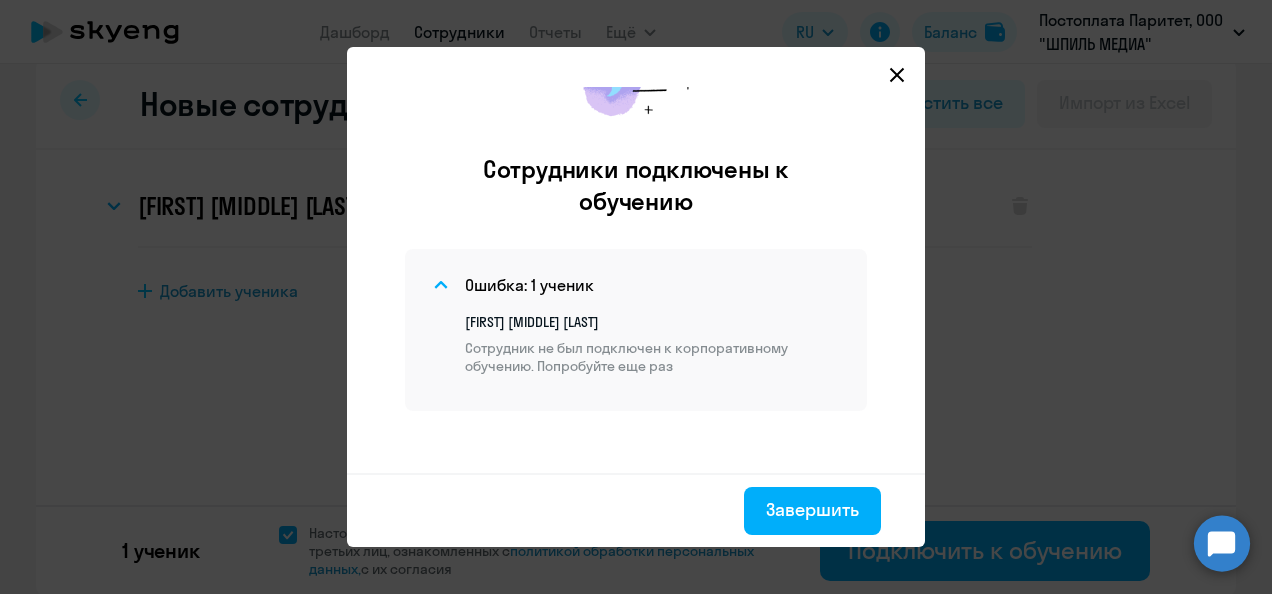 scroll, scrollTop: 119, scrollLeft: 0, axis: vertical 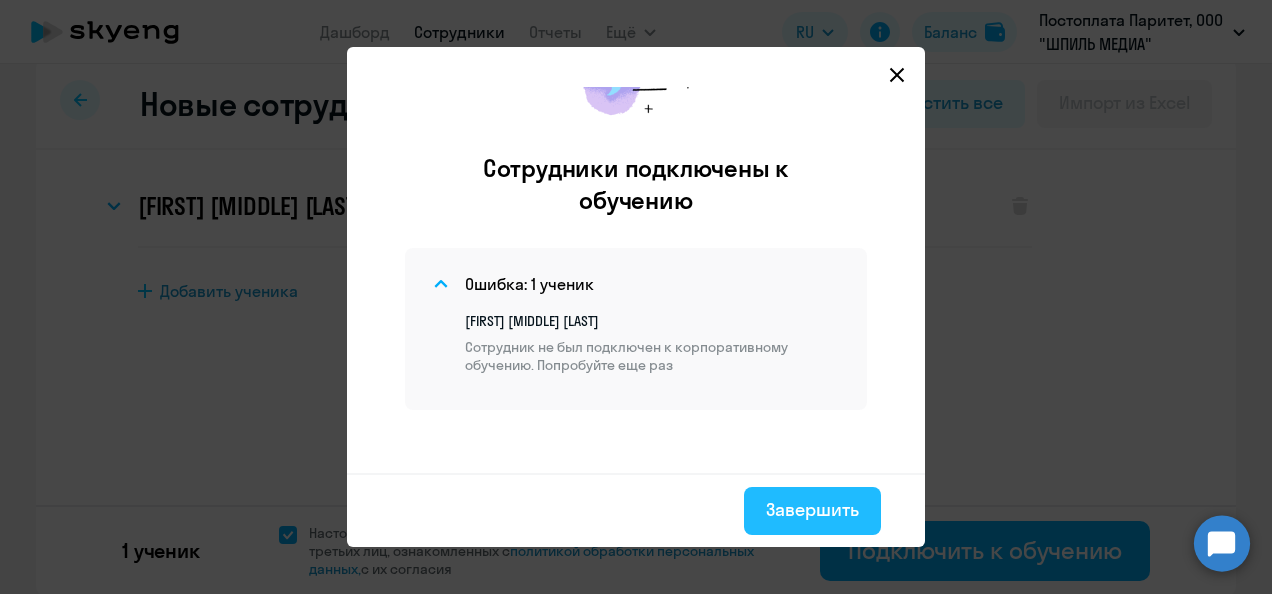 click on "Завершить" at bounding box center (812, 510) 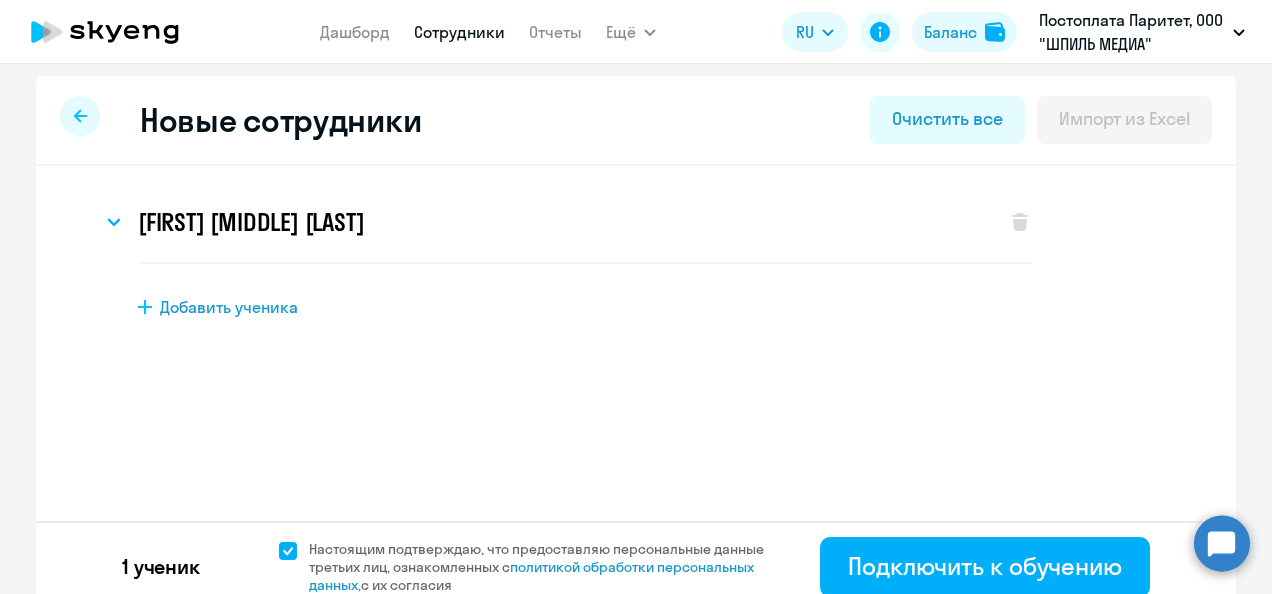 scroll, scrollTop: 0, scrollLeft: 0, axis: both 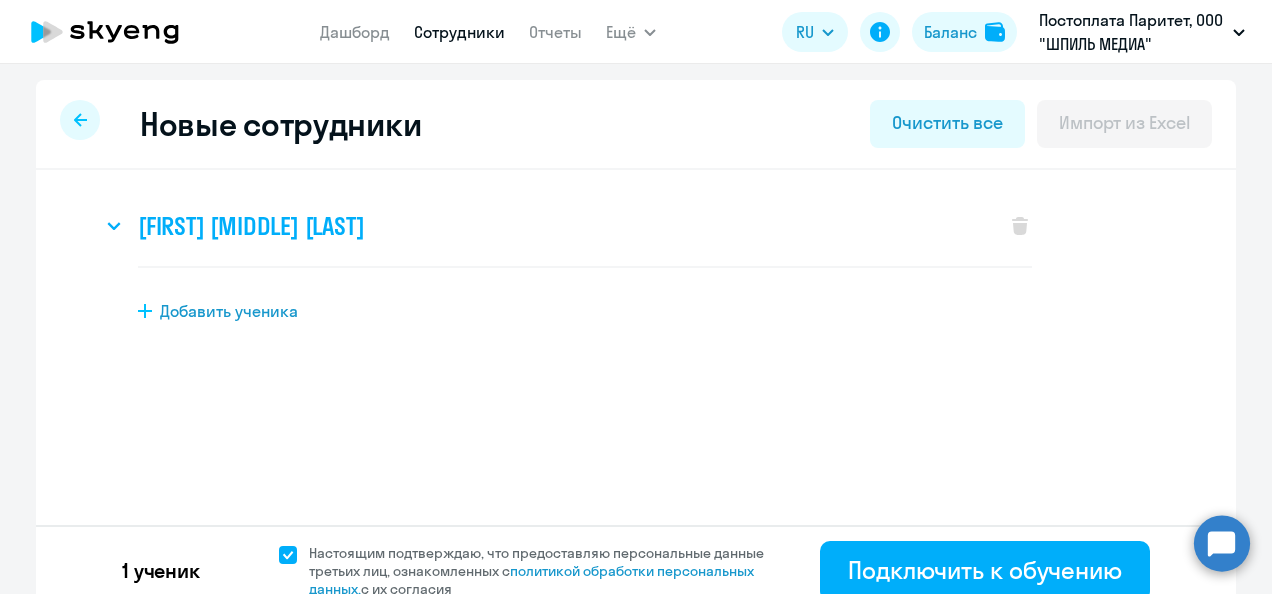 click on "[FIRST] [MIDDLE] [LAST]" 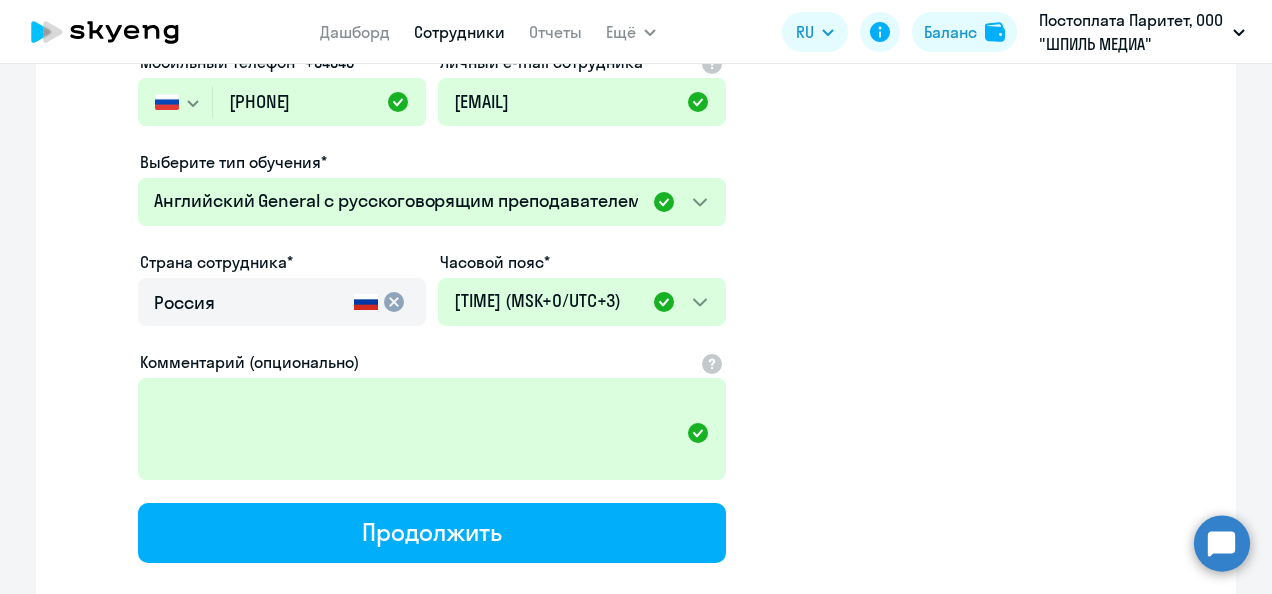 scroll, scrollTop: 500, scrollLeft: 0, axis: vertical 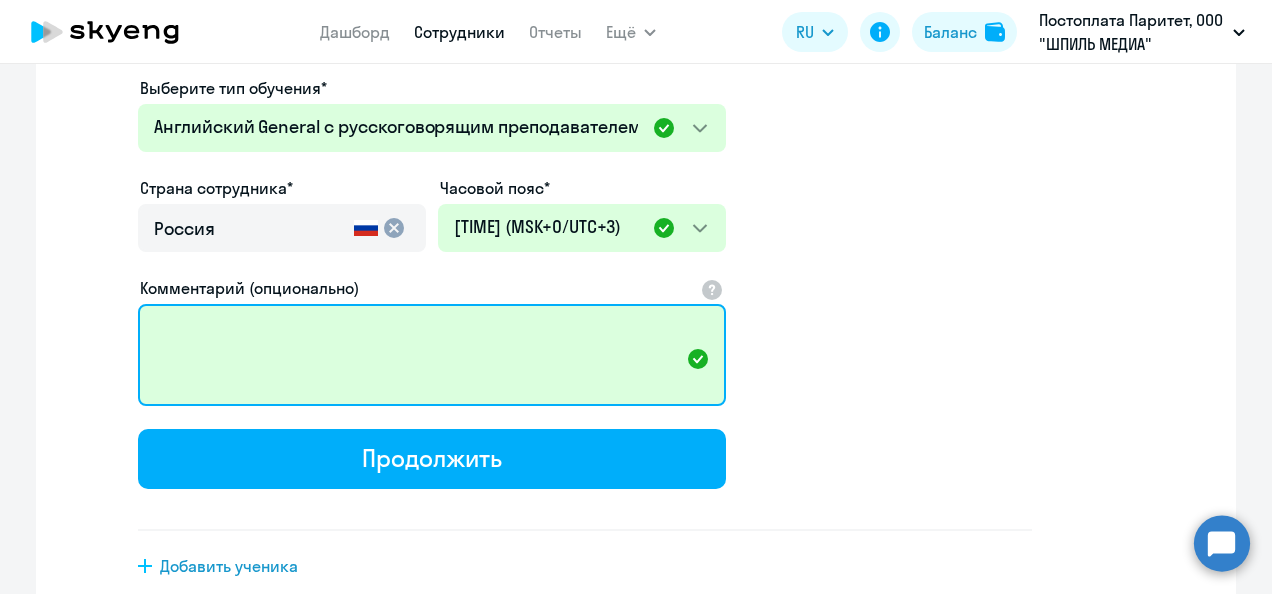 click on "Комментарий (опционально)" at bounding box center (432, 355) 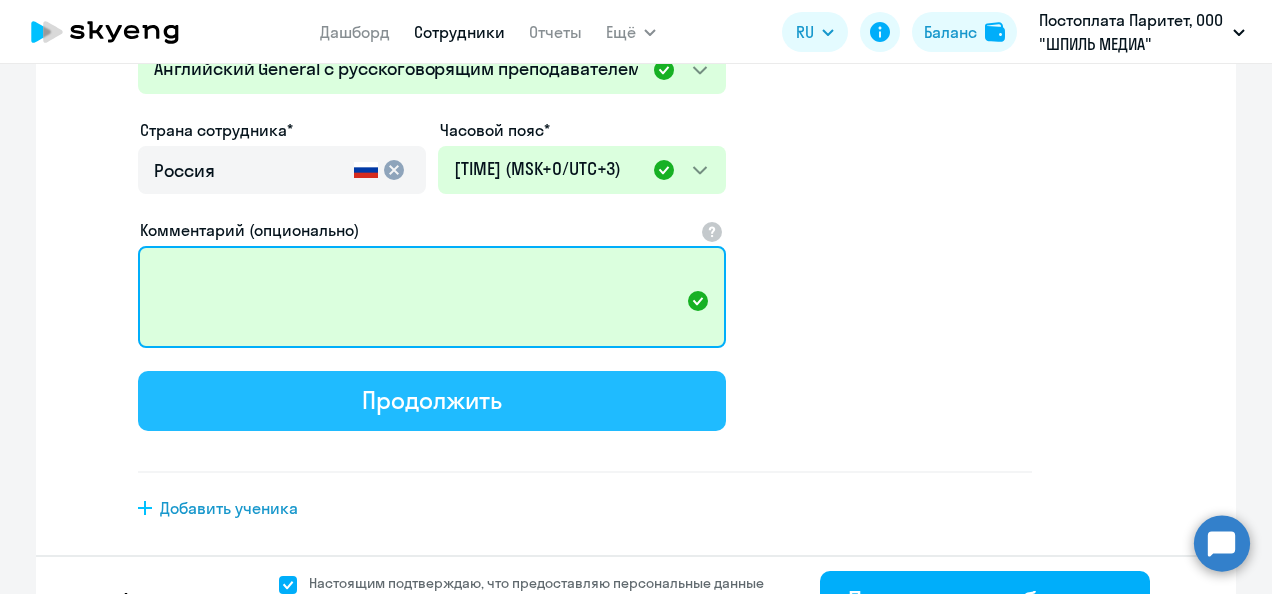 scroll, scrollTop: 607, scrollLeft: 0, axis: vertical 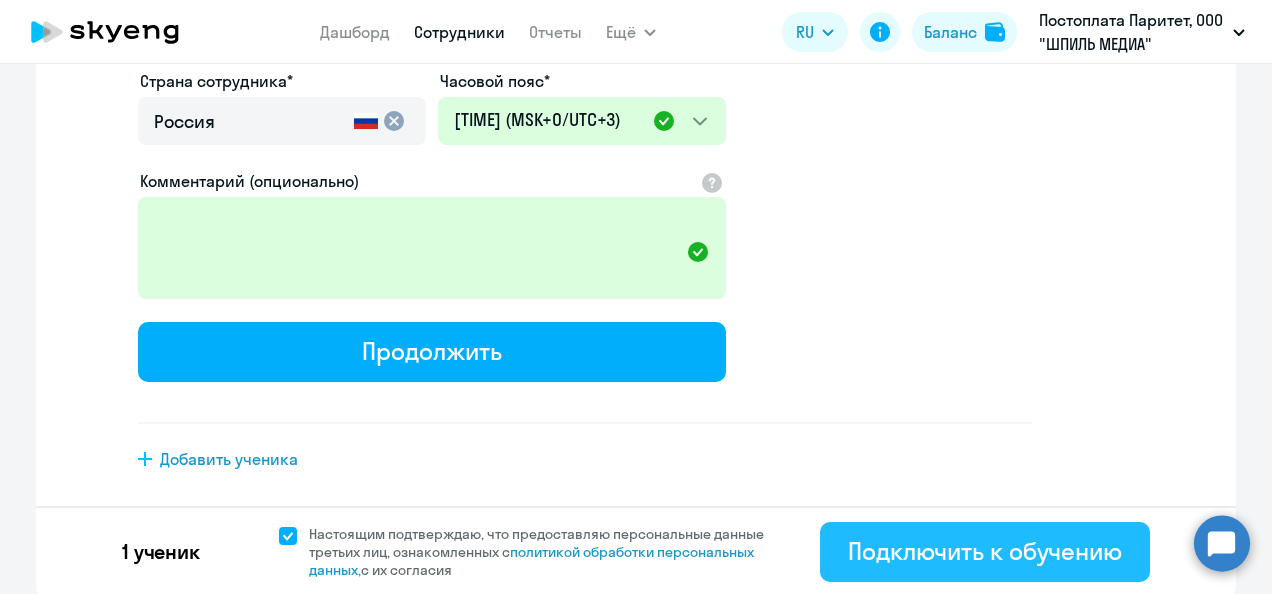 click on "Подключить к обучению" 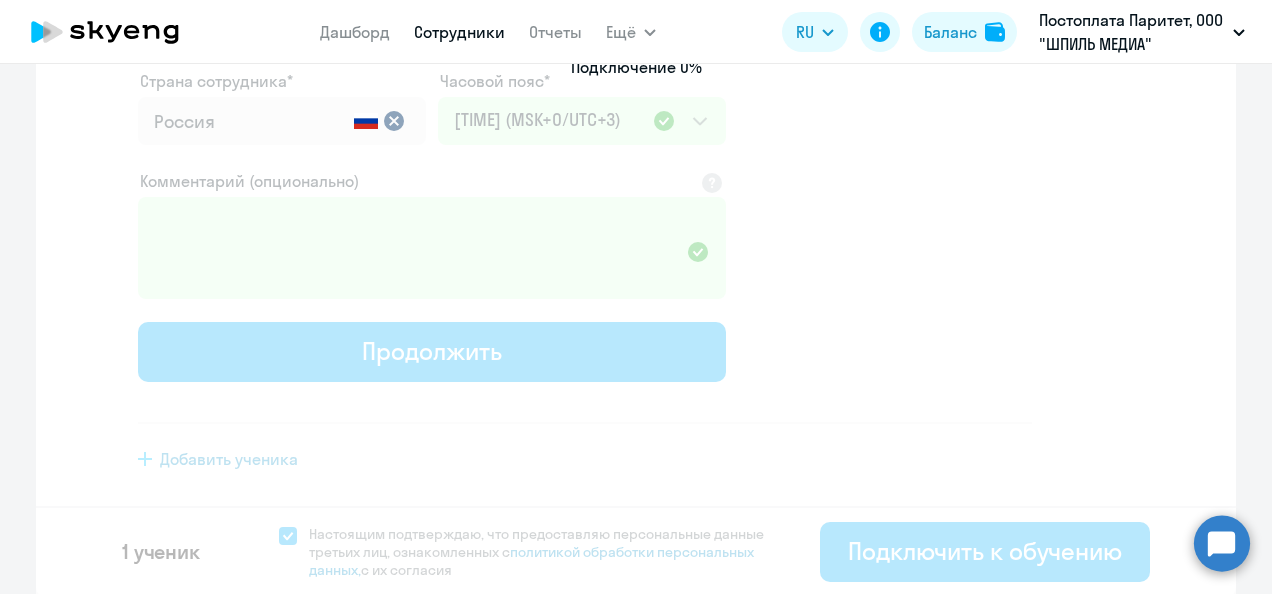 select on "english_adult_not_native_speaker" 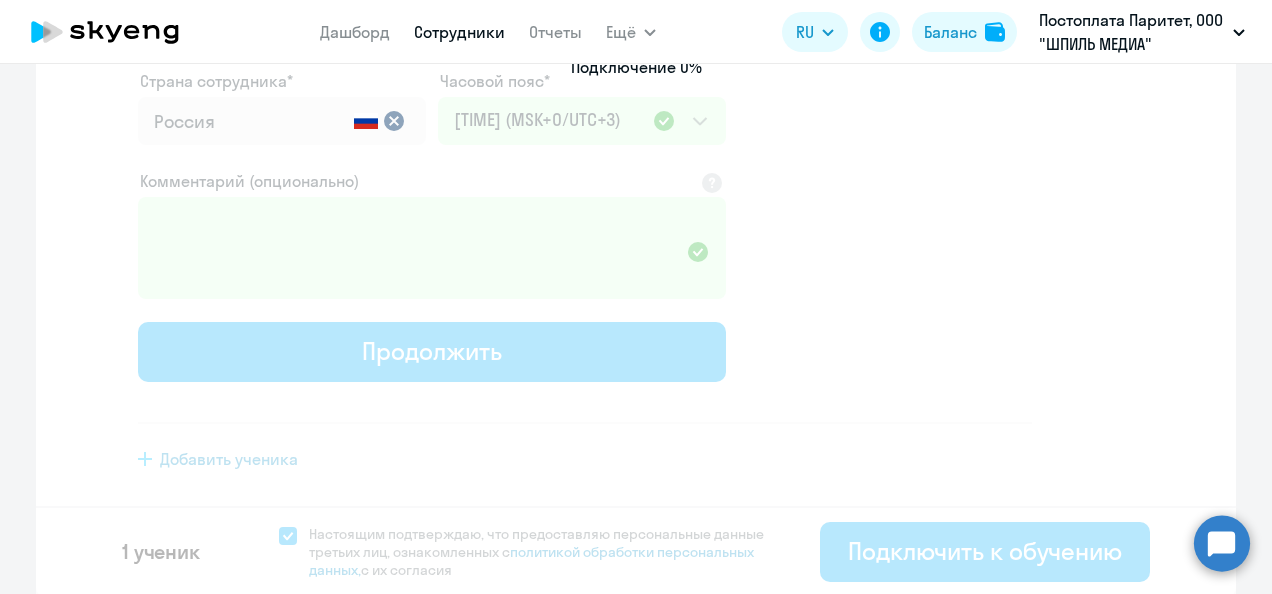 select on "3" 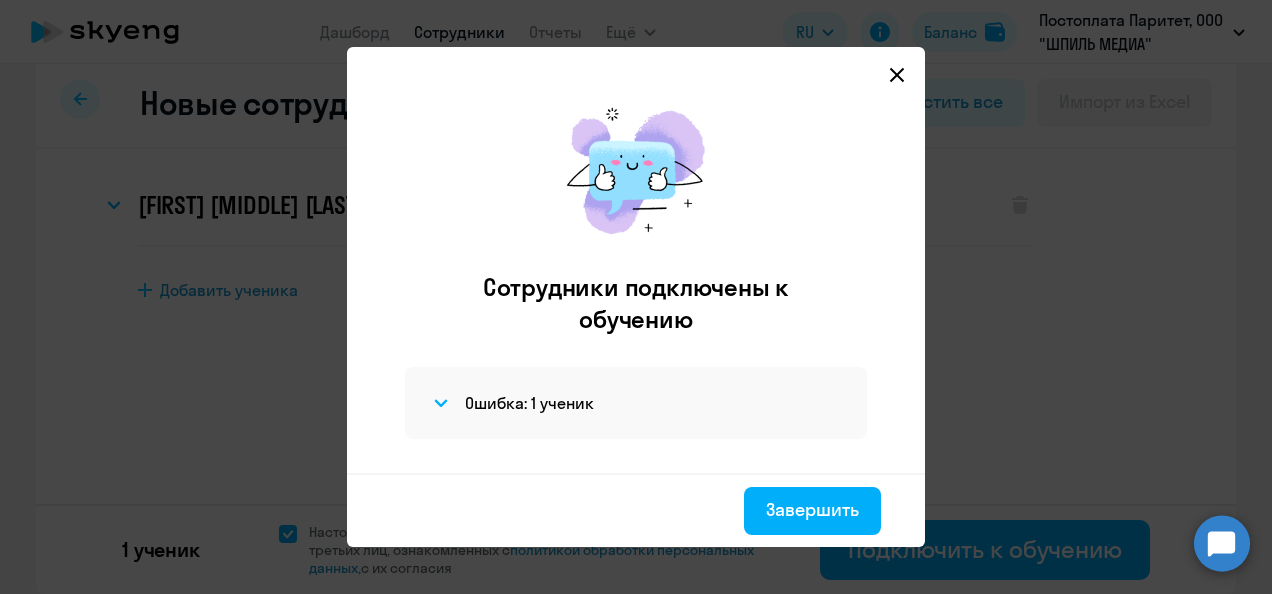 scroll, scrollTop: 0, scrollLeft: 0, axis: both 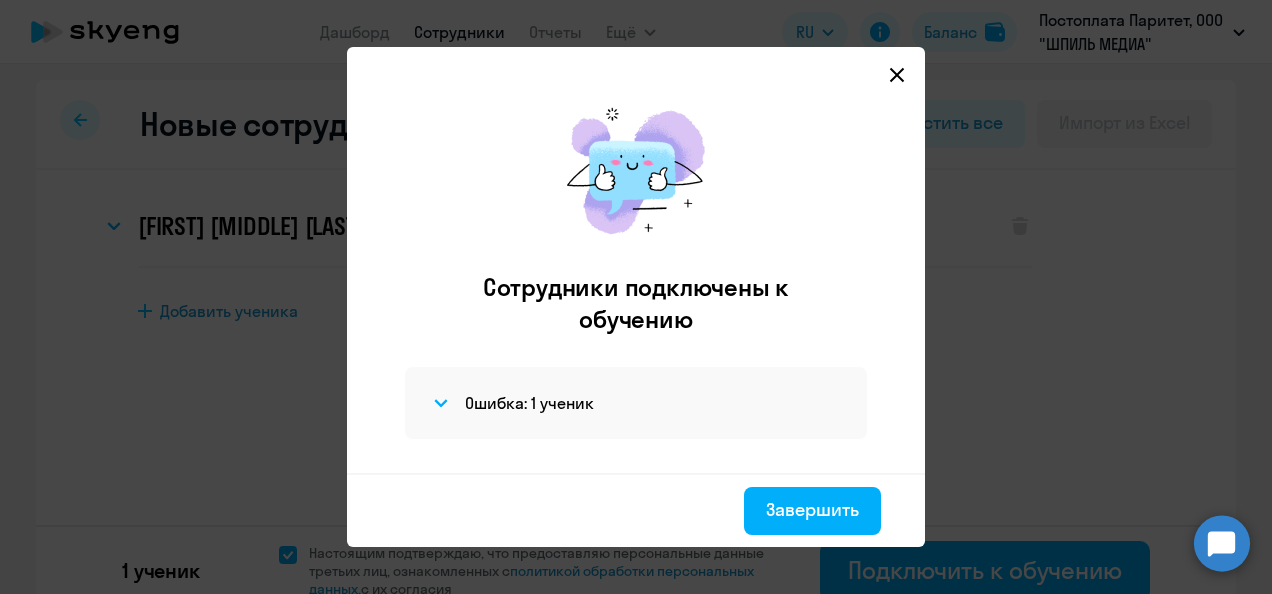 click at bounding box center [897, 75] 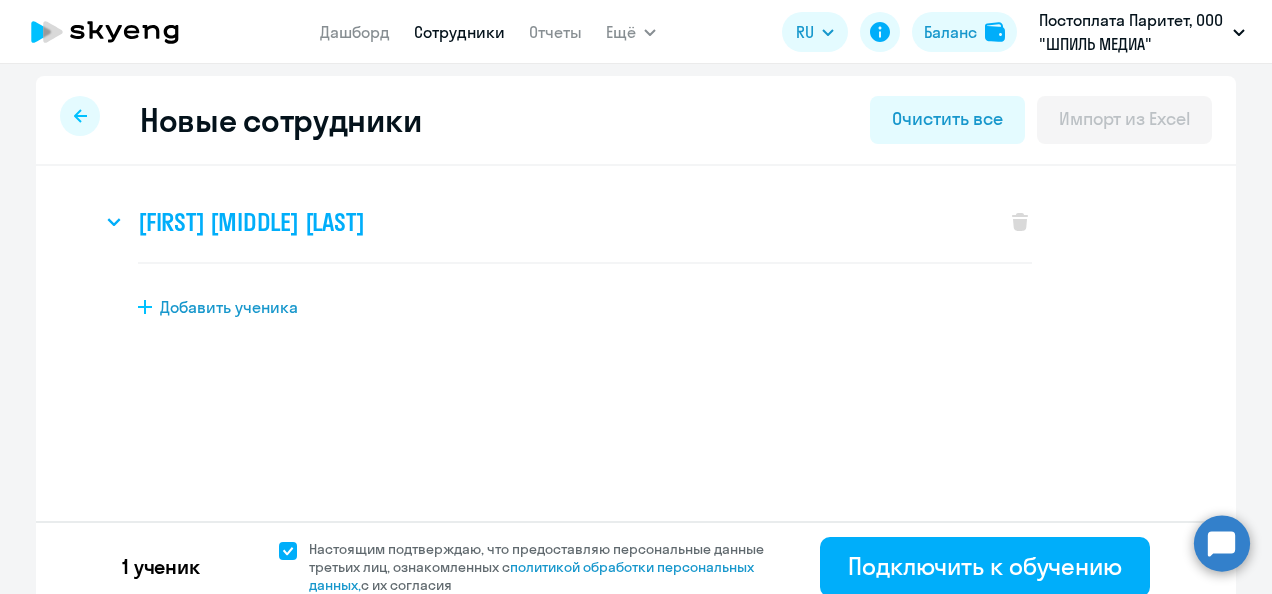 scroll, scrollTop: 0, scrollLeft: 0, axis: both 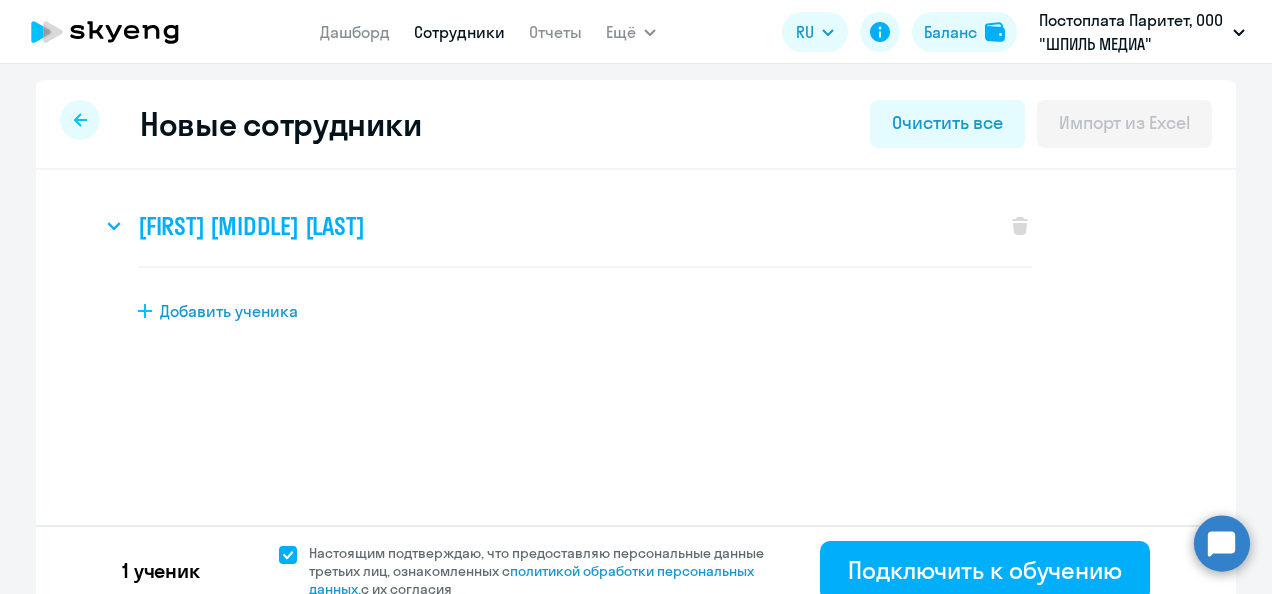 click on "[FIRST] [MIDDLE] [LAST]" 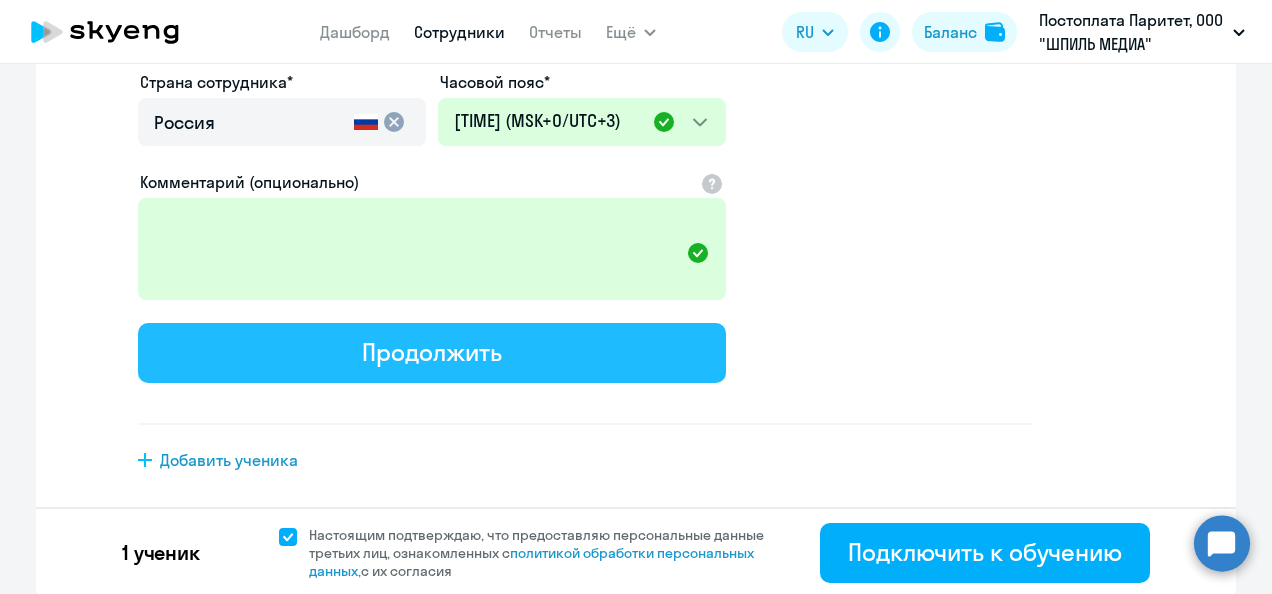 scroll, scrollTop: 607, scrollLeft: 0, axis: vertical 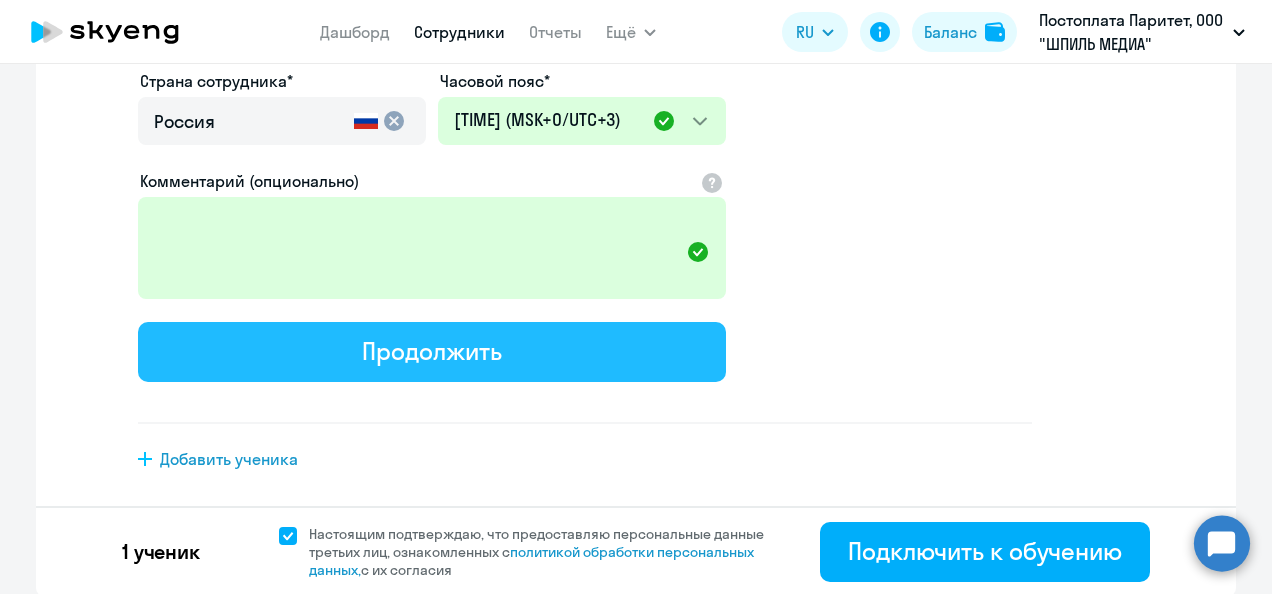 click on "Продолжить" 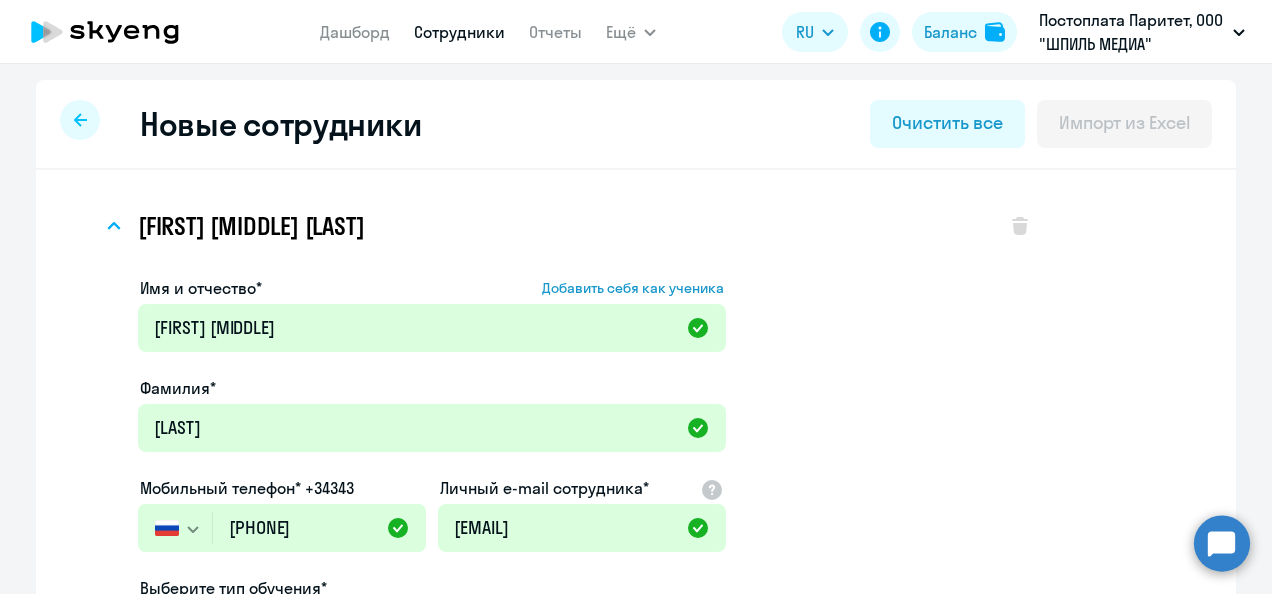 select on "english_adult_not_native_speaker" 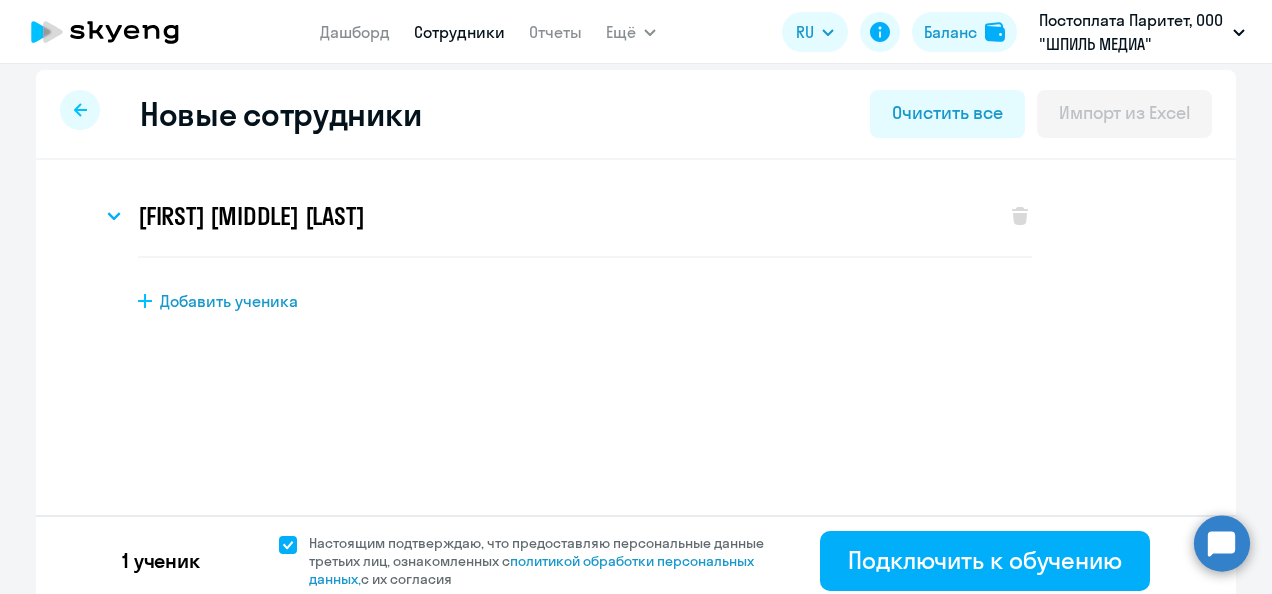 scroll, scrollTop: 20, scrollLeft: 0, axis: vertical 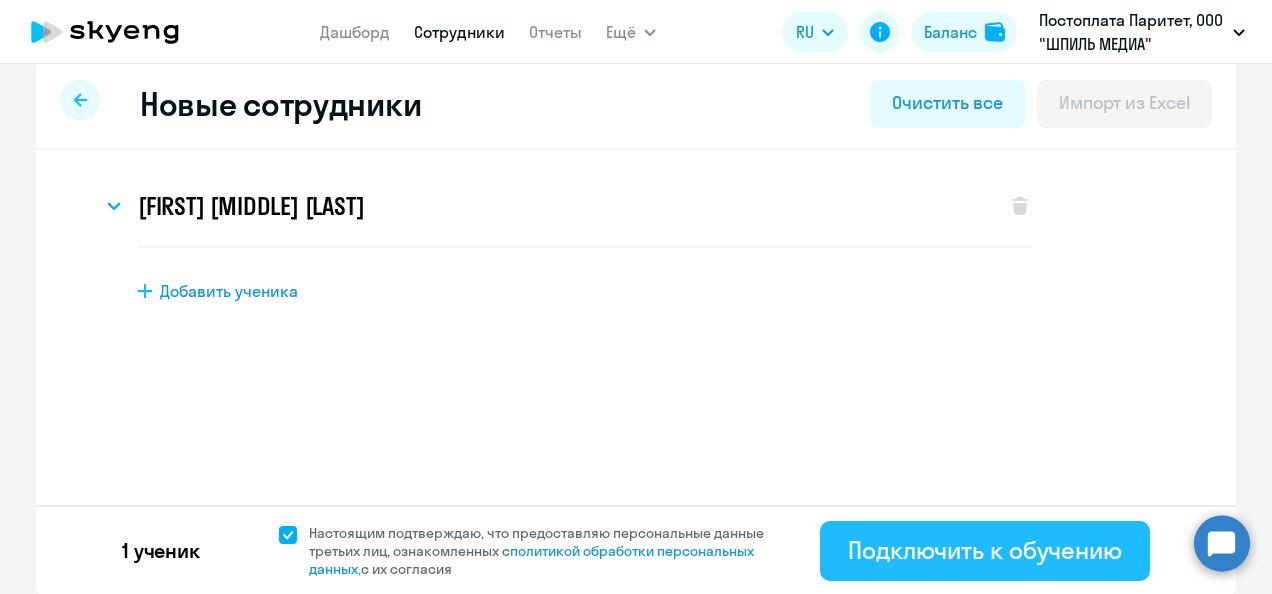 click on "Подключить к обучению" 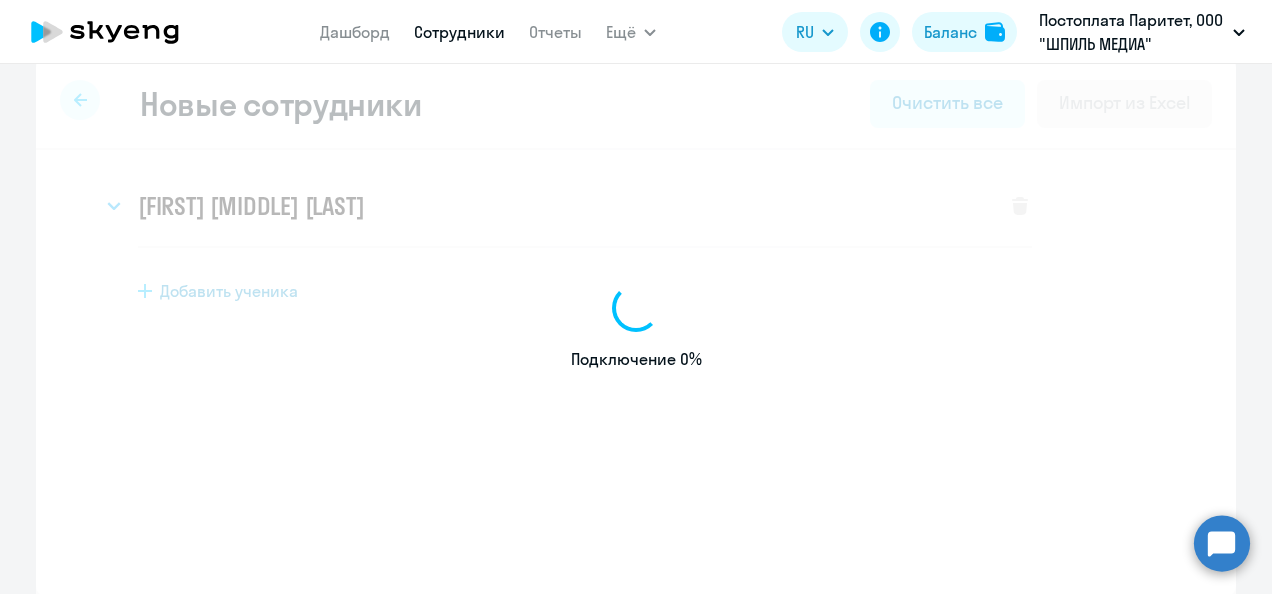 select on "english_adult_not_native_speaker" 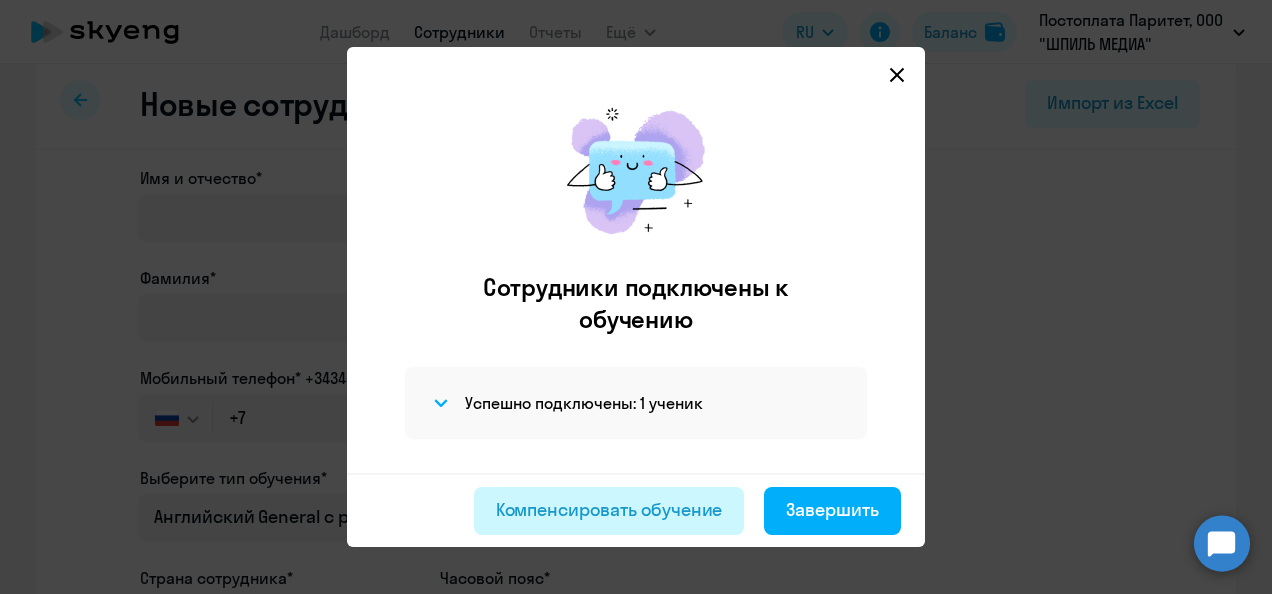 click on "Компенсировать обучение" at bounding box center (609, 510) 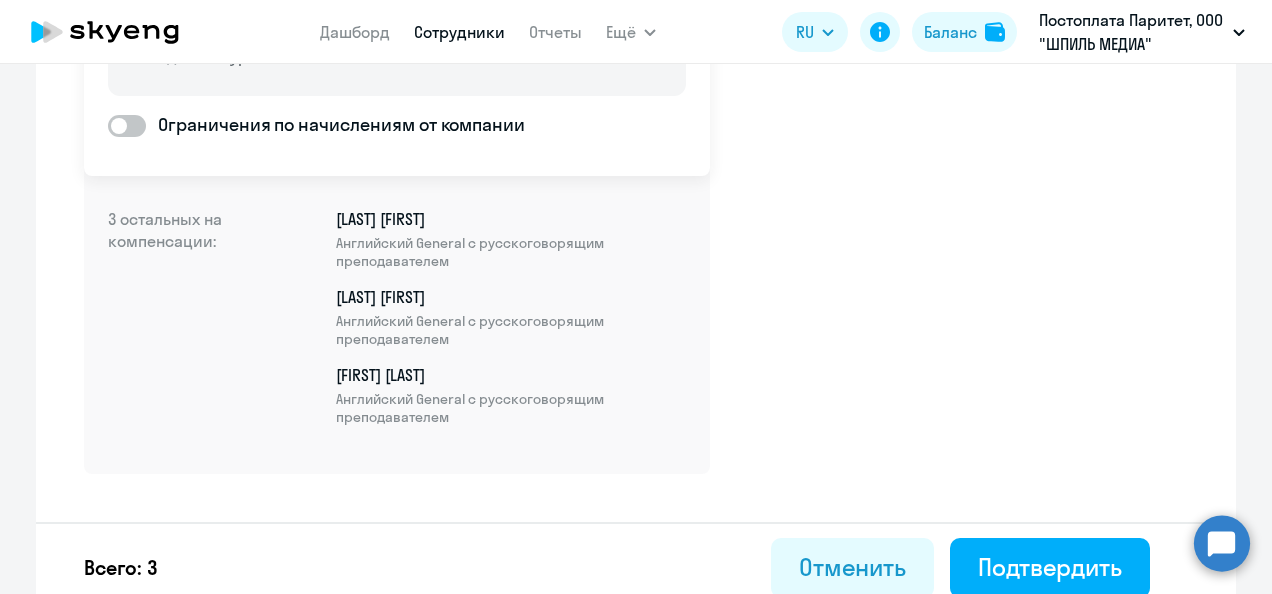 scroll, scrollTop: 338, scrollLeft: 0, axis: vertical 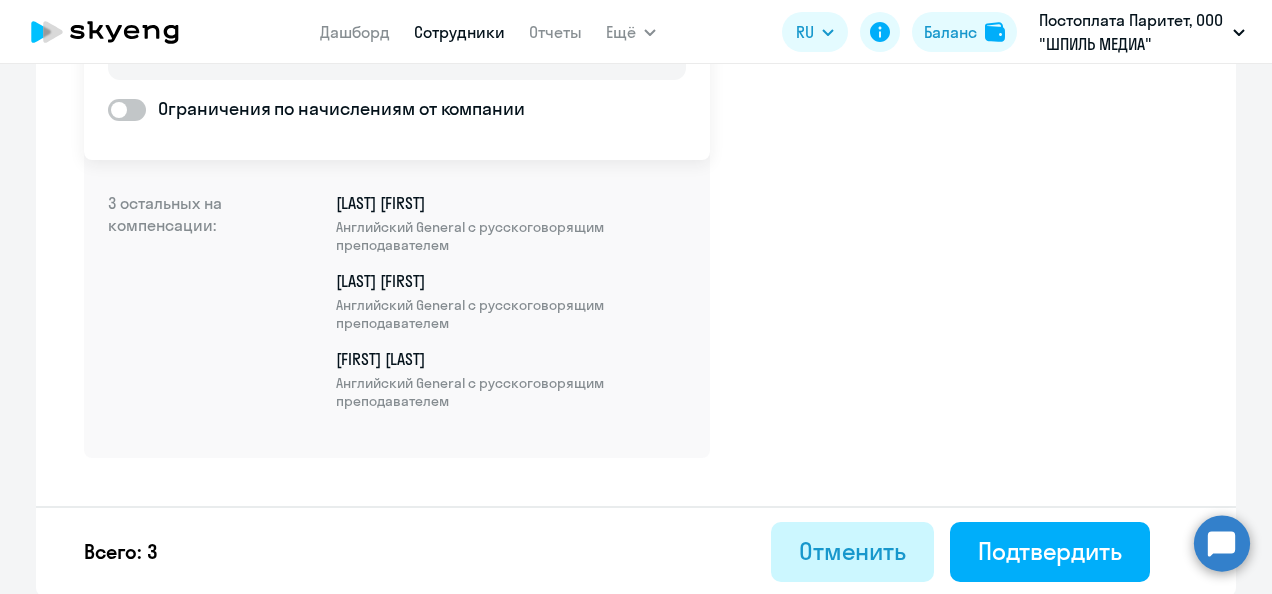 click on "Отменить" 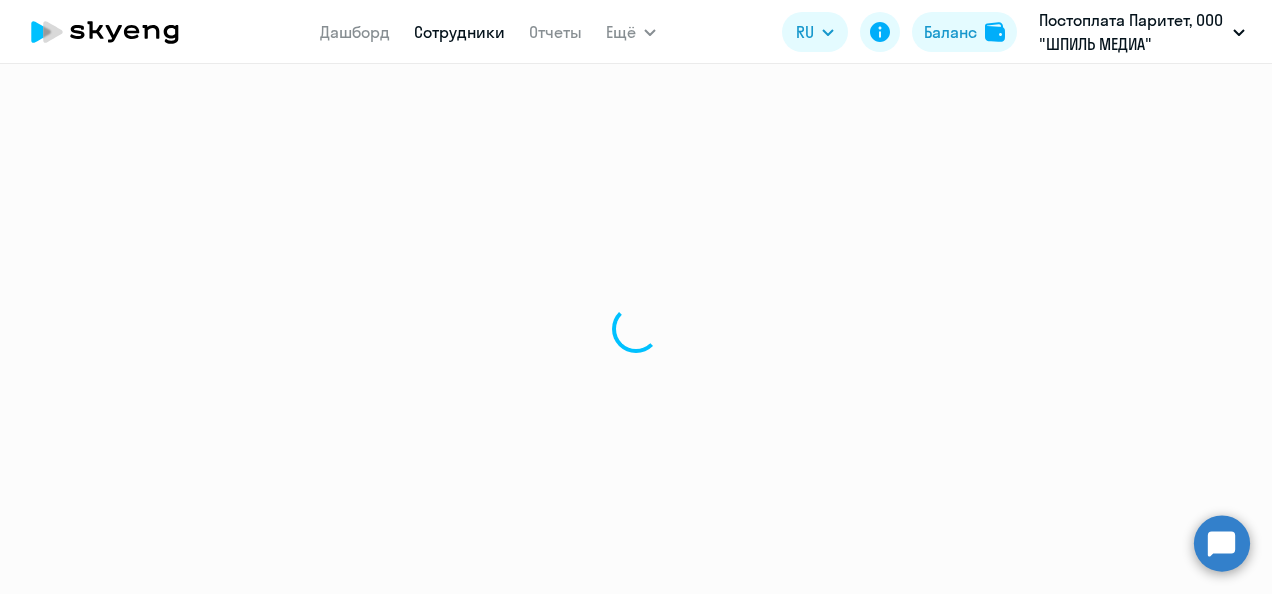 select on "30" 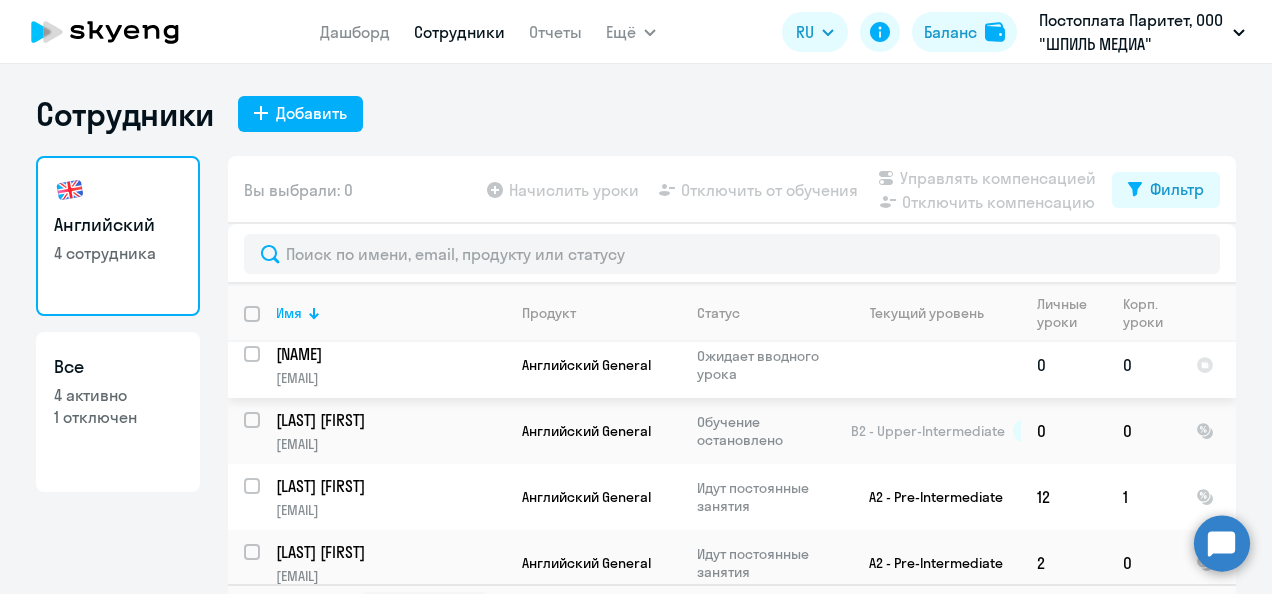 scroll, scrollTop: 19, scrollLeft: 0, axis: vertical 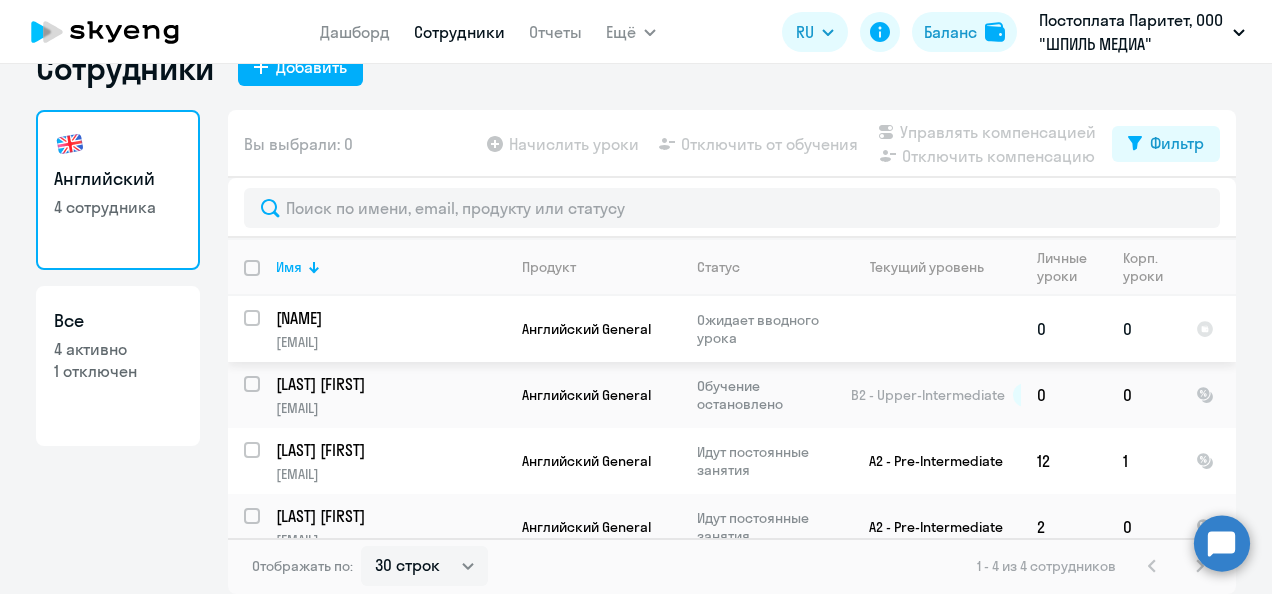 click on "[NAME]" 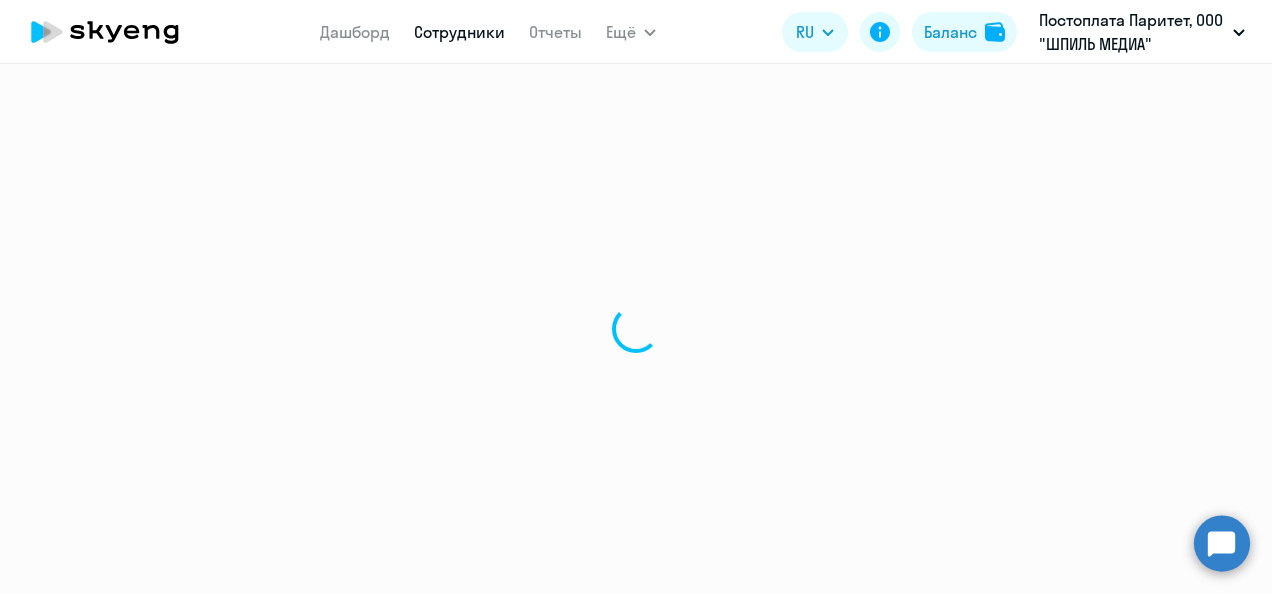 scroll, scrollTop: 0, scrollLeft: 0, axis: both 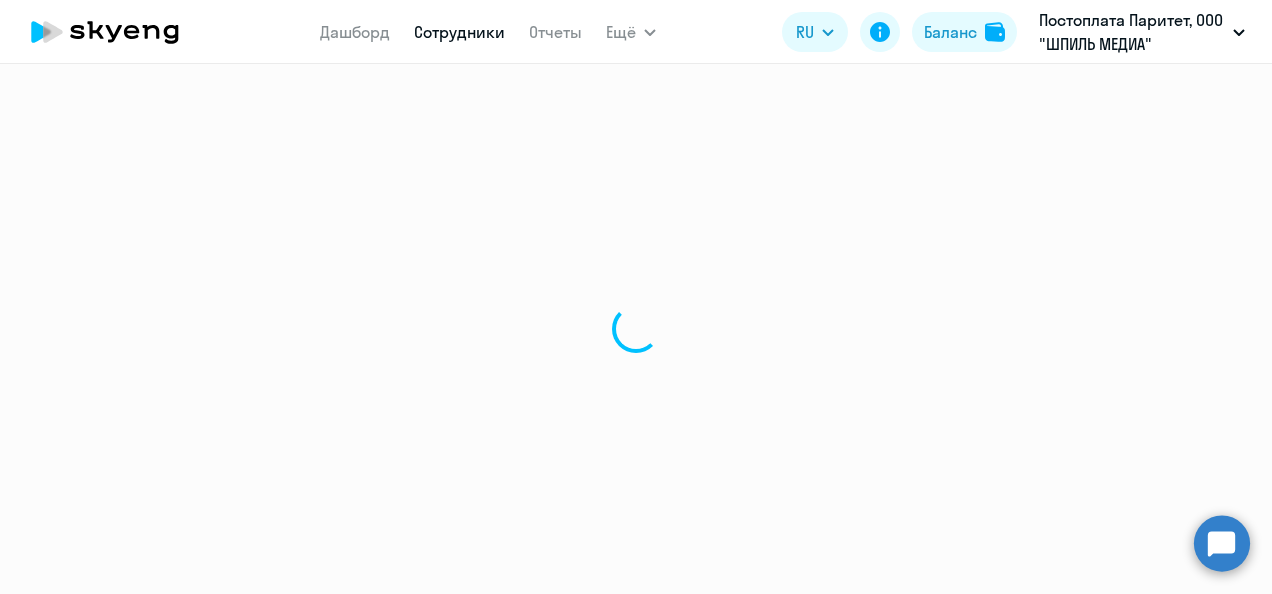 select on "english" 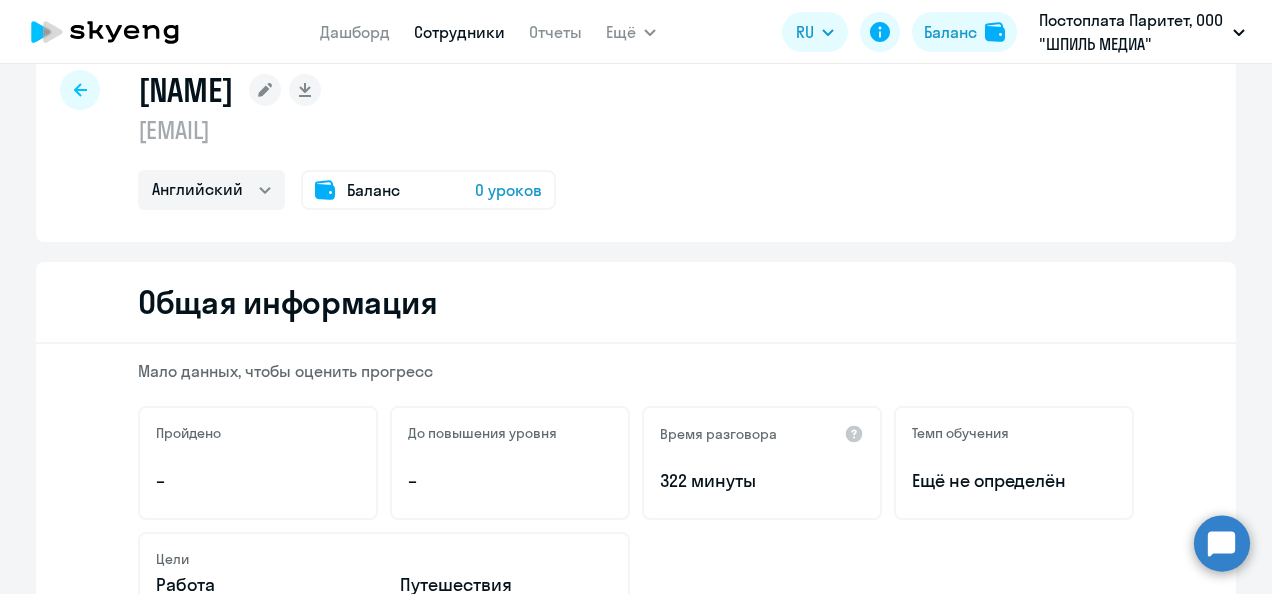 scroll, scrollTop: 0, scrollLeft: 0, axis: both 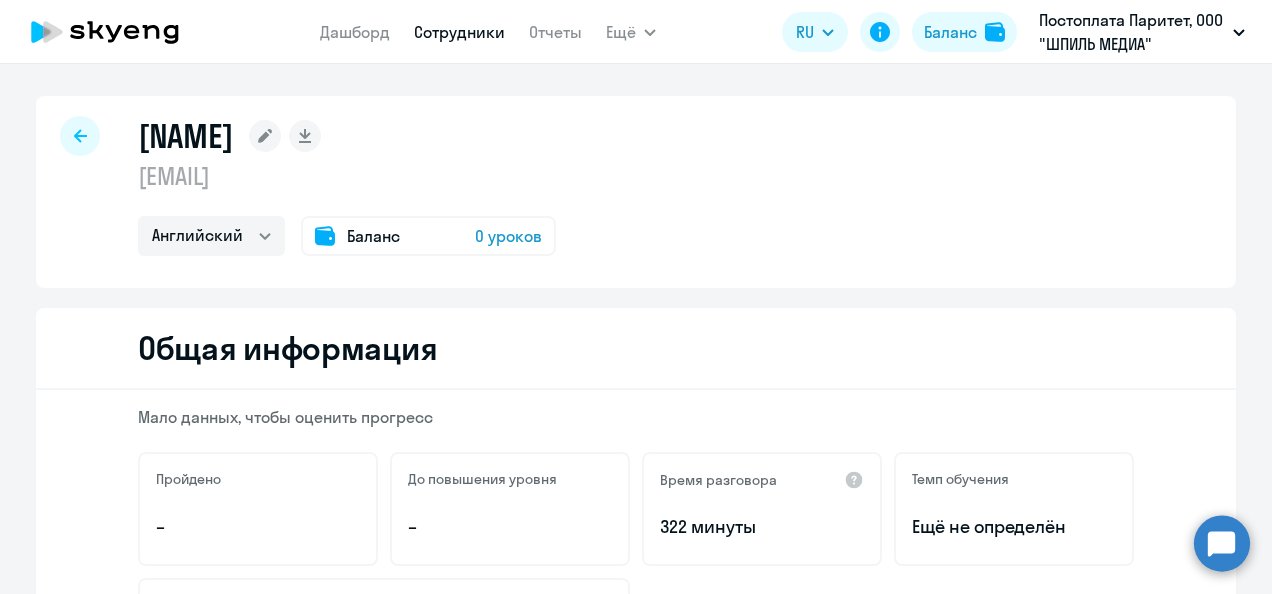 click 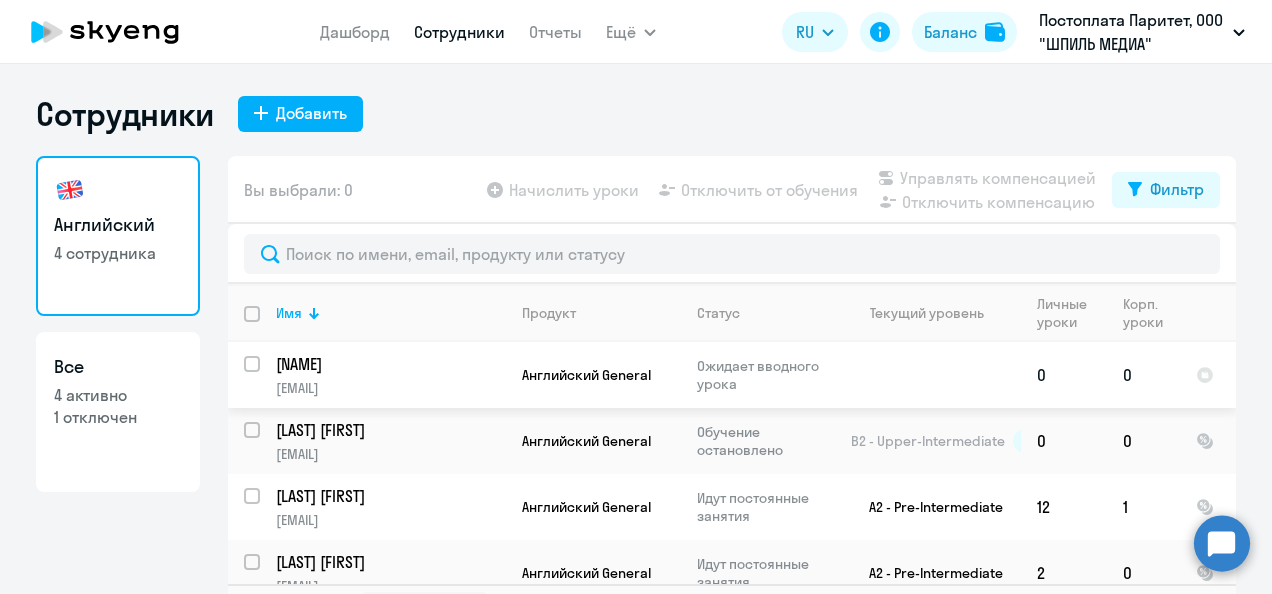 click on "[EMAIL]" 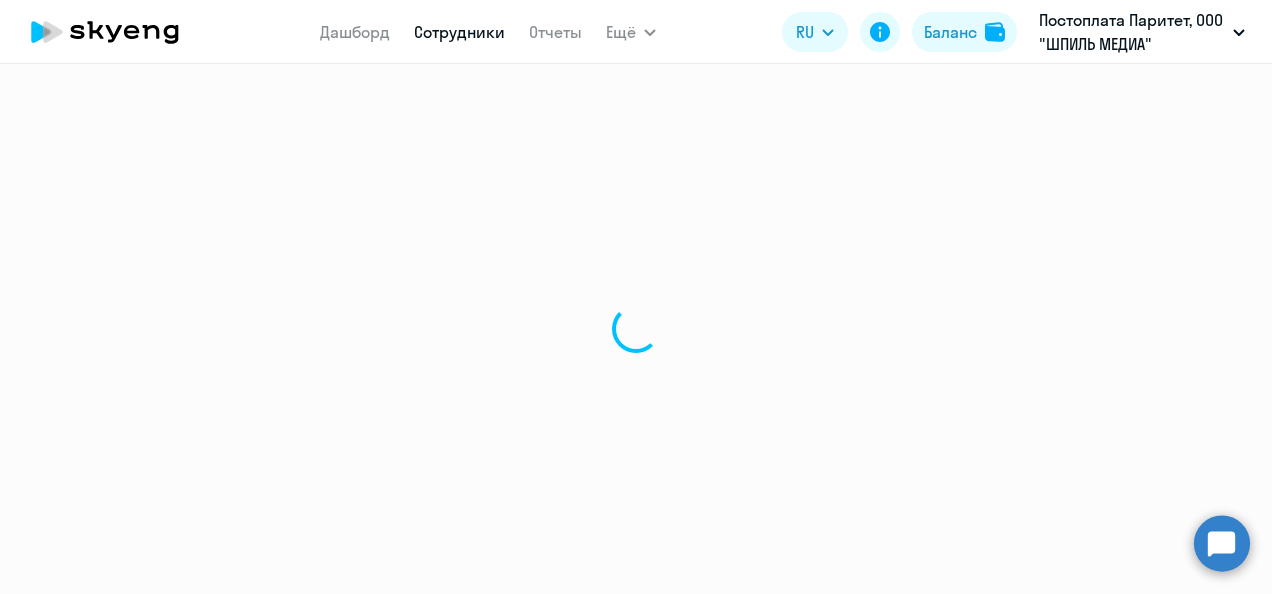select on "english" 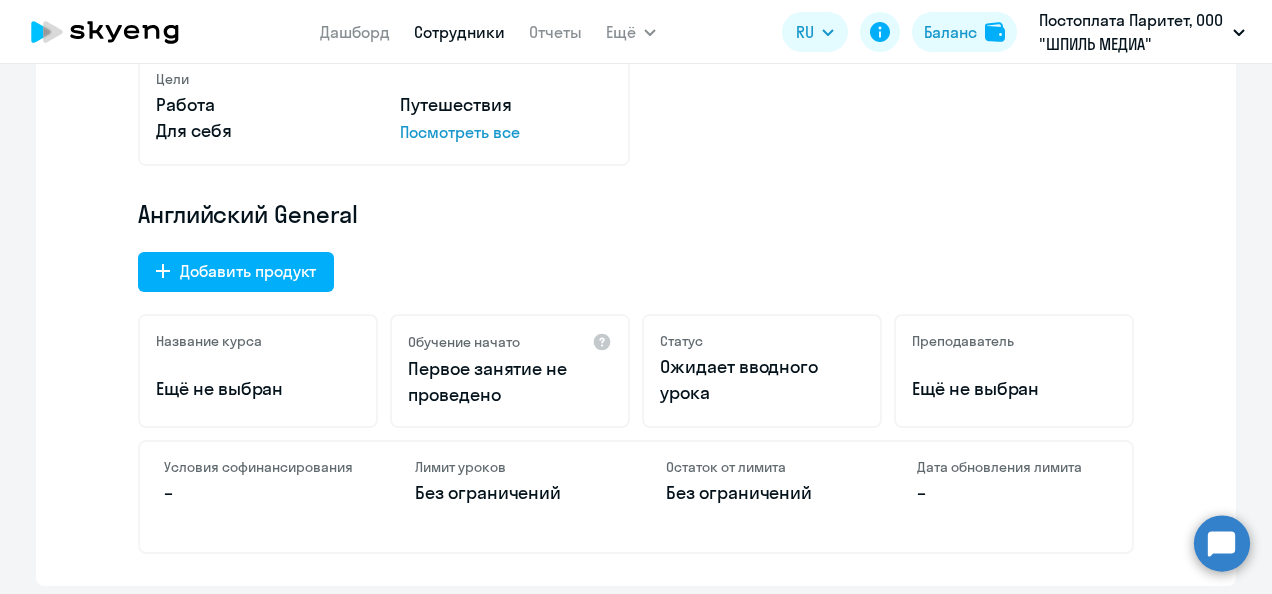 scroll, scrollTop: 500, scrollLeft: 0, axis: vertical 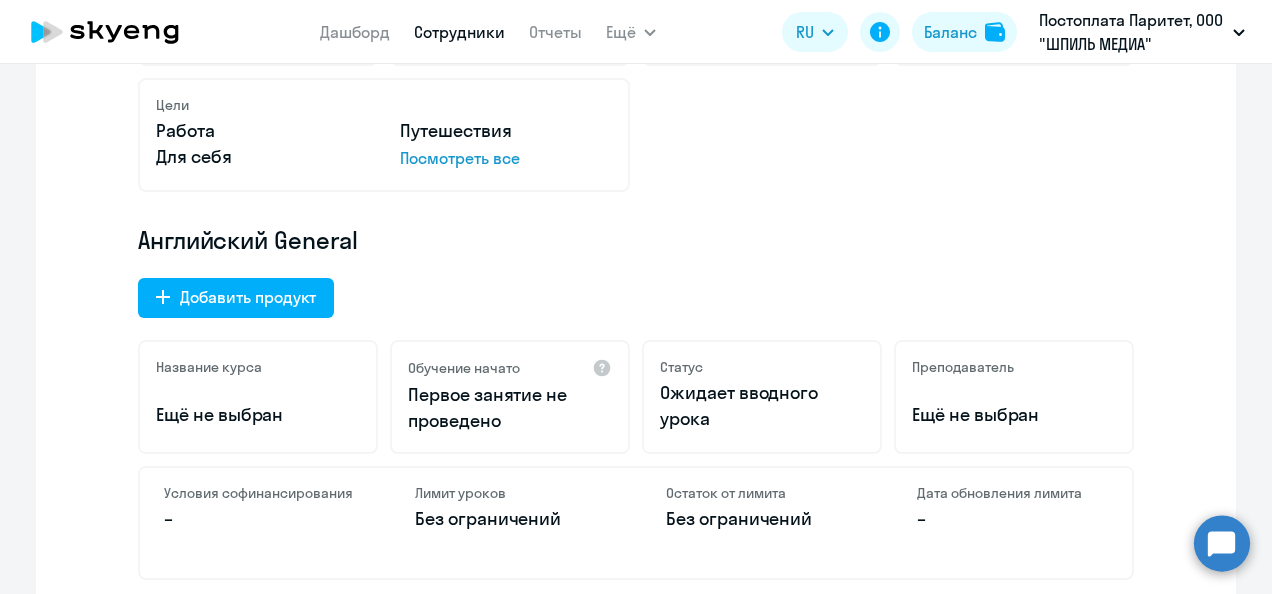 click on "Английский General
Добавить продукт  Название курса  Ещё не выбран  Обучение начато
Первое занятие не проведено  Статус  Ожидает вводного урока  Преподаватель  Ещё не выбран  Условия софинансирования – Лимит уроков  Без ограничений  Остаток от лимита  Без ограничений  Дата обновления лимита –" 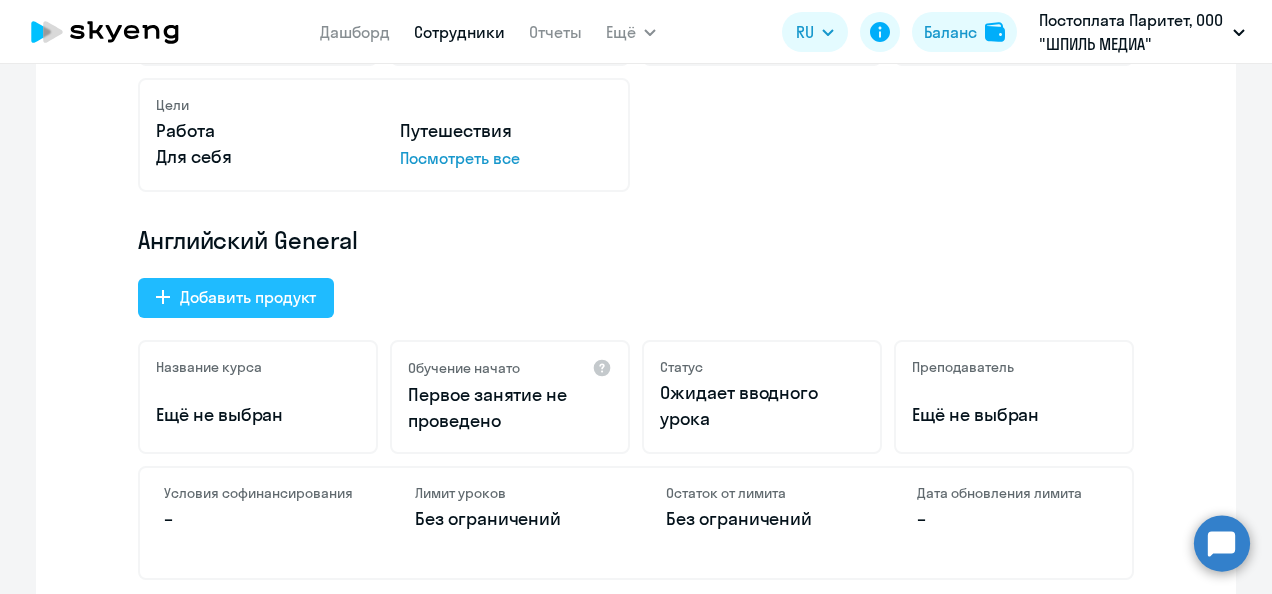 click on "Добавить продукт" 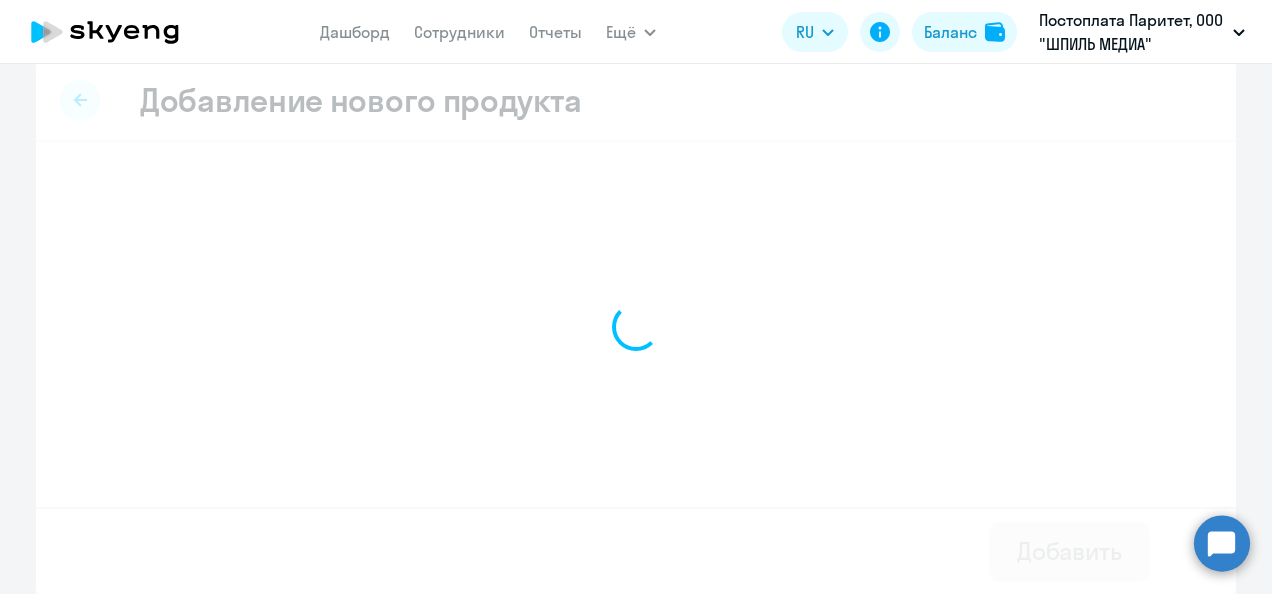 select on "english_adult_not_native_speaker_premium" 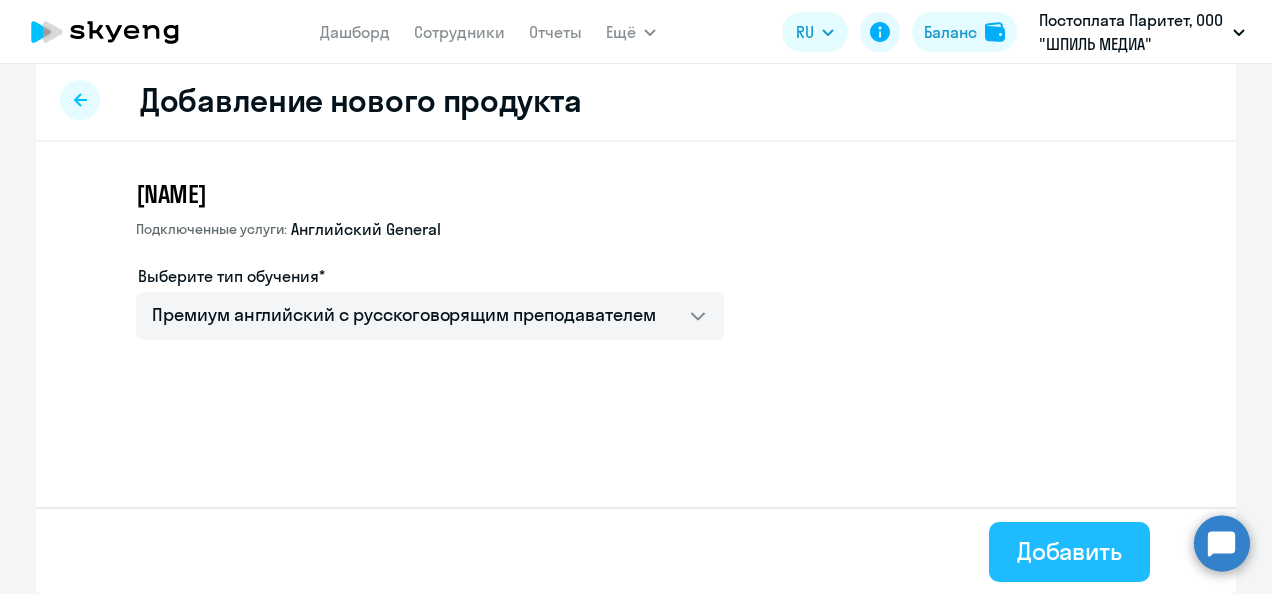 click on "Добавить" 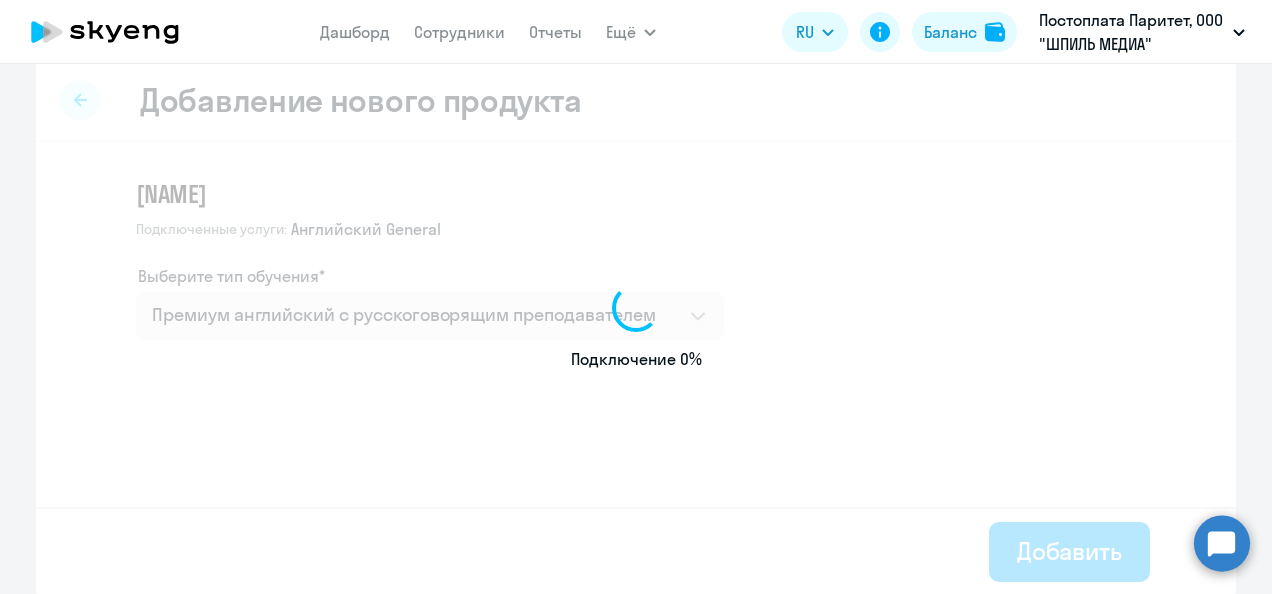 scroll, scrollTop: 0, scrollLeft: 0, axis: both 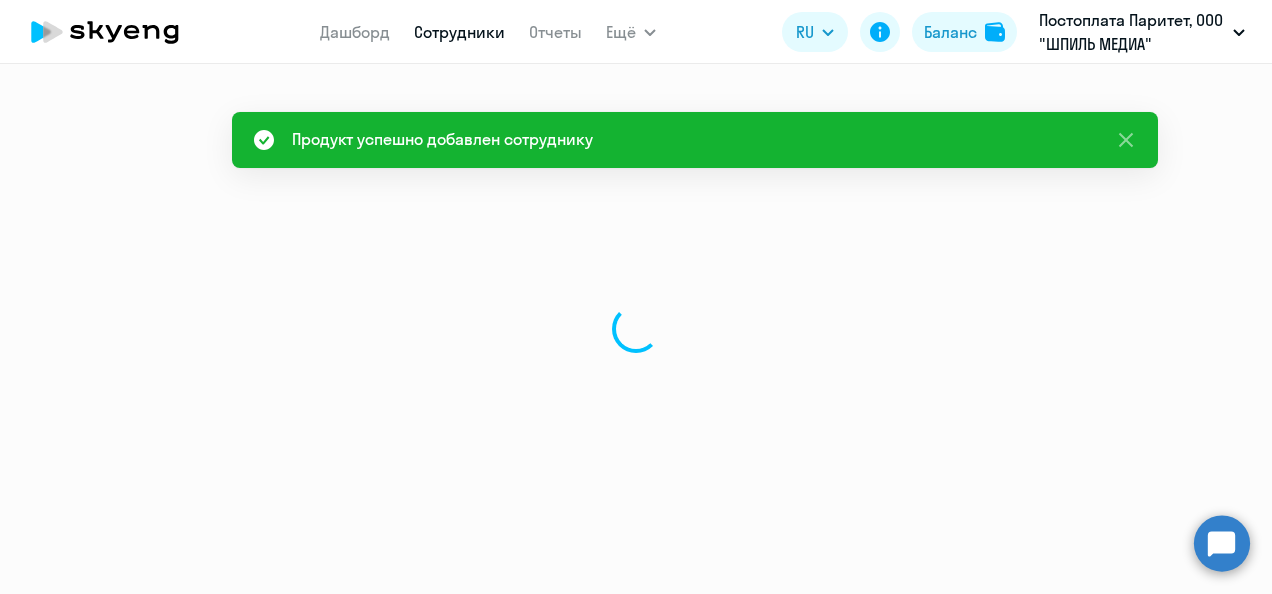 select on "english" 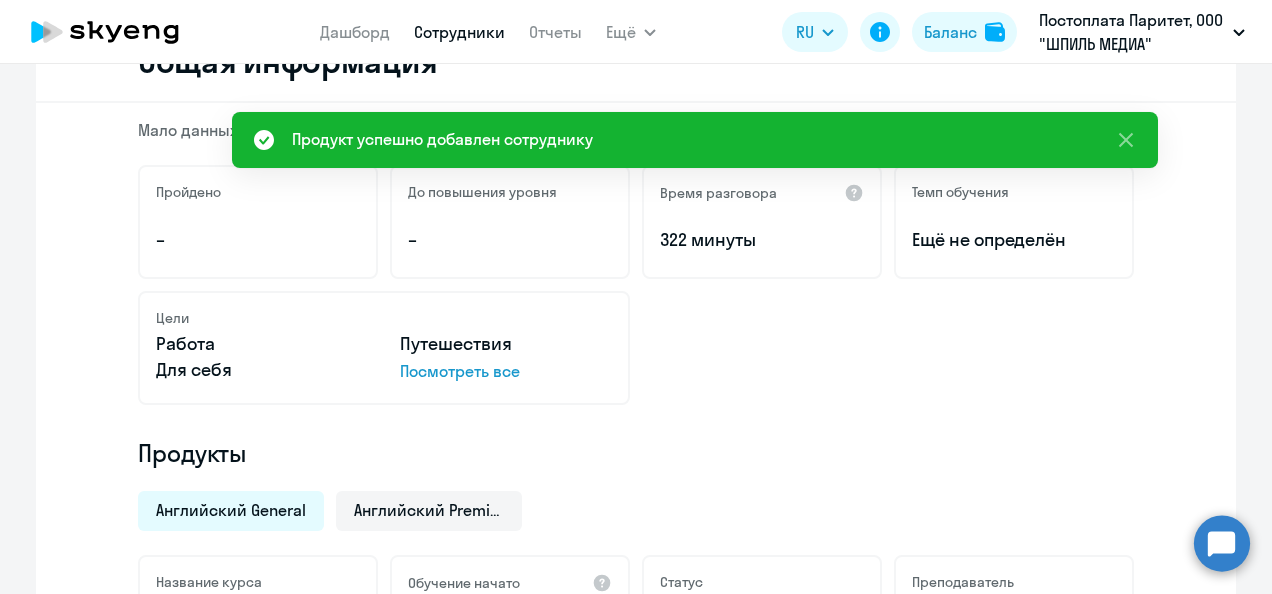 scroll, scrollTop: 200, scrollLeft: 0, axis: vertical 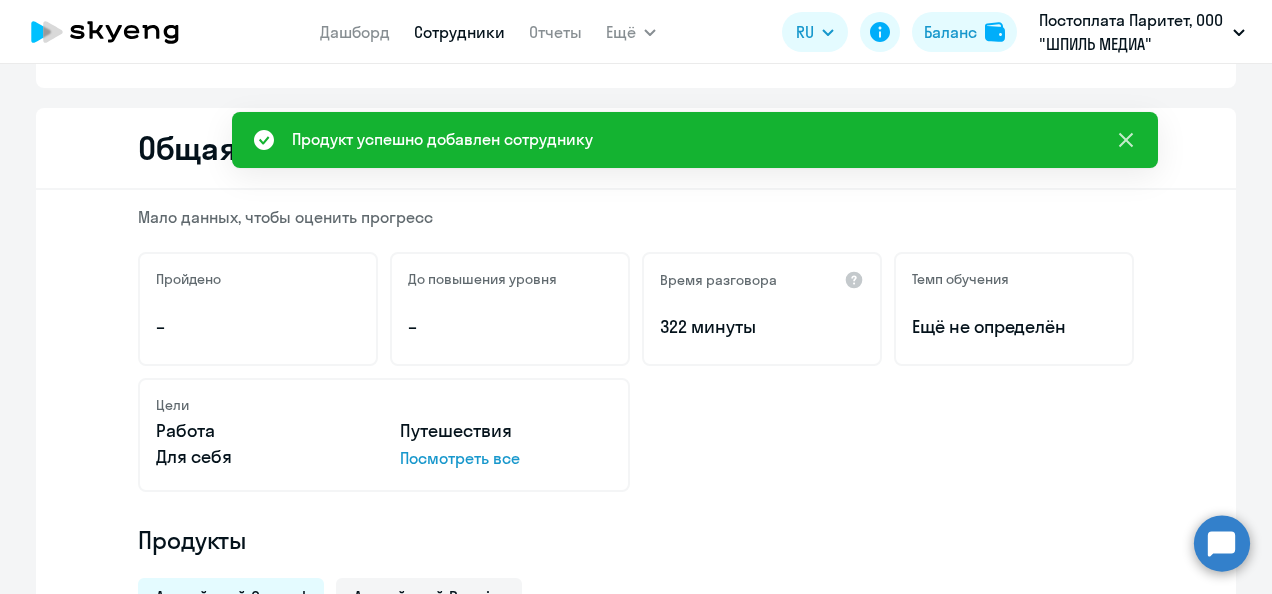 click 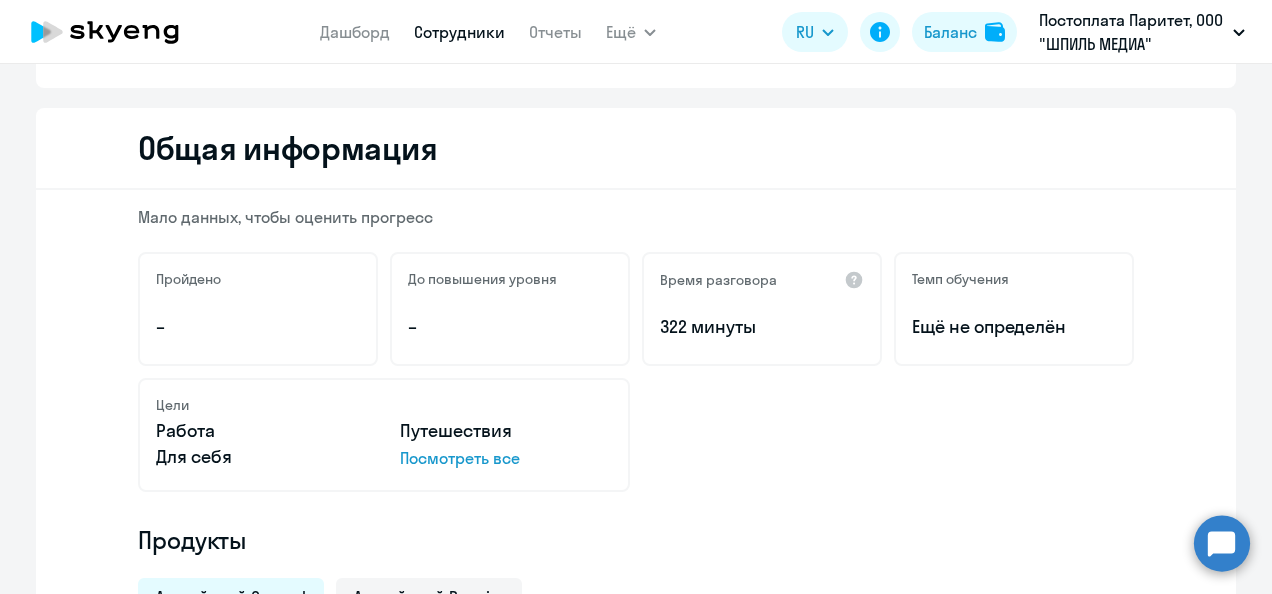 click 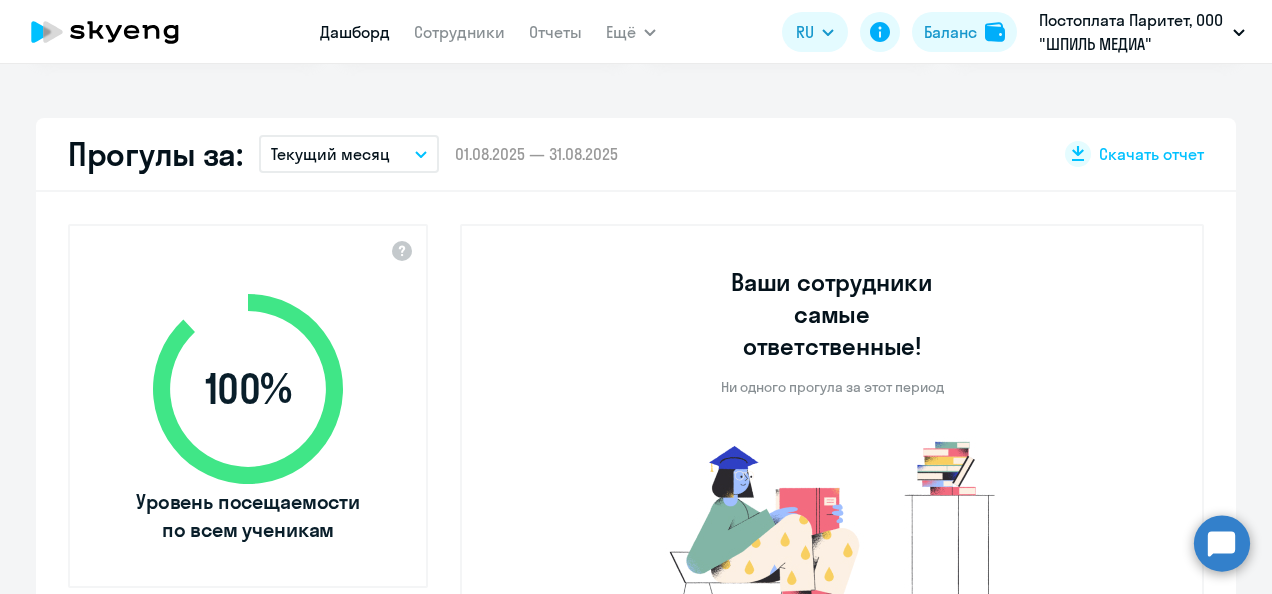 select on "30" 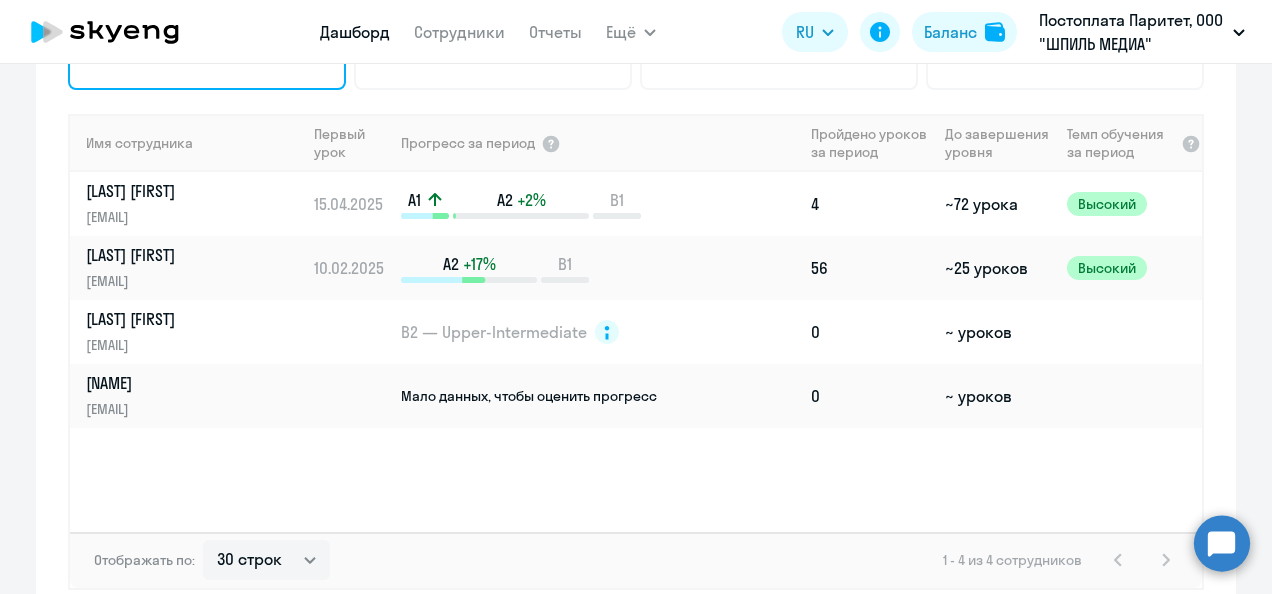 scroll, scrollTop: 1440, scrollLeft: 0, axis: vertical 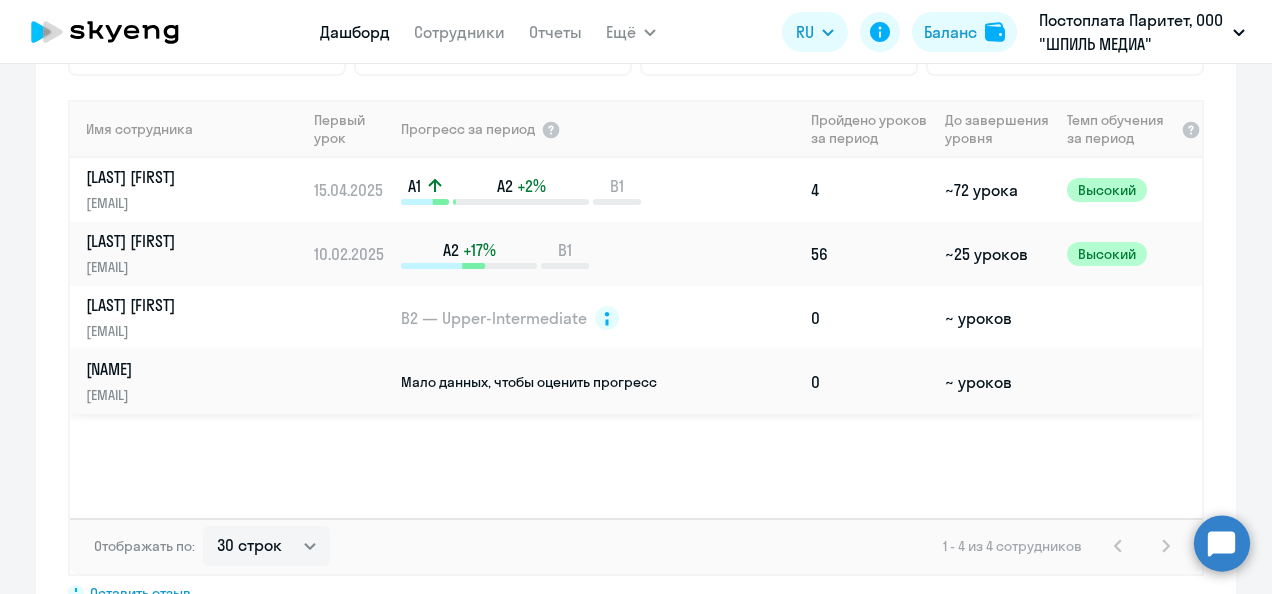 click on "[EMAIL]" 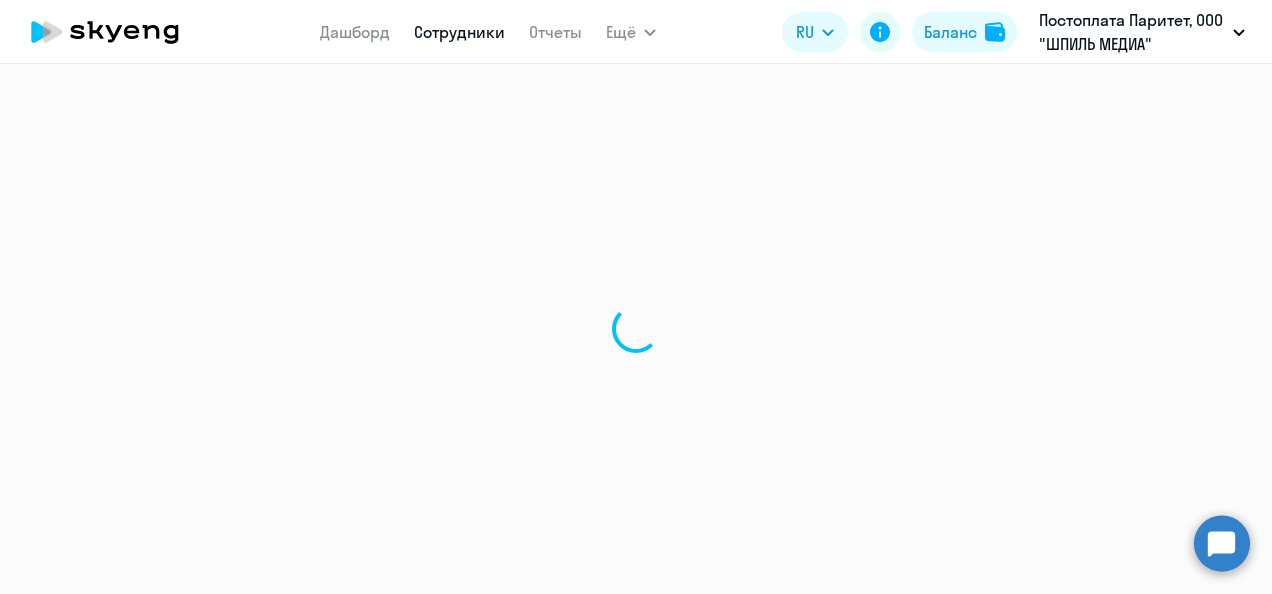 select on "english" 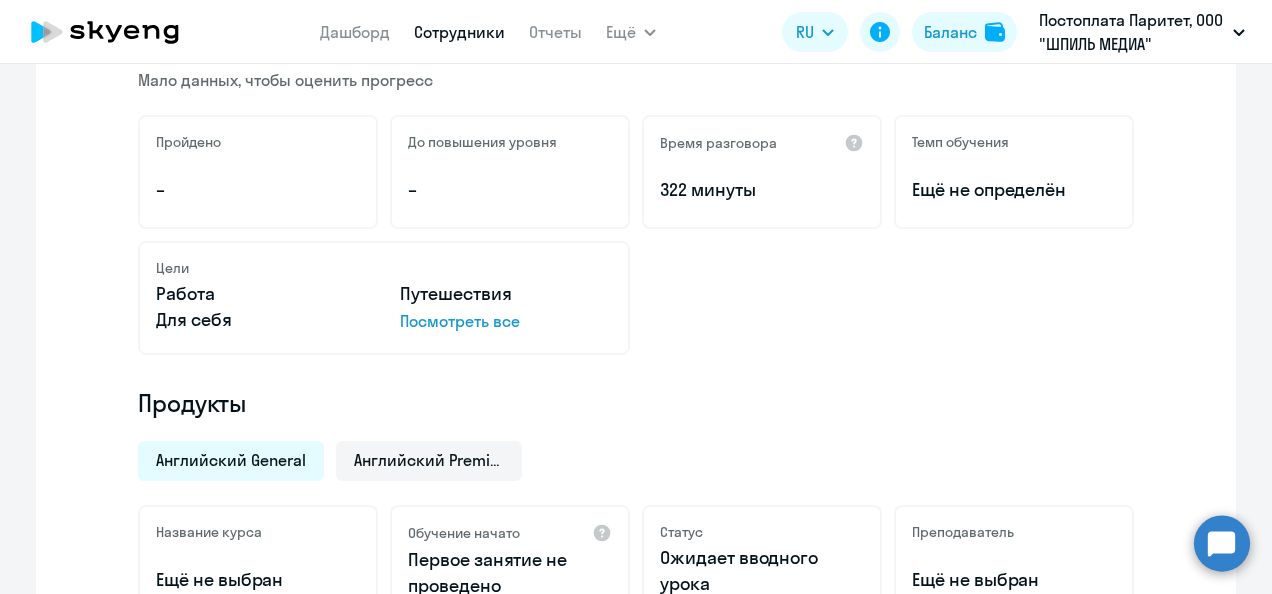 scroll, scrollTop: 400, scrollLeft: 0, axis: vertical 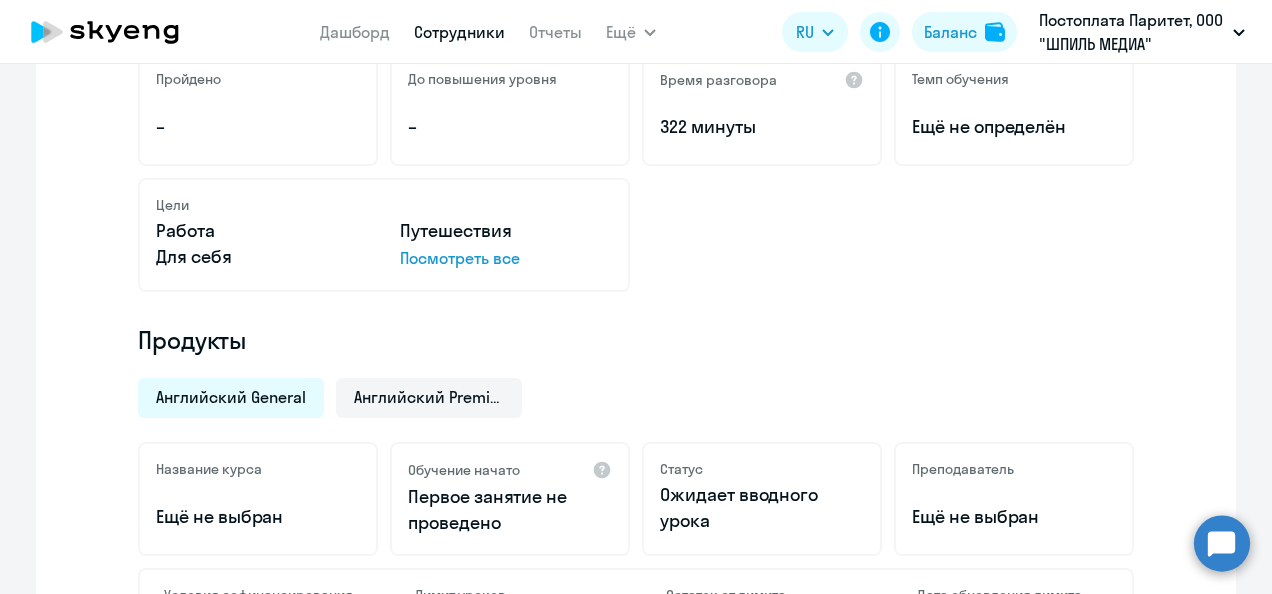 click on "Английский General" 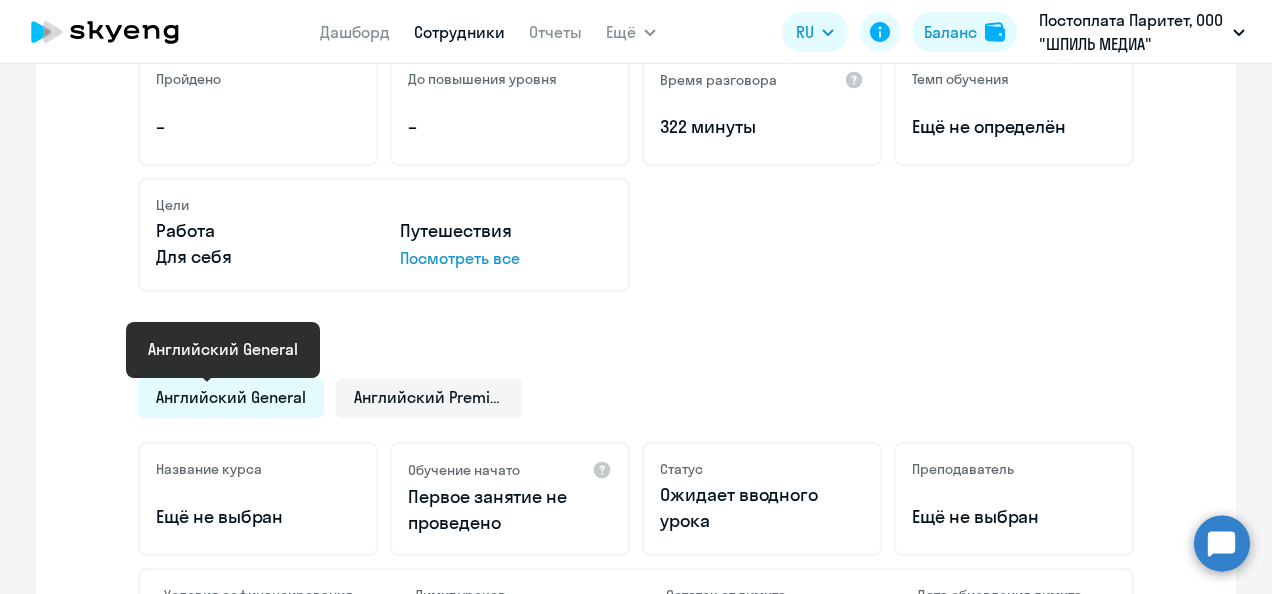 click on "Английский General" 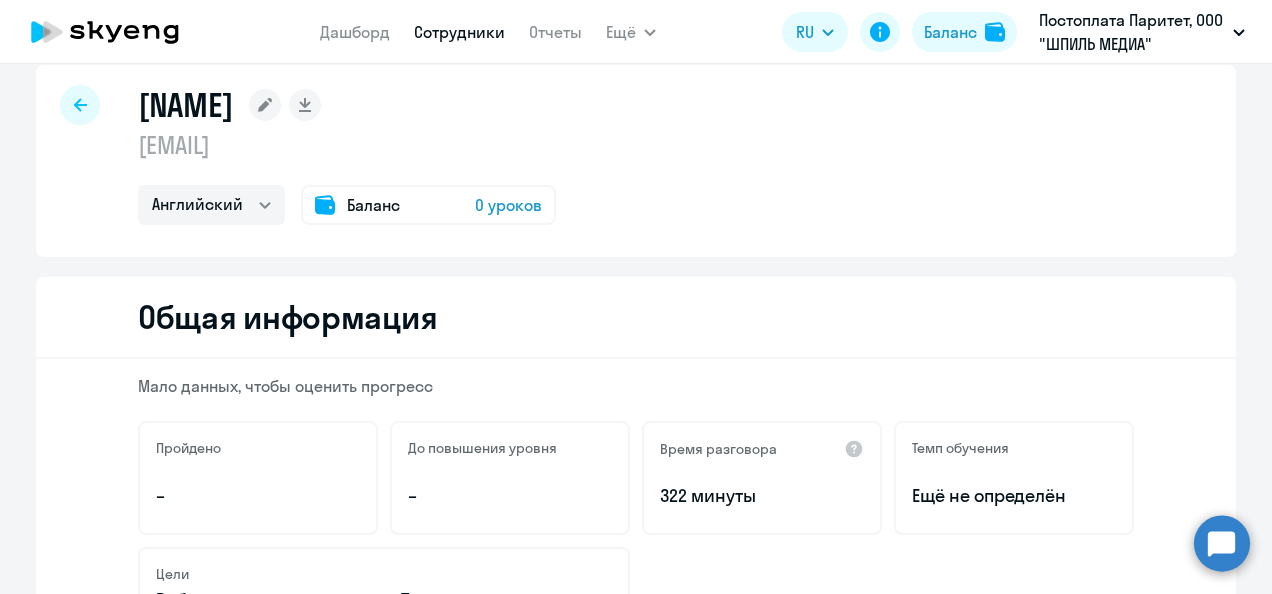 scroll, scrollTop: 0, scrollLeft: 0, axis: both 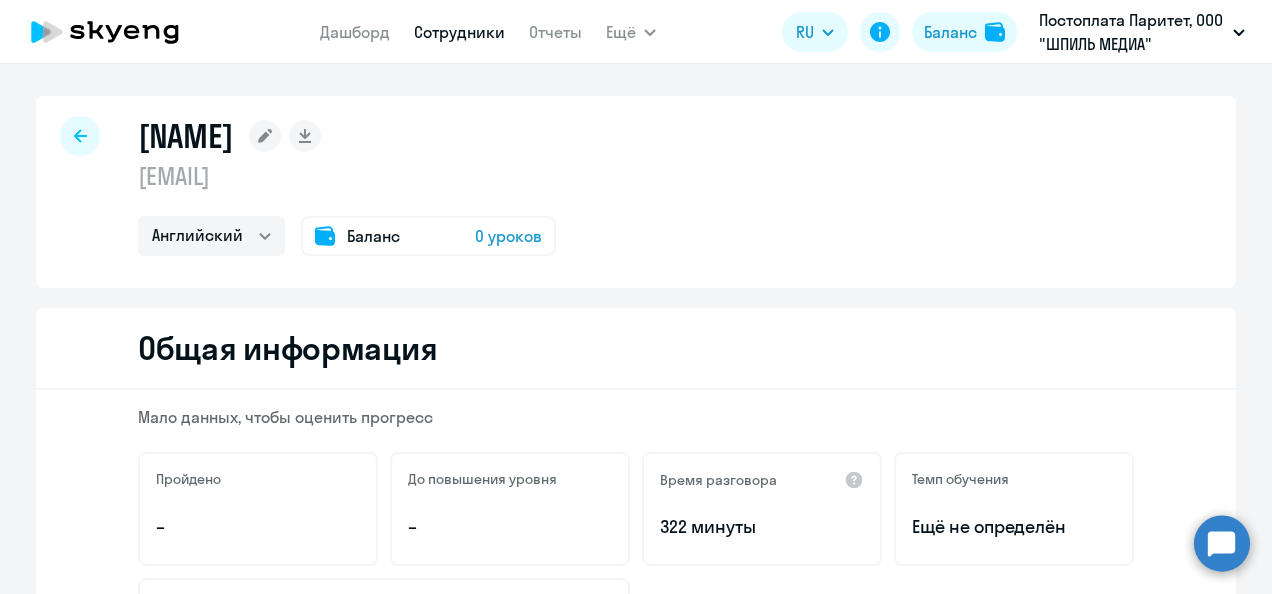 click 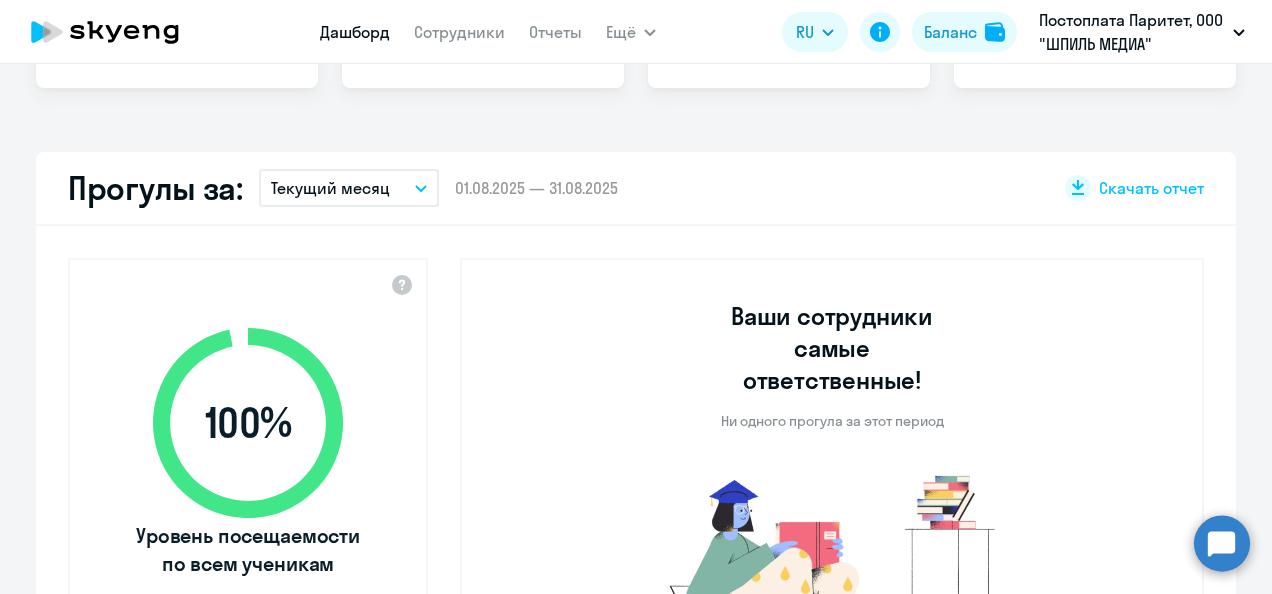 select on "30" 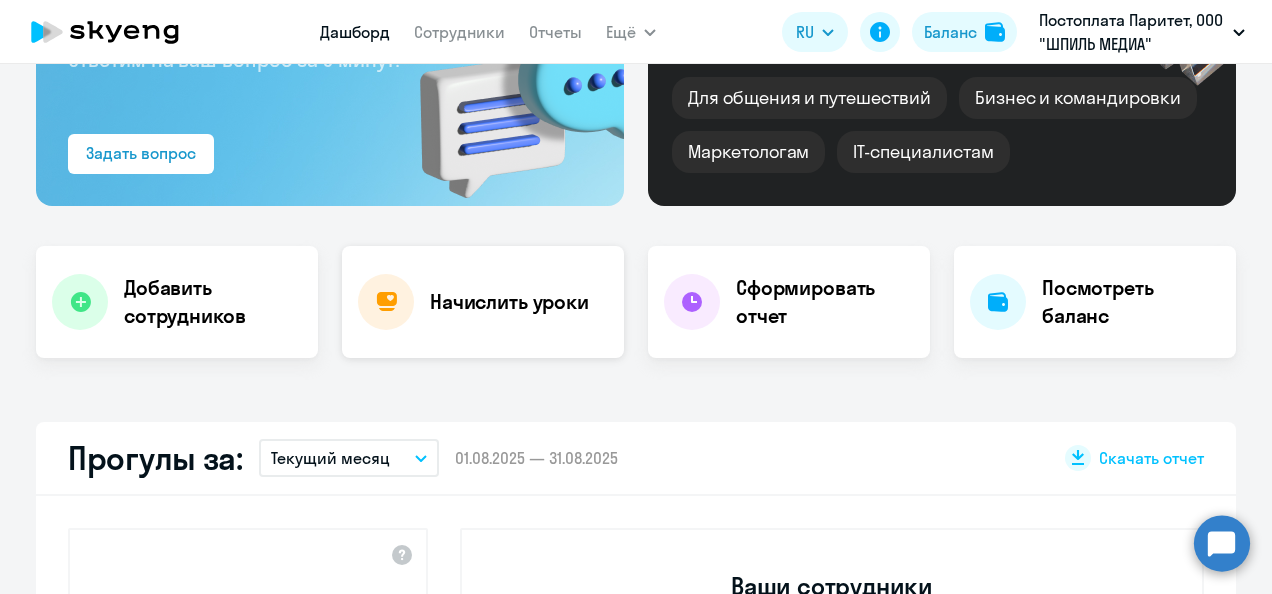 scroll, scrollTop: 200, scrollLeft: 0, axis: vertical 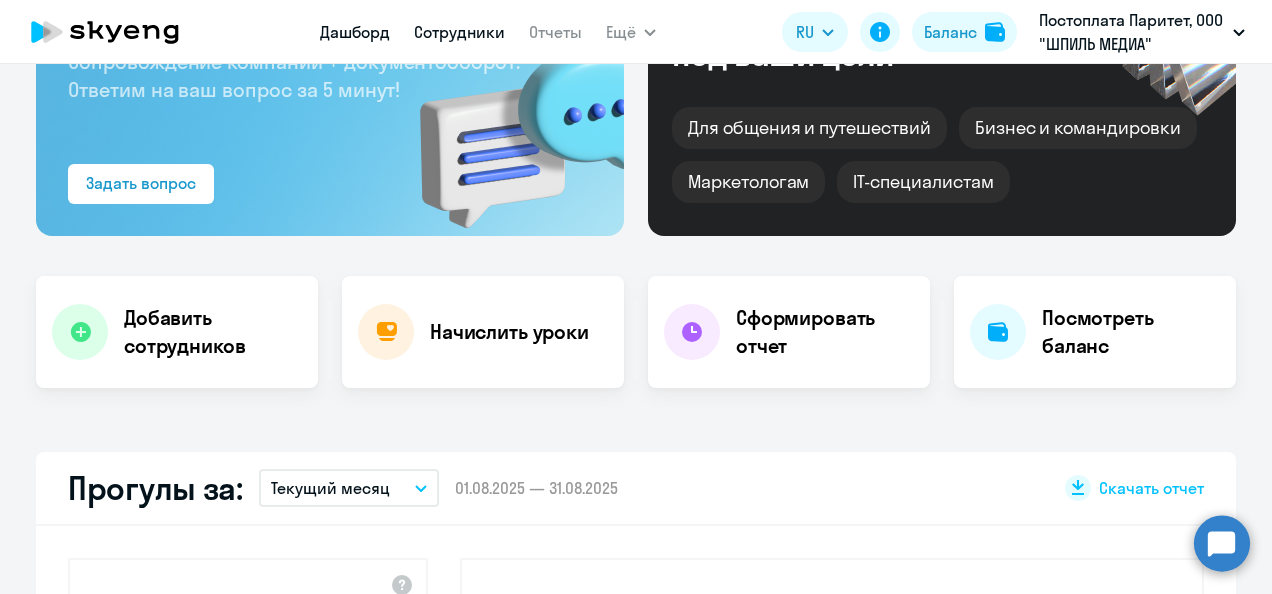 click on "Сотрудники" at bounding box center (459, 32) 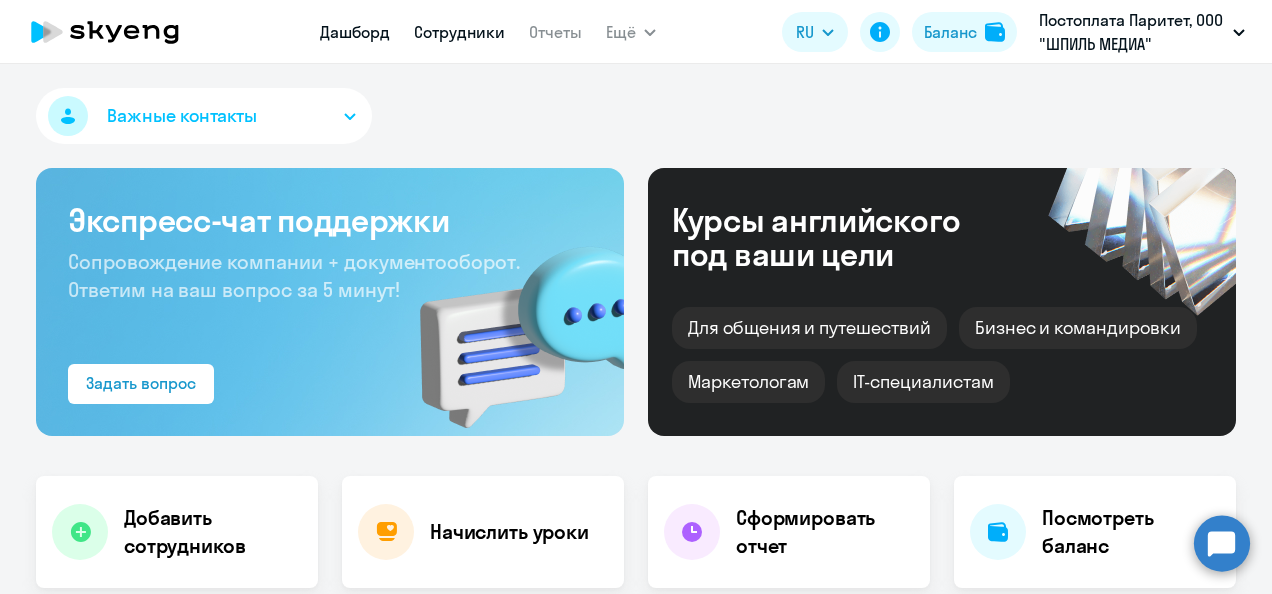 select on "30" 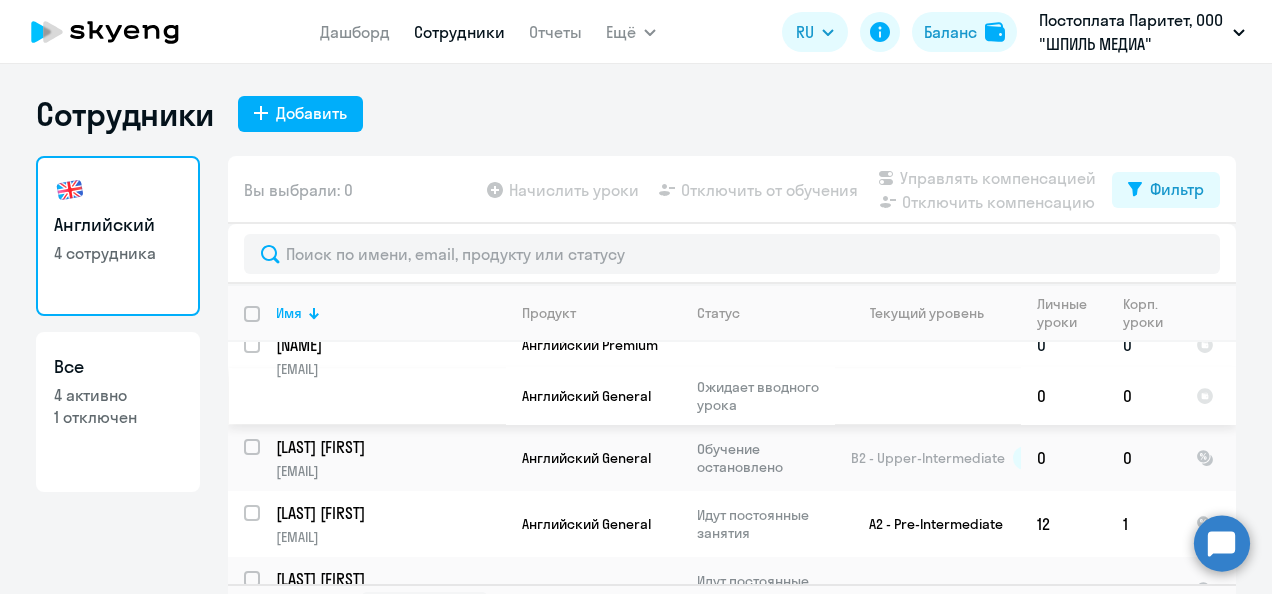 scroll, scrollTop: 0, scrollLeft: 0, axis: both 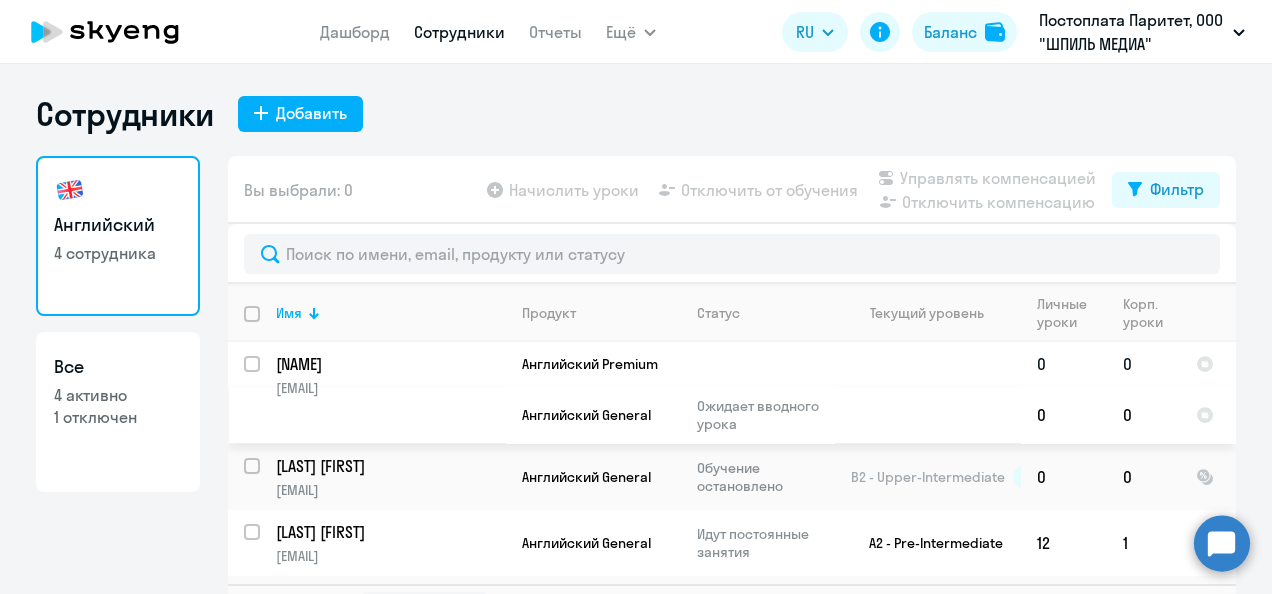 click on "[FIRST] [EMAIL]" 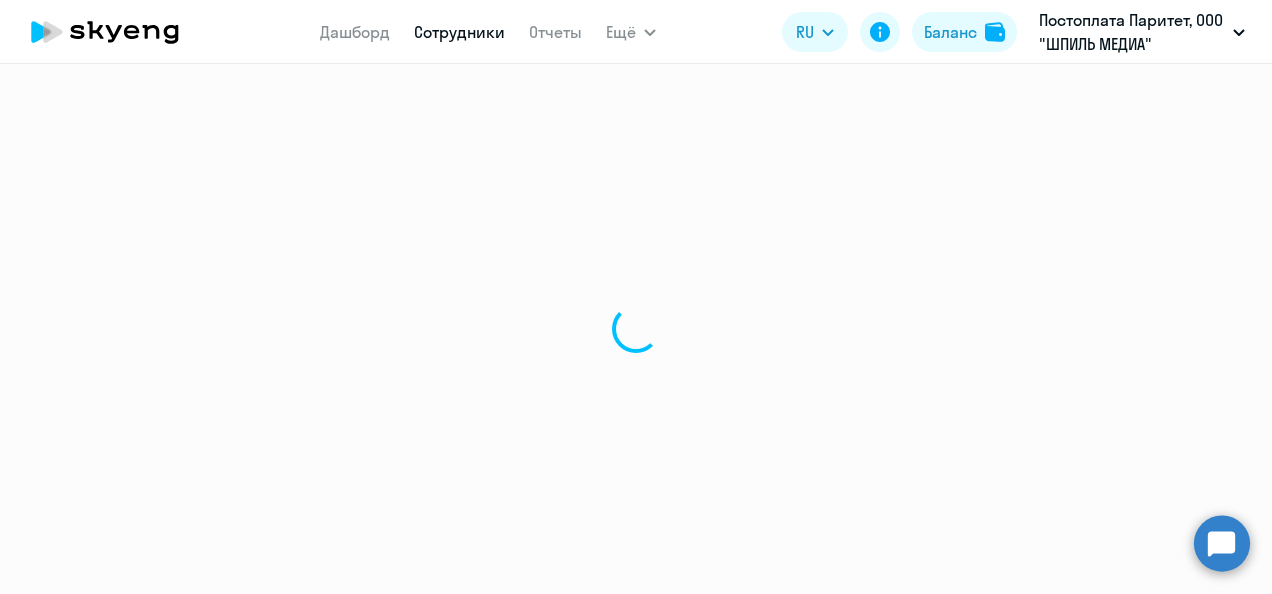 select on "english" 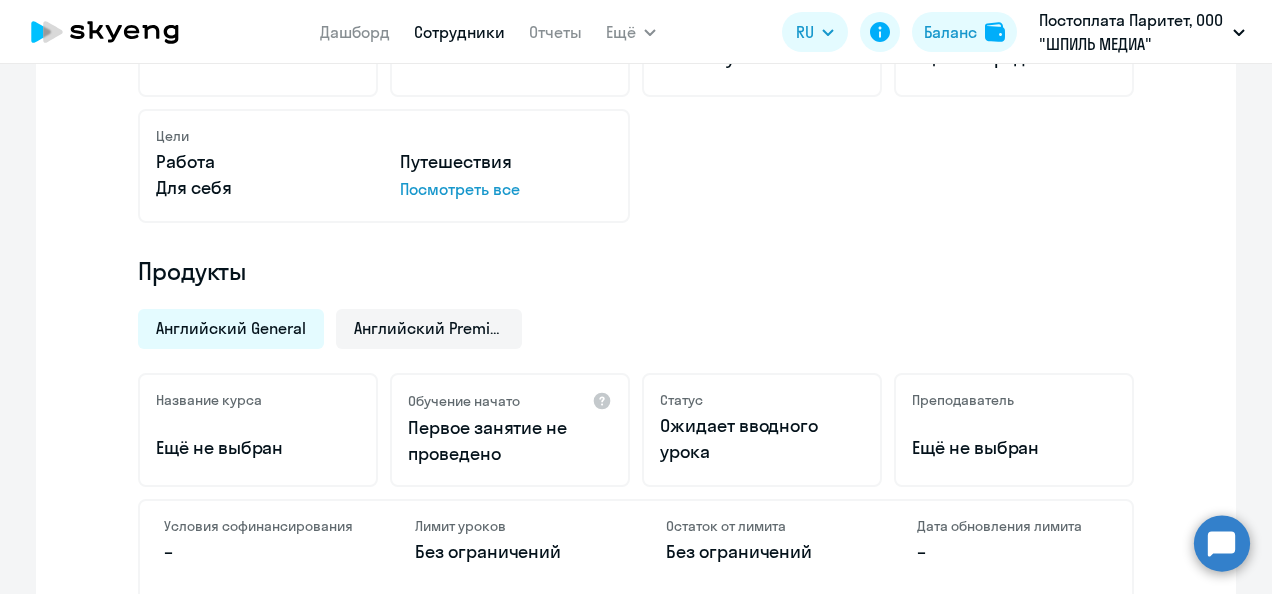 scroll, scrollTop: 500, scrollLeft: 0, axis: vertical 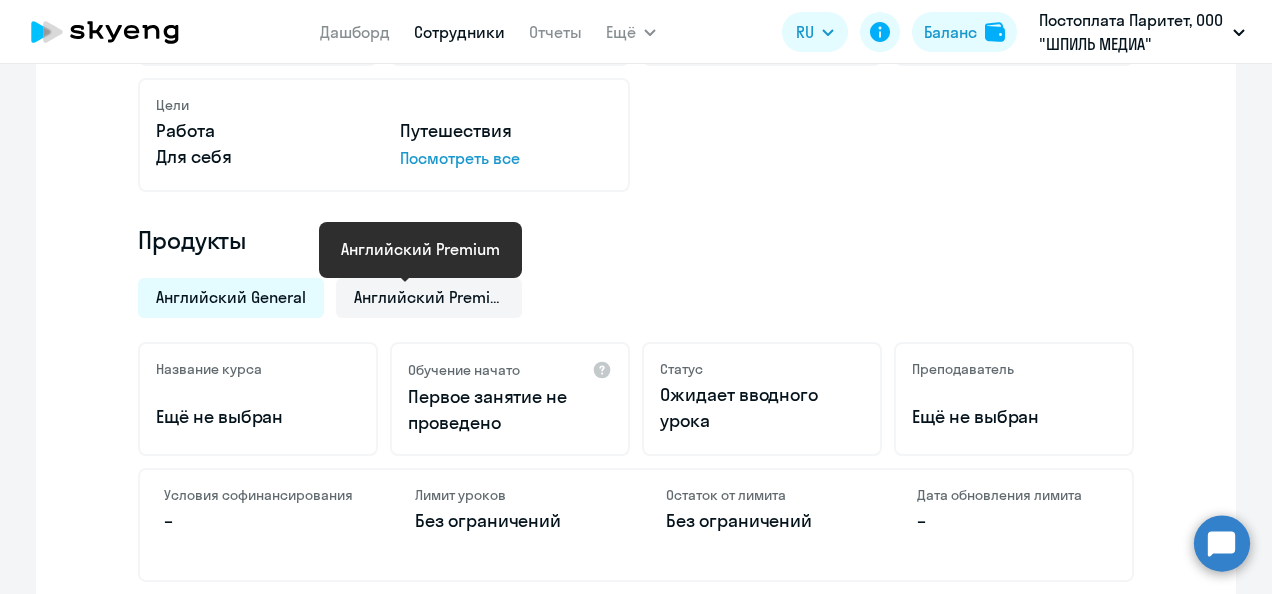 drag, startPoint x: 395, startPoint y: 287, endPoint x: 318, endPoint y: 163, distance: 145.96233 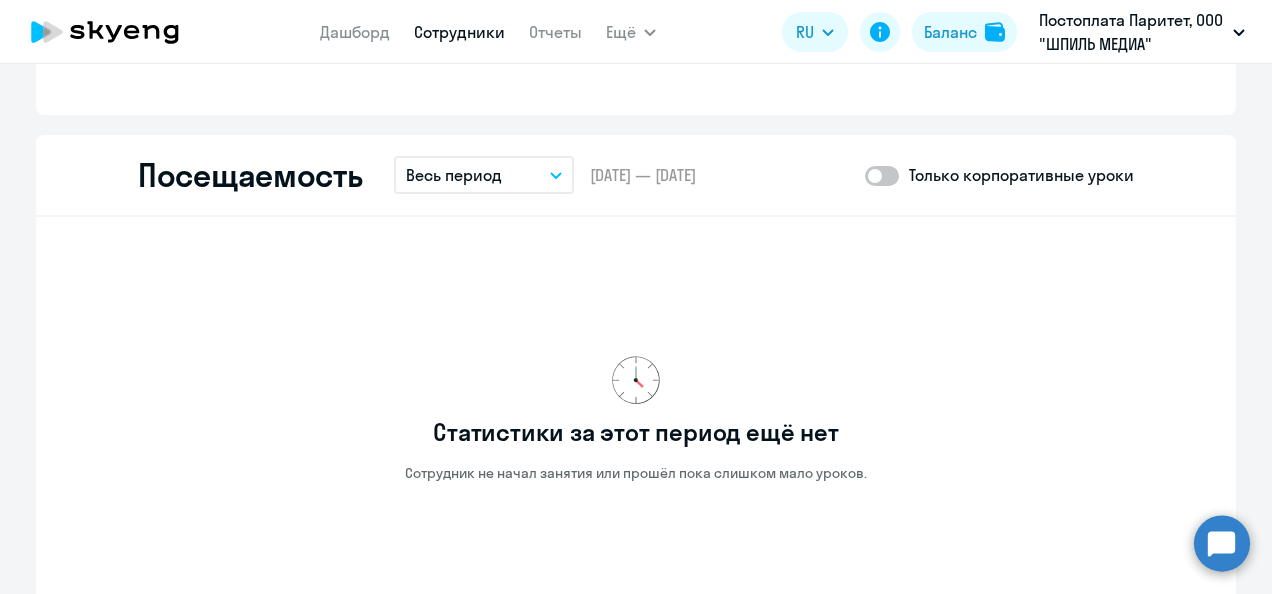 scroll, scrollTop: 1800, scrollLeft: 0, axis: vertical 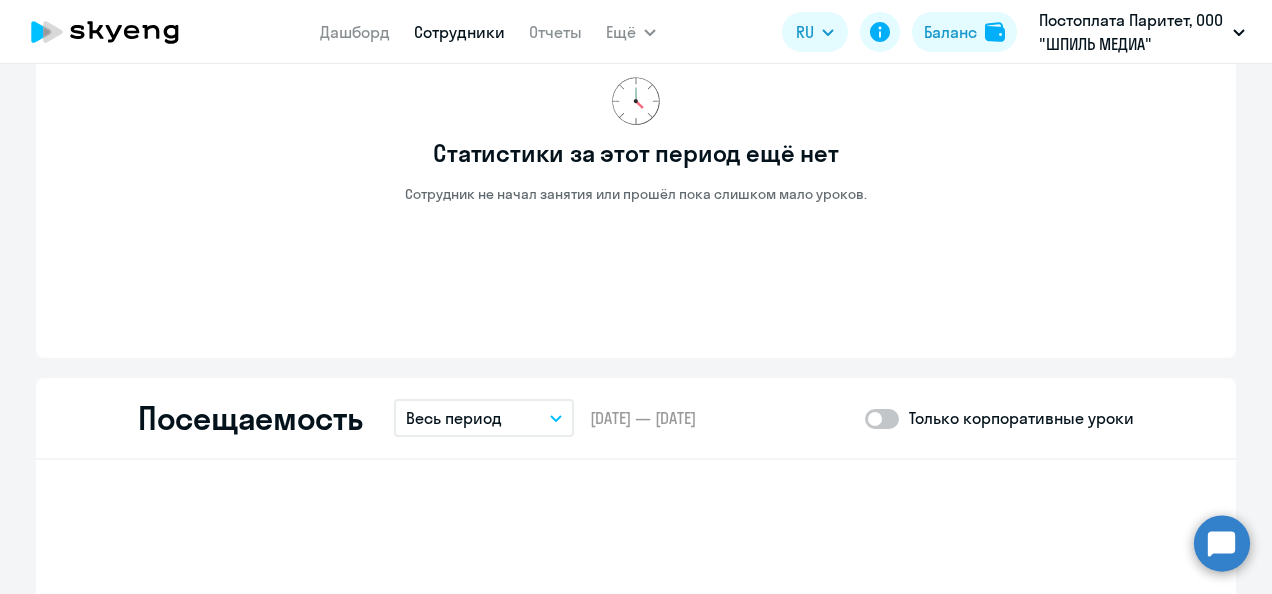 click on "Сотрудники" at bounding box center [459, 32] 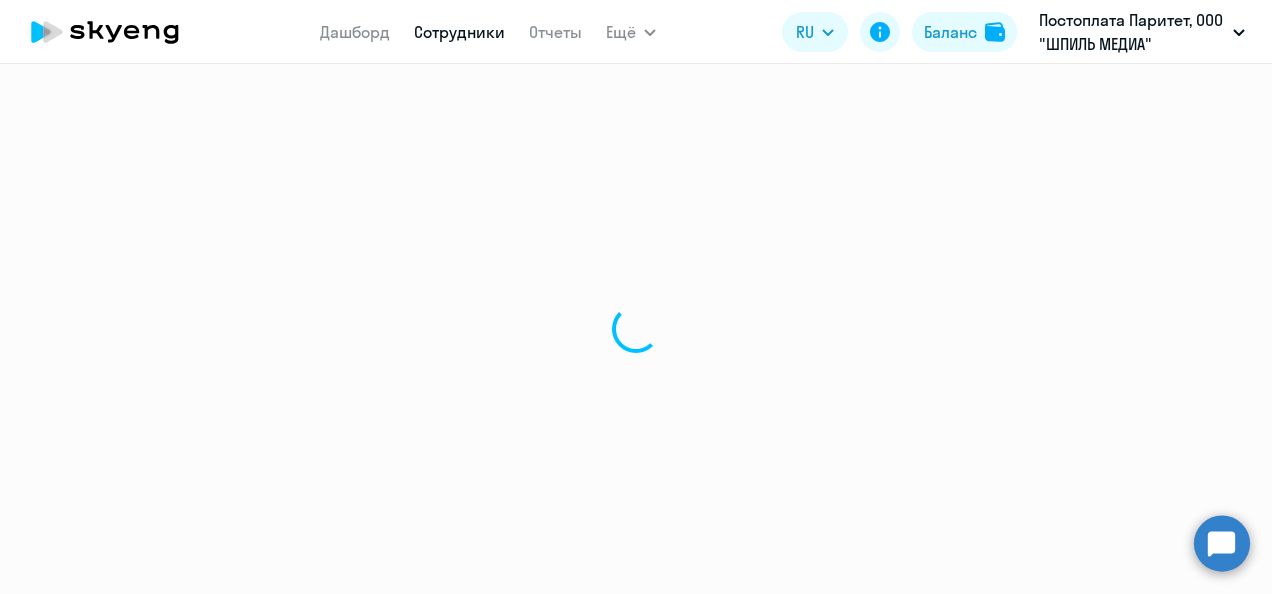 scroll, scrollTop: 0, scrollLeft: 0, axis: both 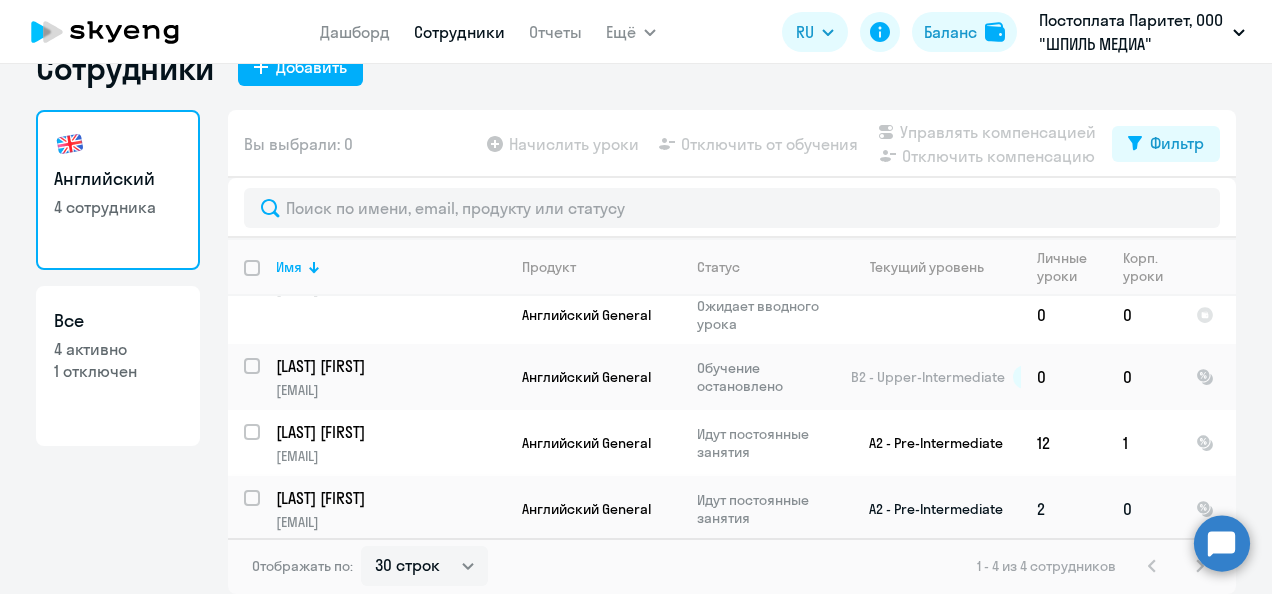 click on "[LAST] [FIRST] [EMAIL]" 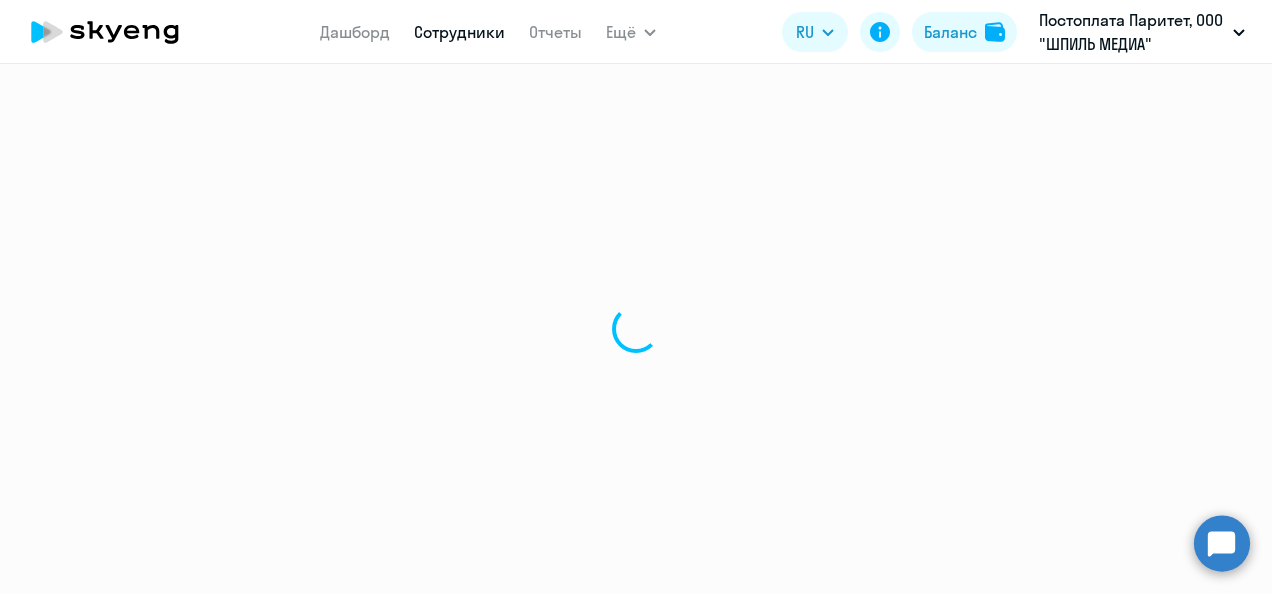 select on "english" 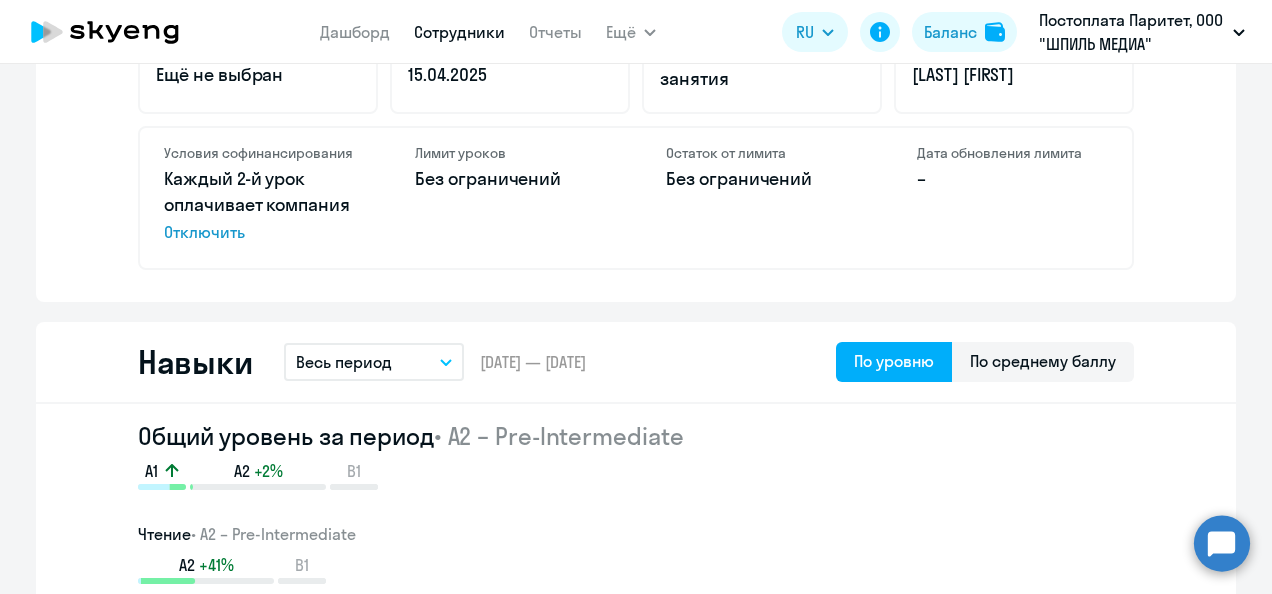 scroll, scrollTop: 800, scrollLeft: 0, axis: vertical 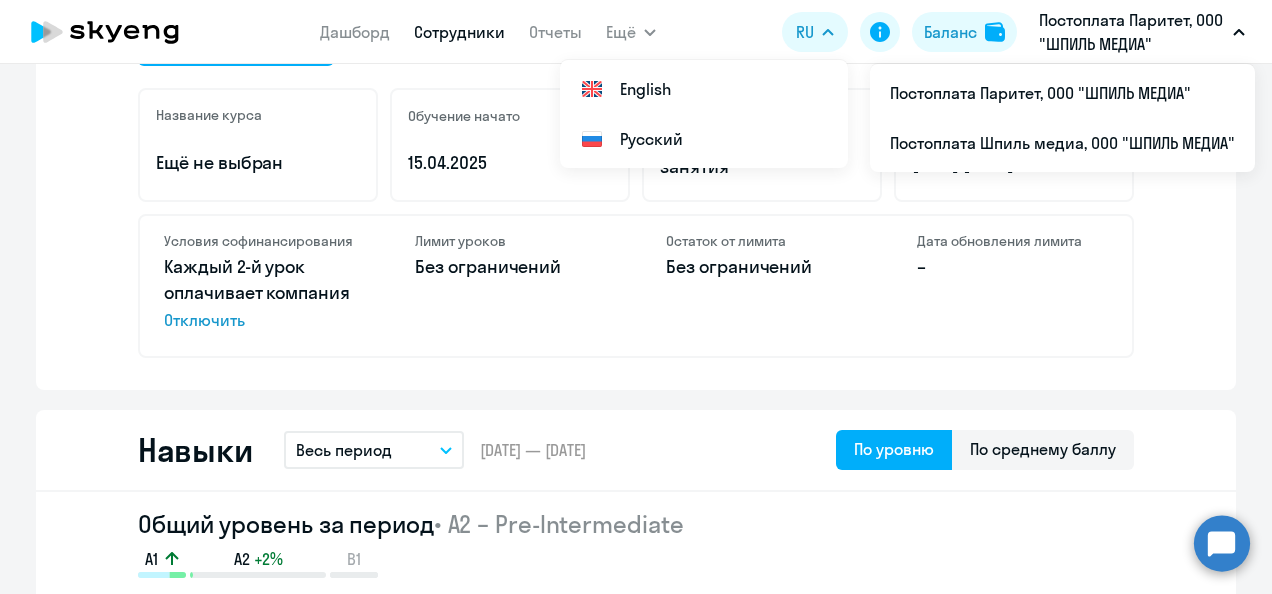 click on "Постоплата Паритет, ООО "ШПИЛЬ МЕДИА"" at bounding box center [1132, 32] 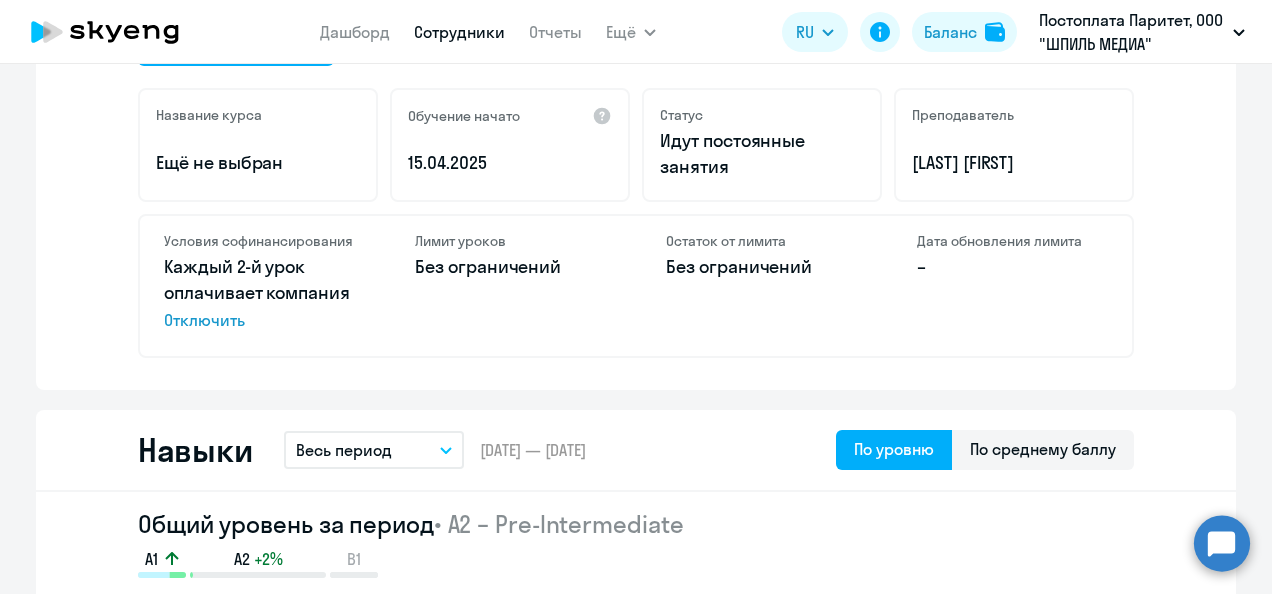 click on "Постоплата Паритет, ООО "ШПИЛЬ МЕДИА"" at bounding box center [1132, 32] 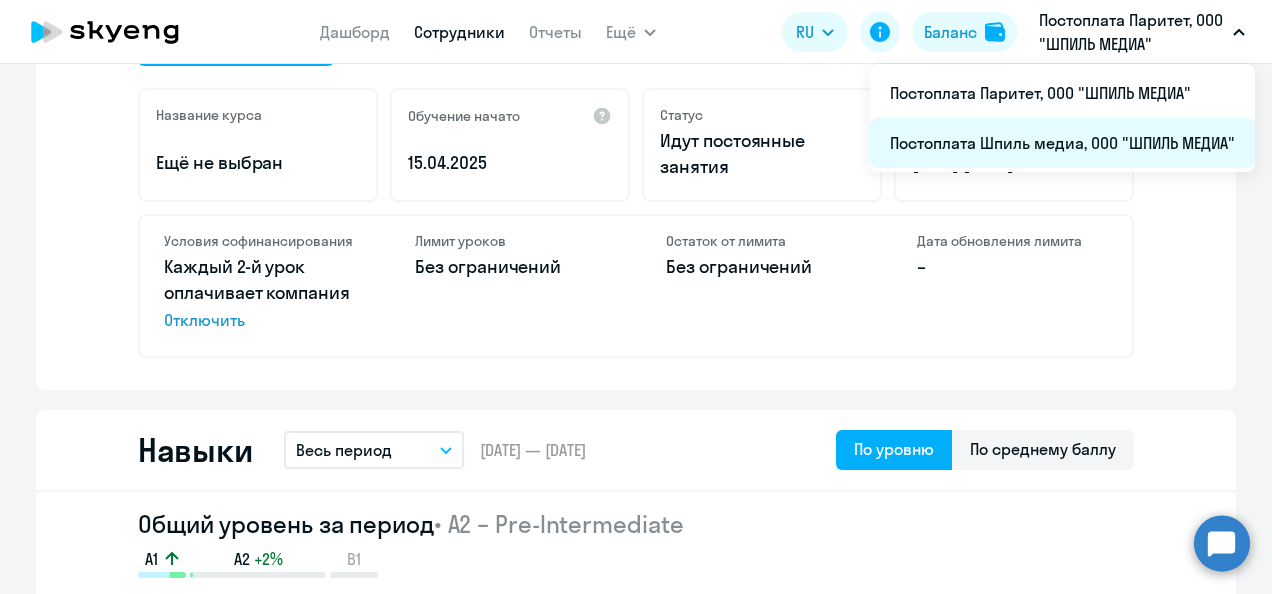 click on "Постоплата Шпиль медиа, ООО "ШПИЛЬ МЕДИА"" at bounding box center [1062, 143] 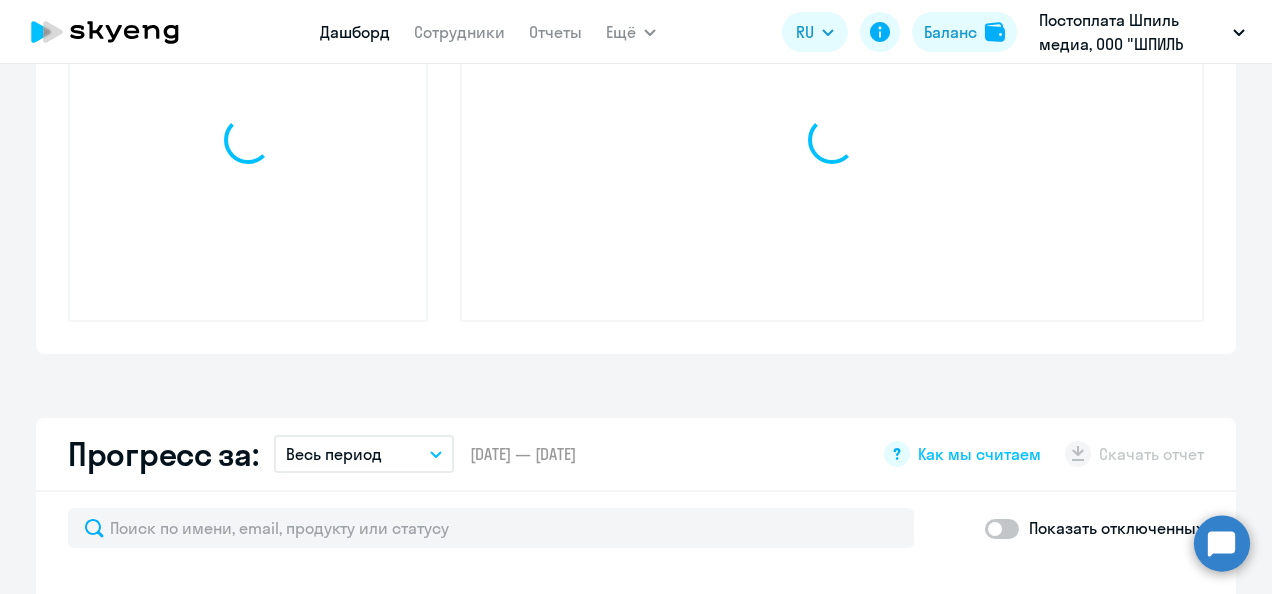 scroll, scrollTop: 980, scrollLeft: 0, axis: vertical 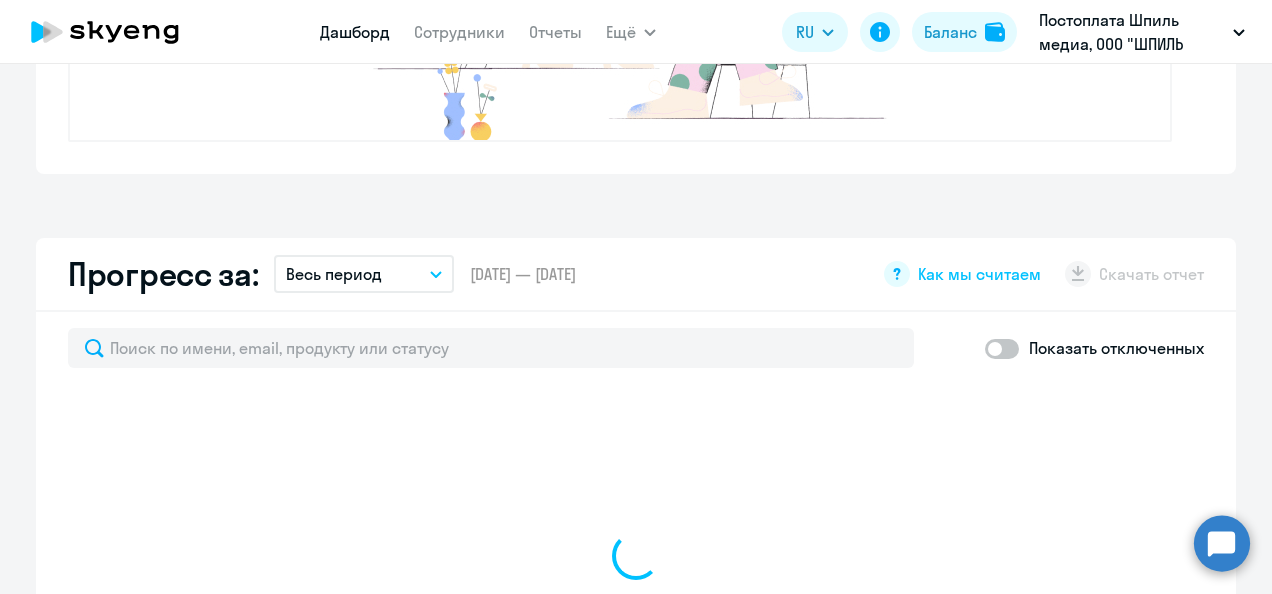 select on "30" 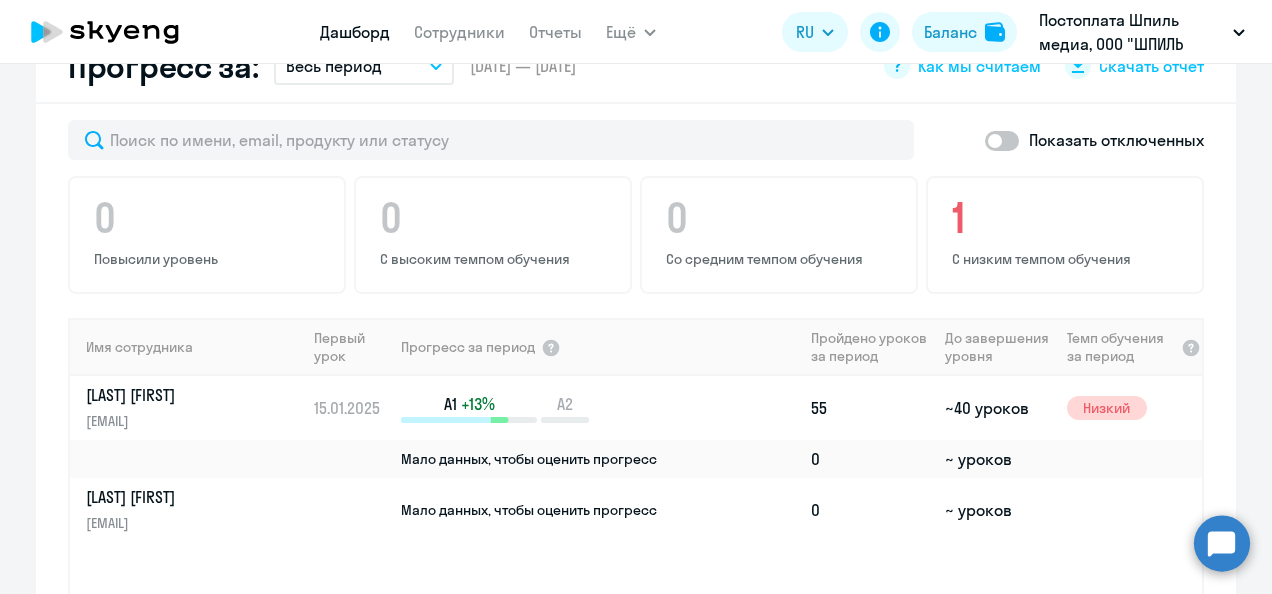 scroll, scrollTop: 1288, scrollLeft: 0, axis: vertical 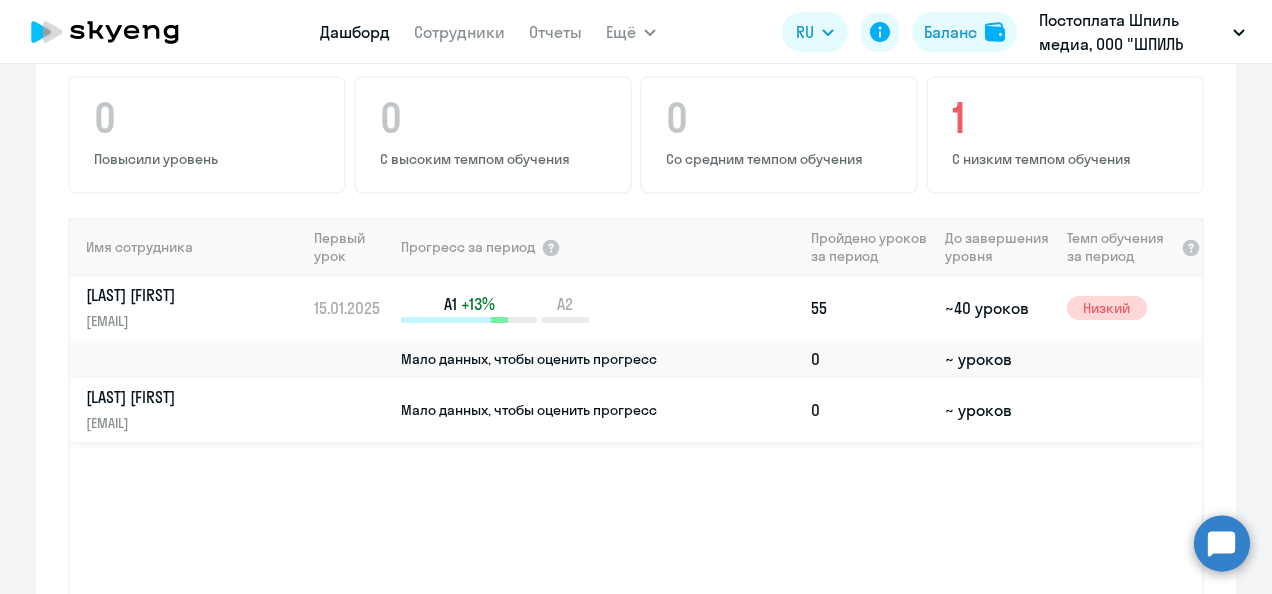 click on "Мало данных, чтобы оценить прогресс" 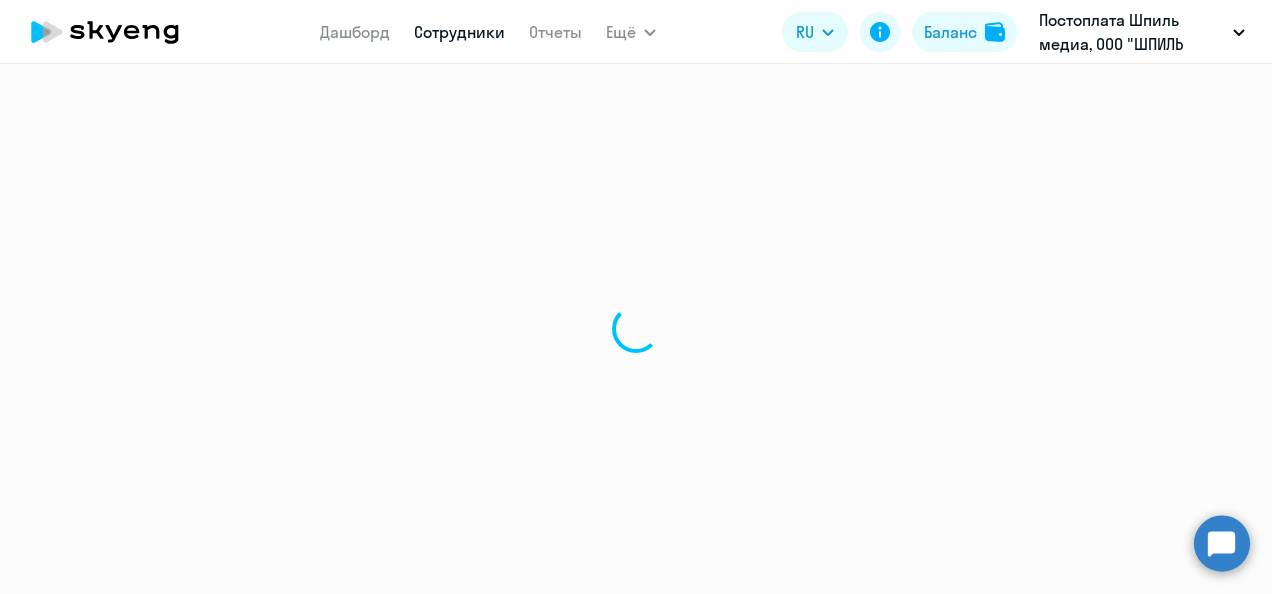 select on "english" 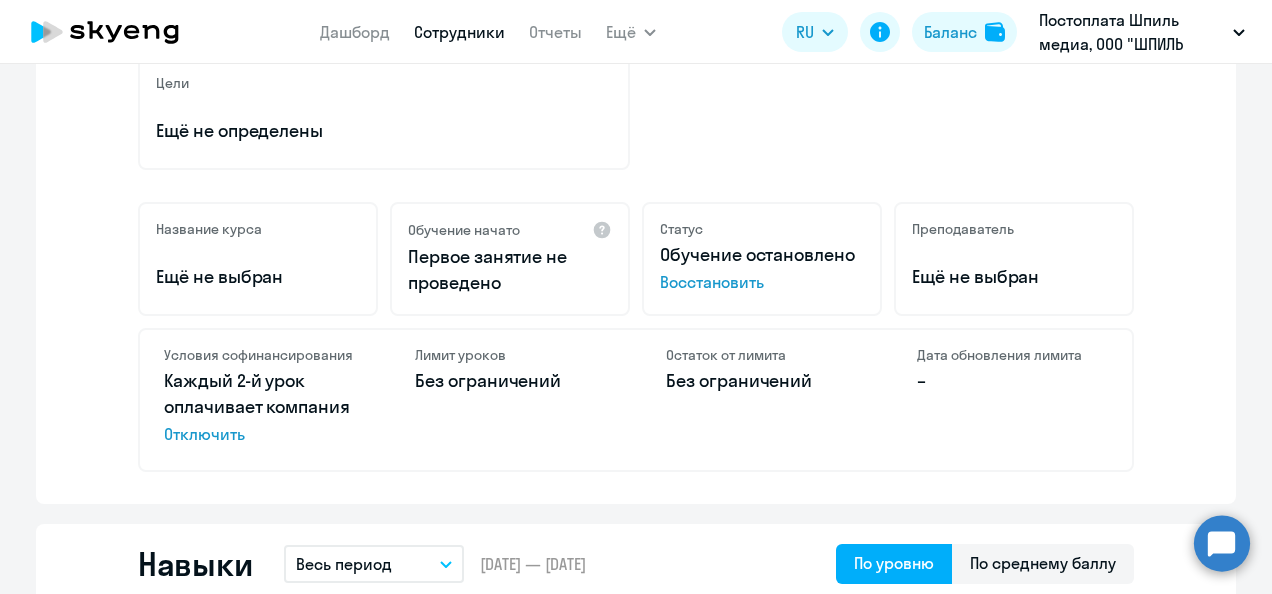 scroll, scrollTop: 400, scrollLeft: 0, axis: vertical 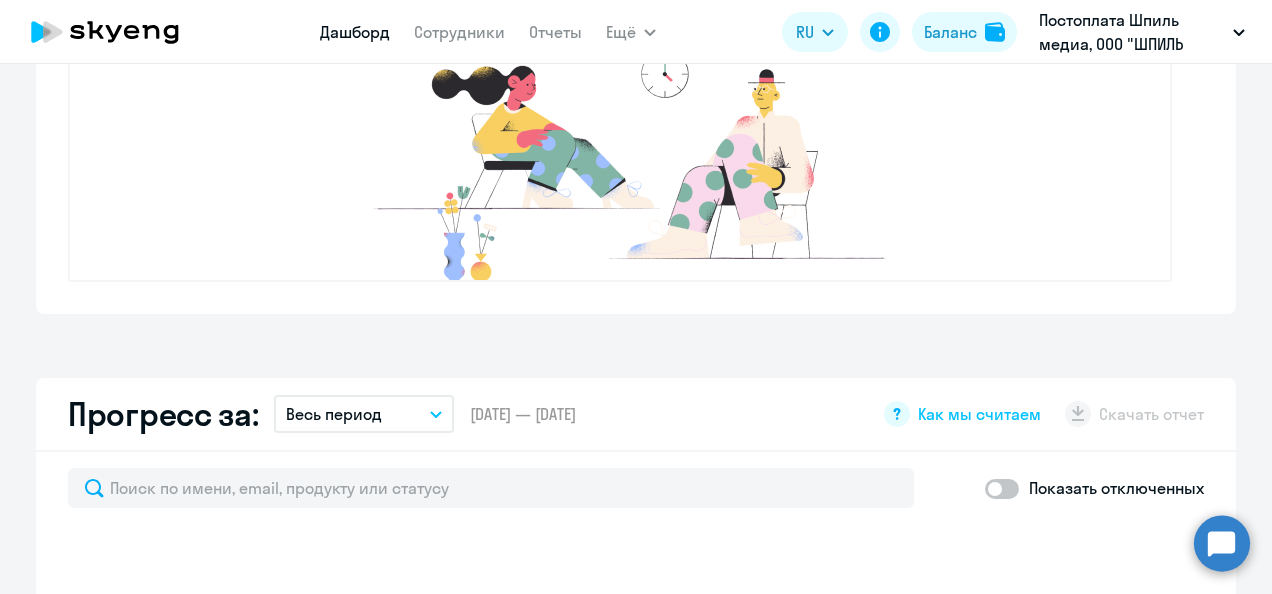 select on "30" 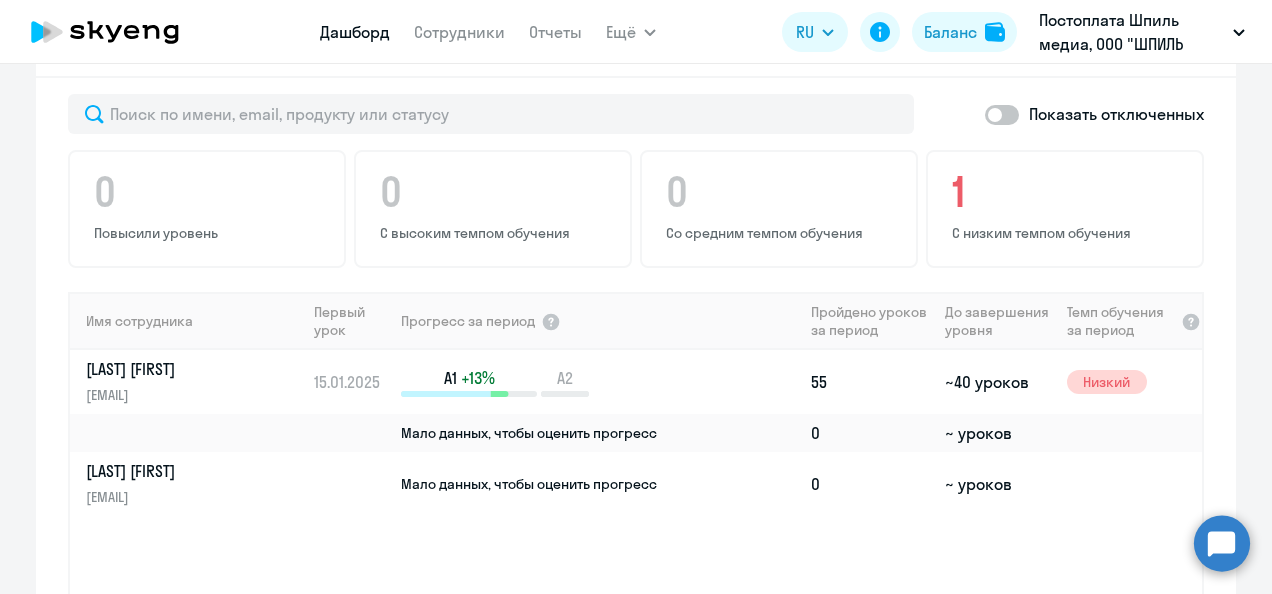scroll, scrollTop: 1240, scrollLeft: 0, axis: vertical 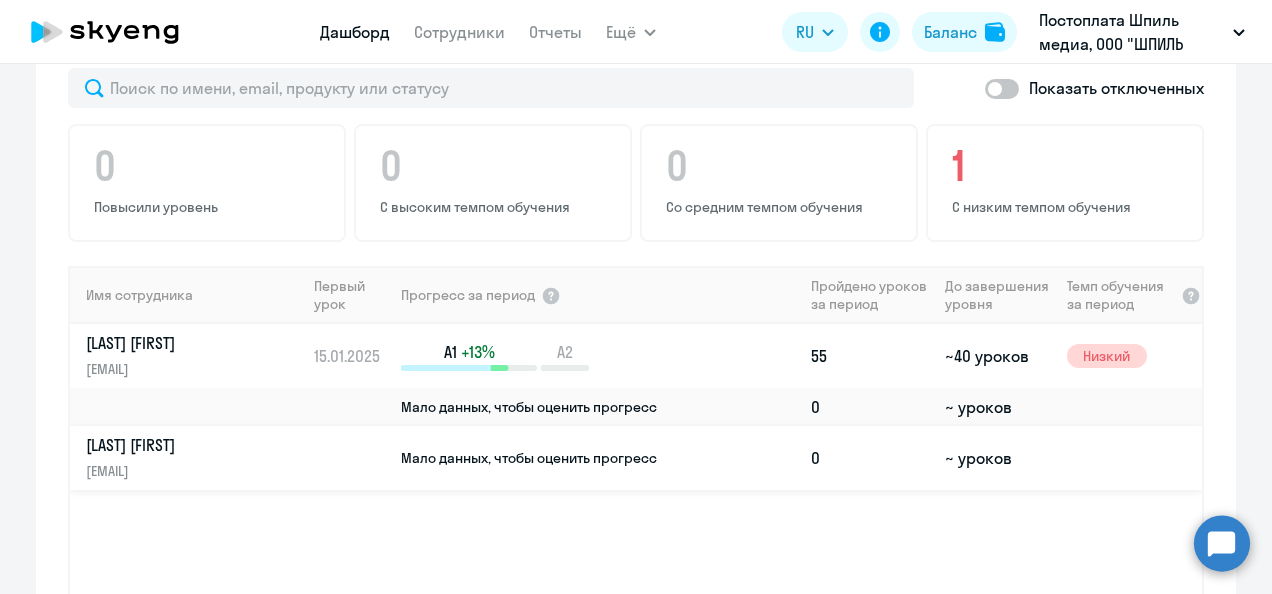 click on "[LAST] [FIRST]" 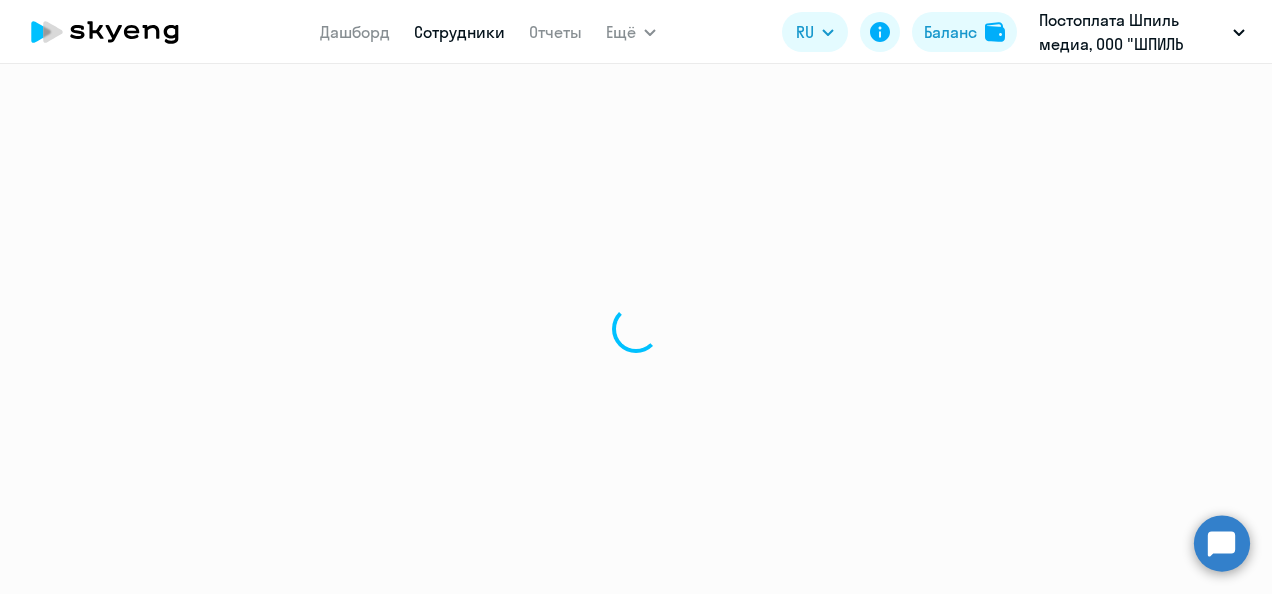 scroll, scrollTop: 0, scrollLeft: 0, axis: both 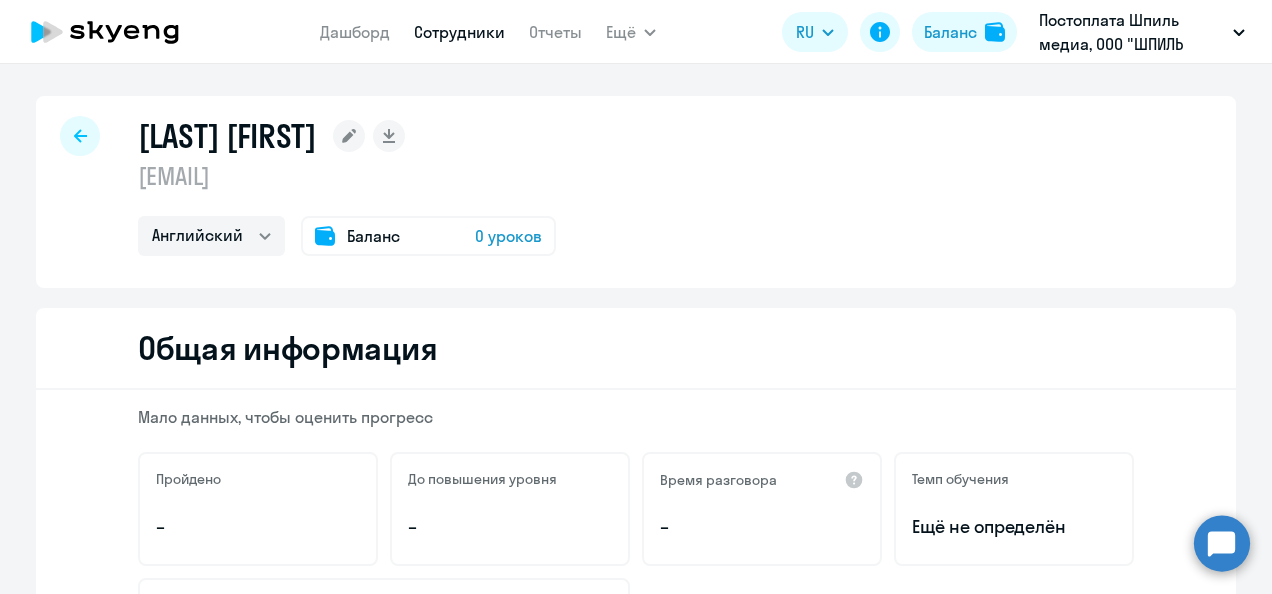click 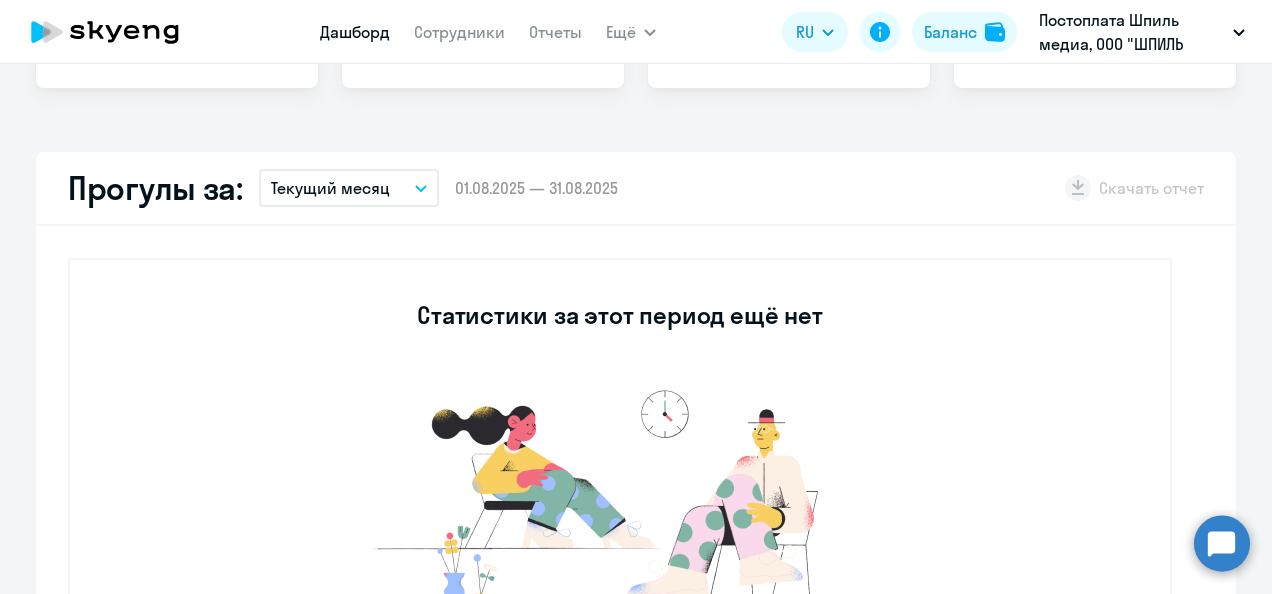 select on "30" 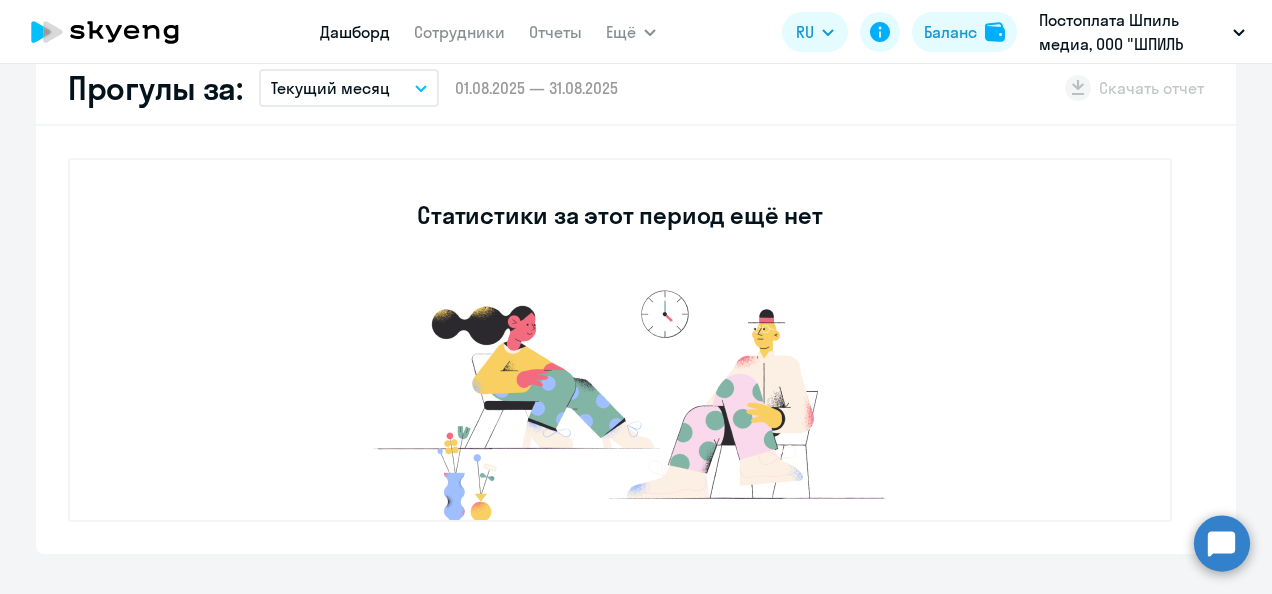 scroll, scrollTop: 100, scrollLeft: 0, axis: vertical 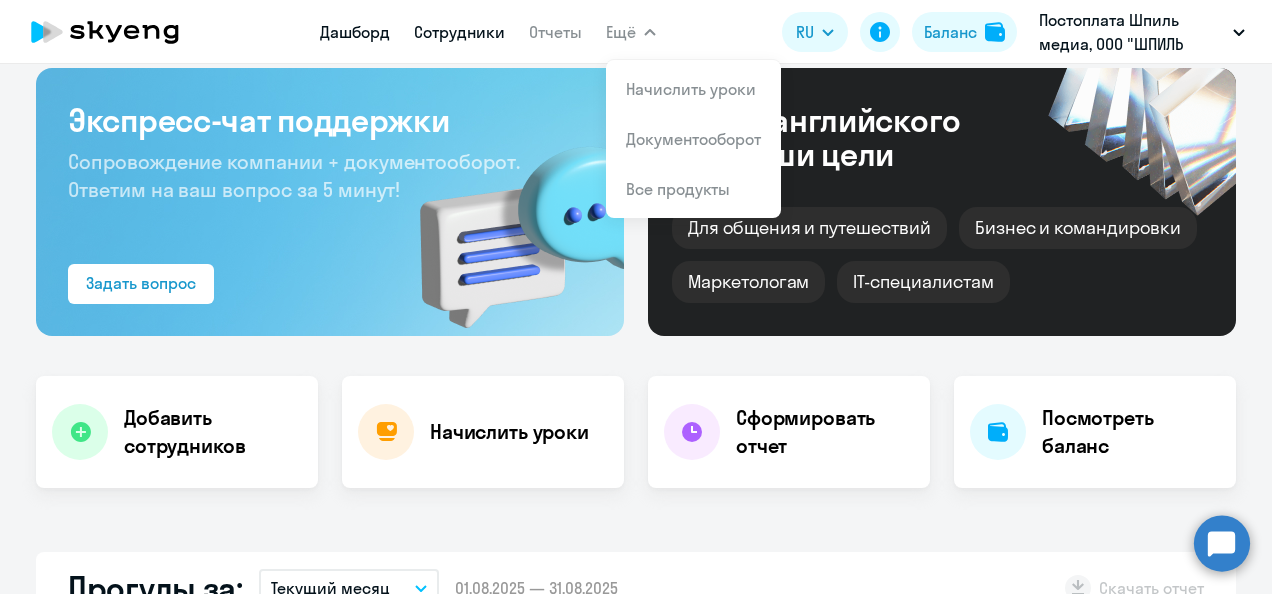 click on "Сотрудники" at bounding box center (459, 32) 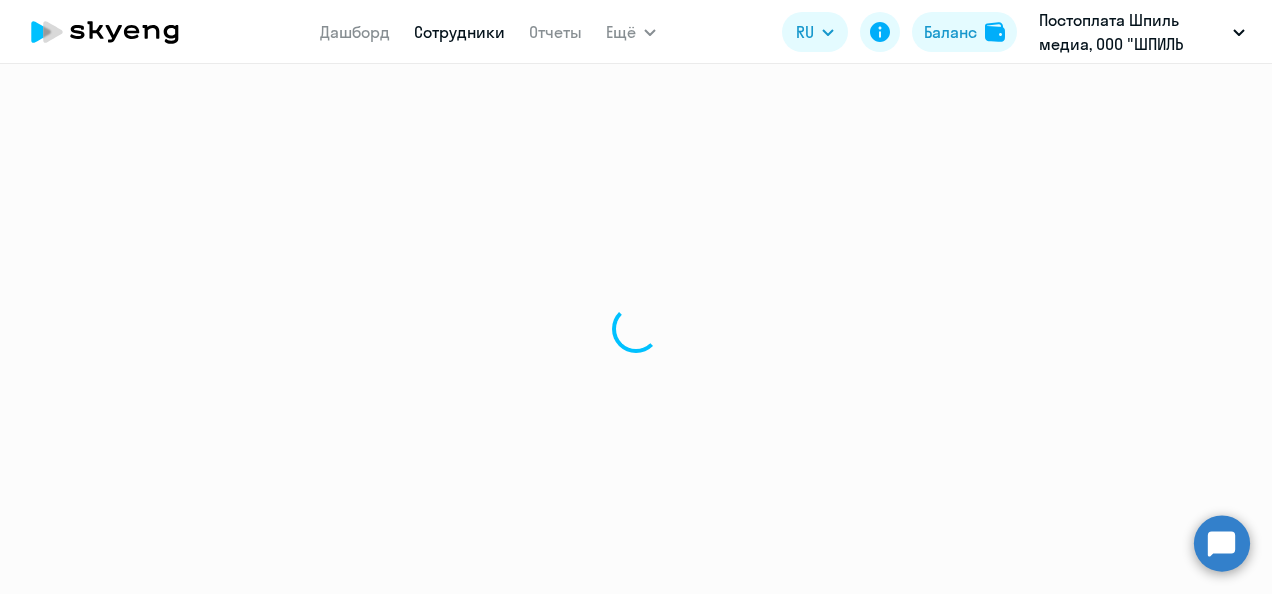 scroll, scrollTop: 0, scrollLeft: 0, axis: both 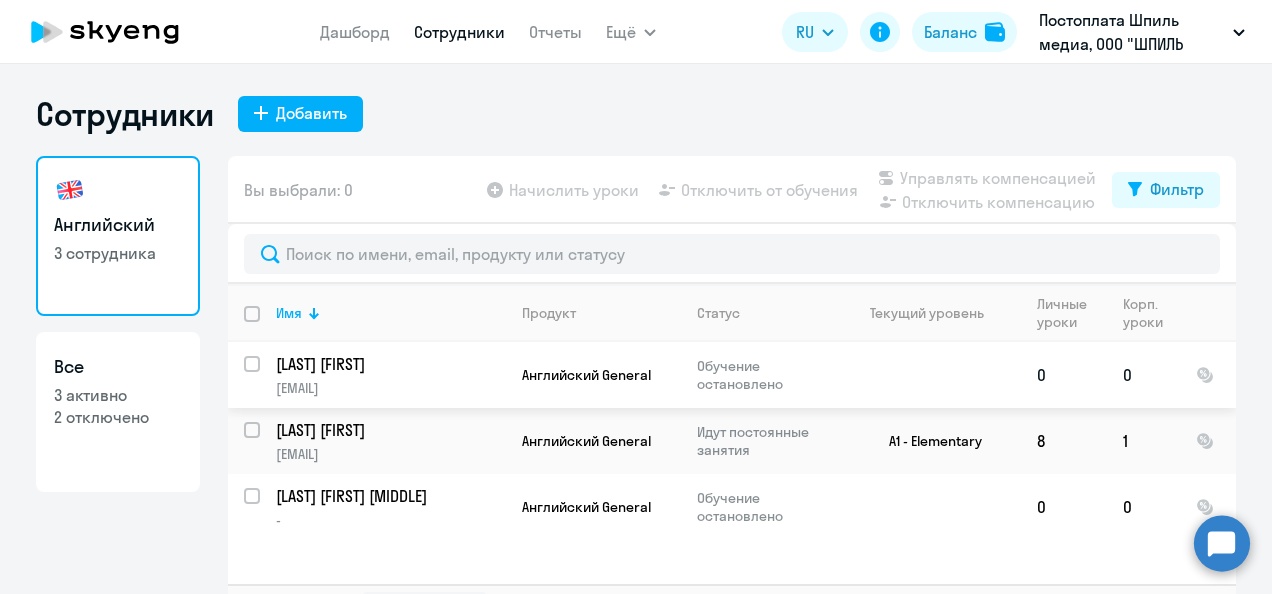 click at bounding box center [264, 376] 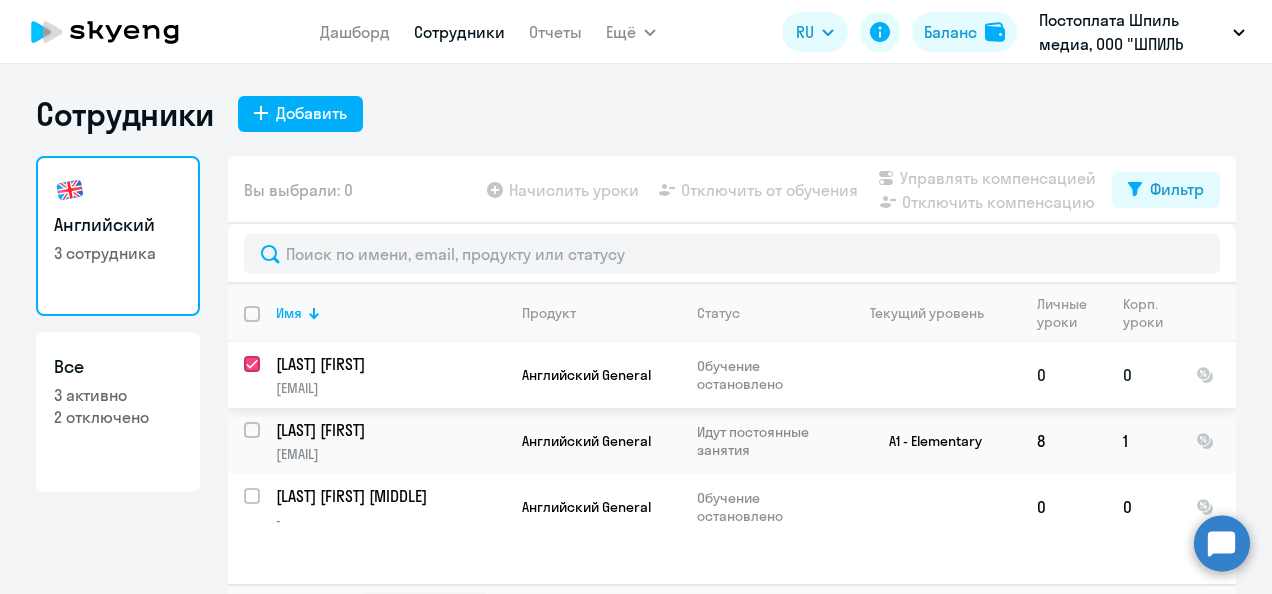 checkbox on "true" 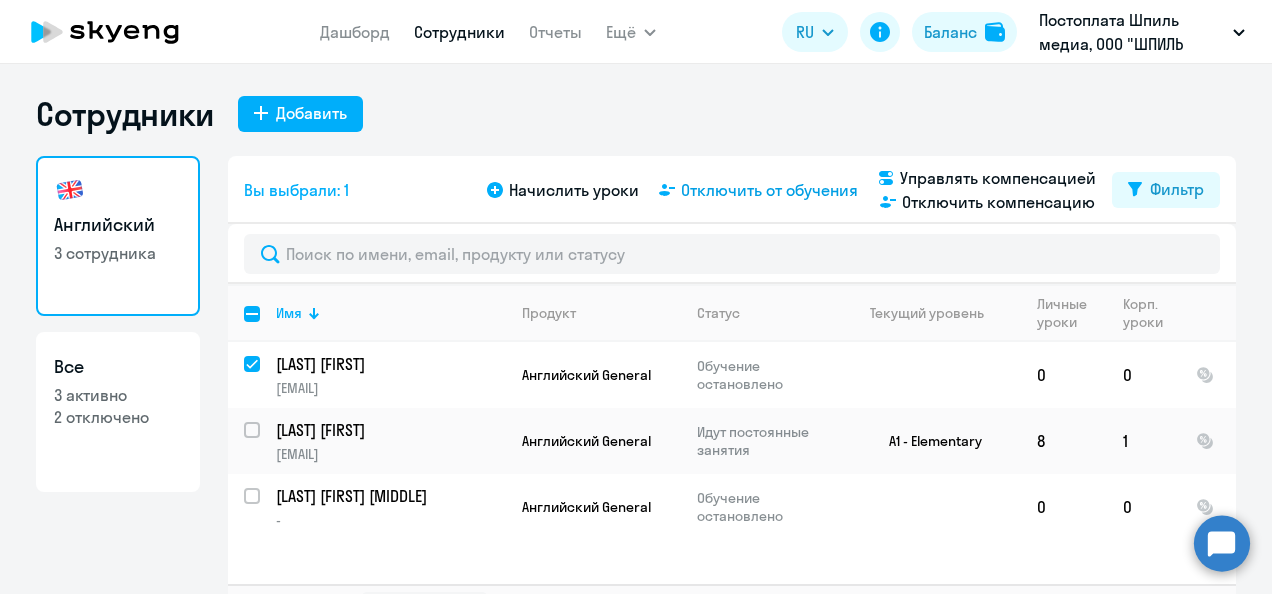 click on "Отключить от обучения" 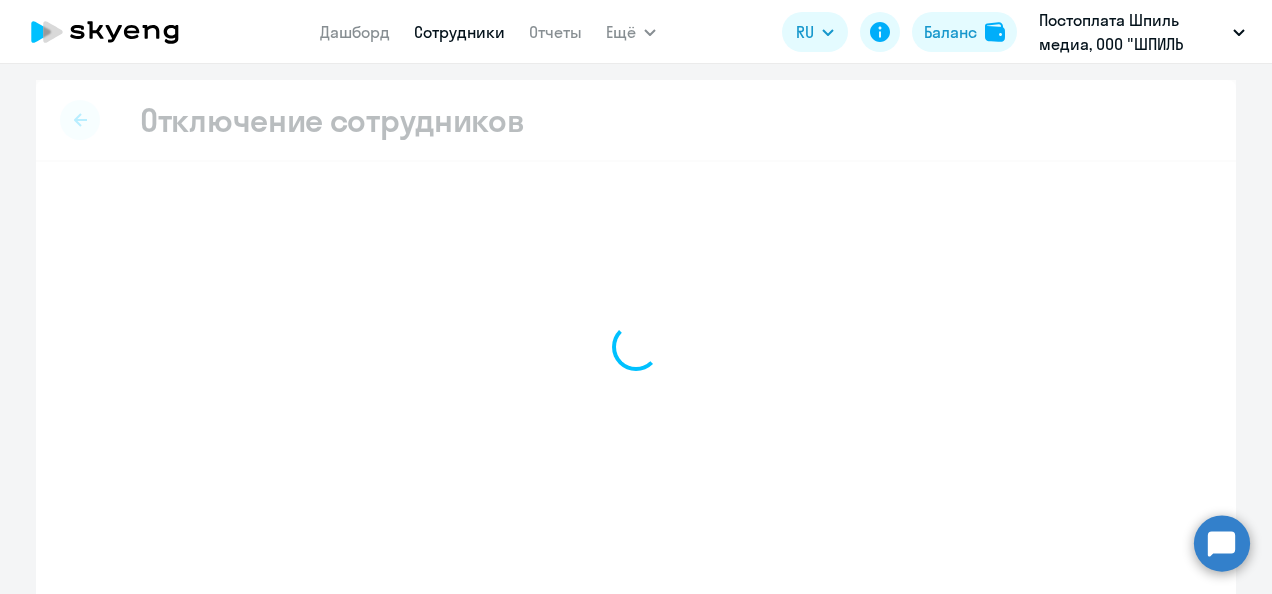 drag, startPoint x: 748, startPoint y: 182, endPoint x: 740, endPoint y: 197, distance: 17 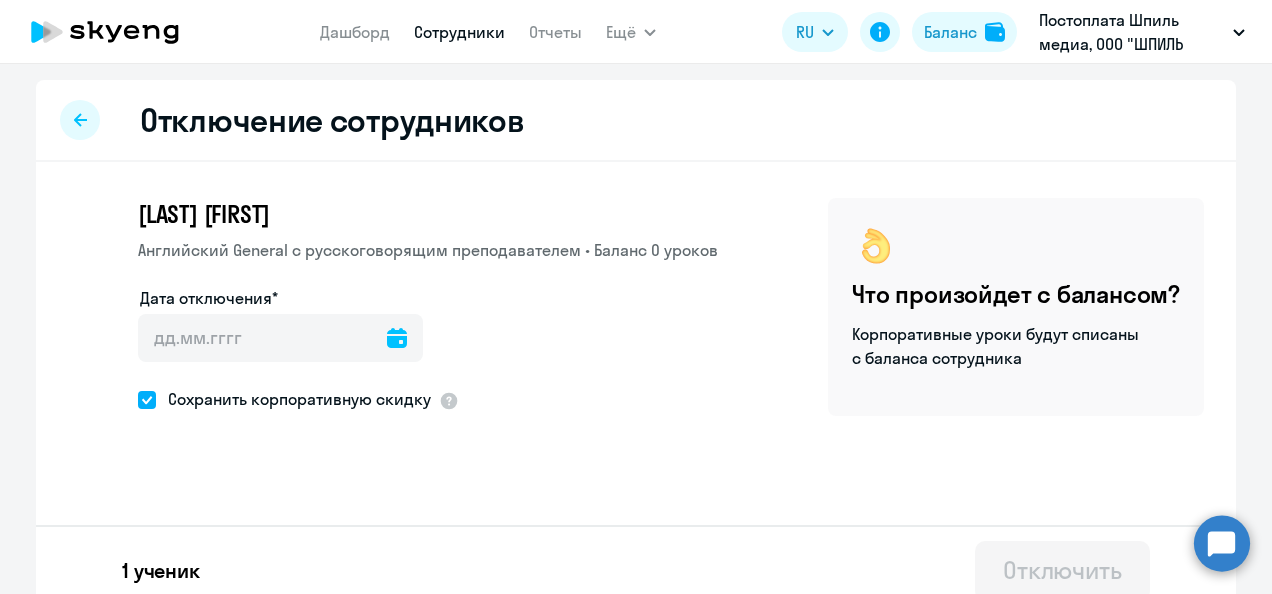click 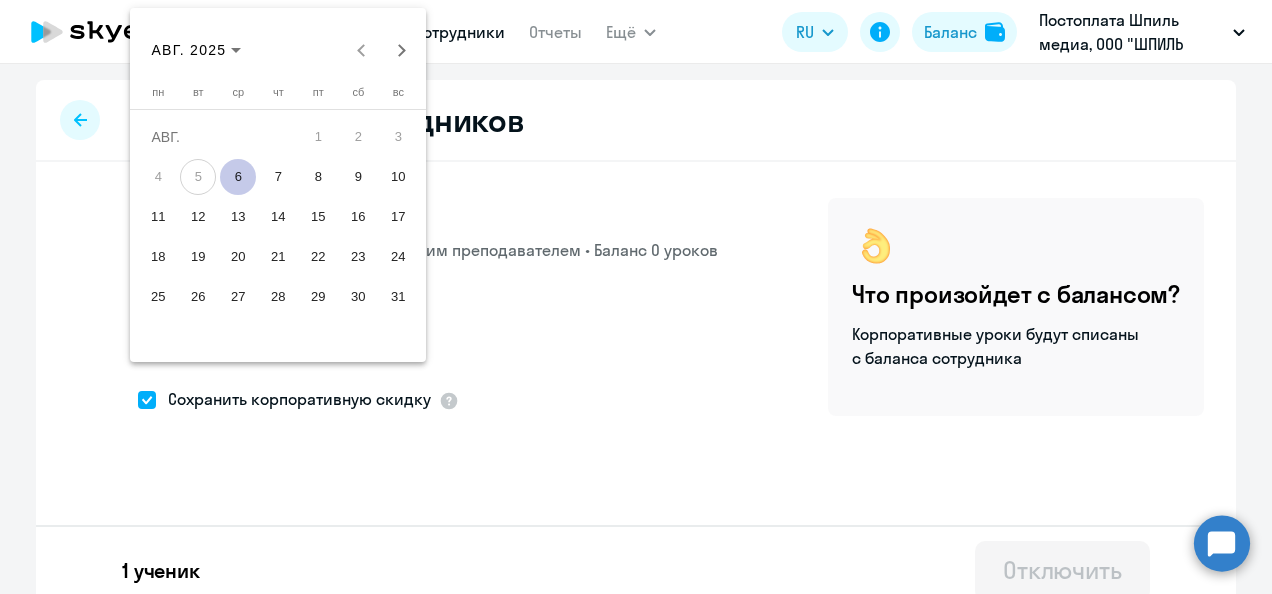 click on "6" at bounding box center (238, 177) 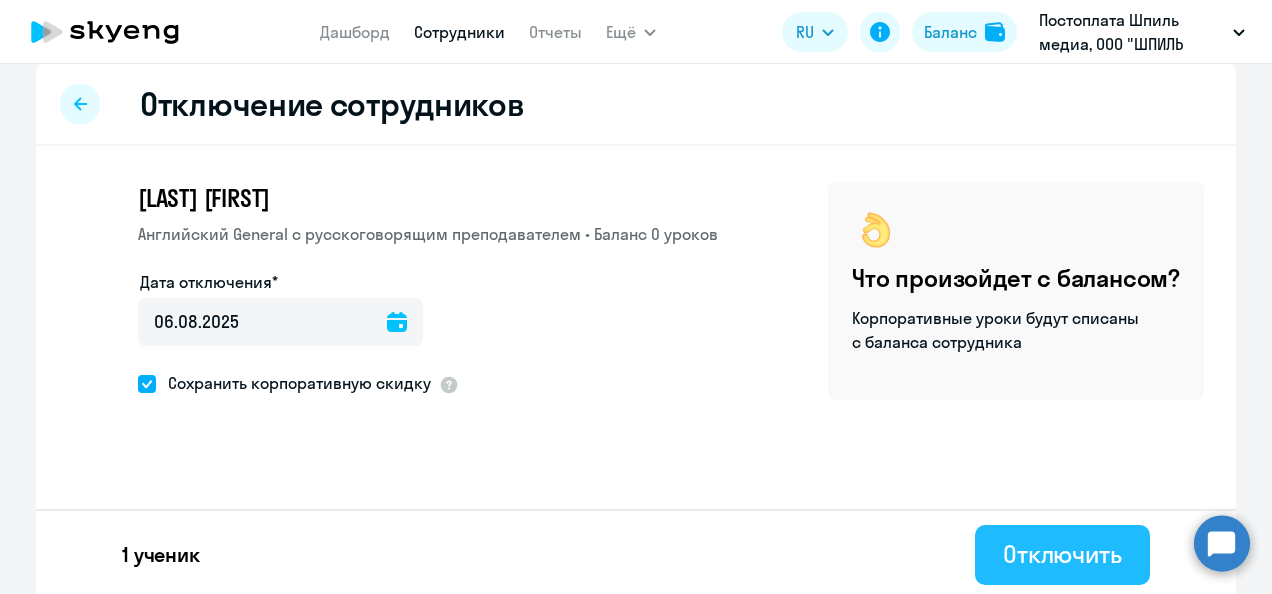 scroll, scrollTop: 20, scrollLeft: 0, axis: vertical 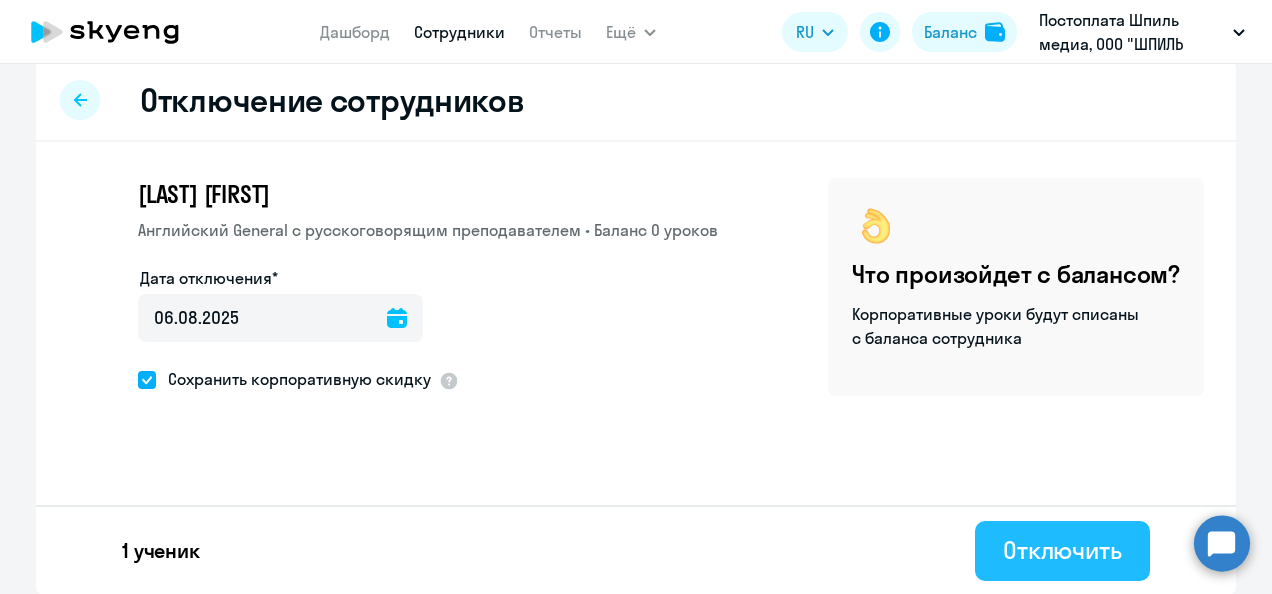 click on "Отключить" 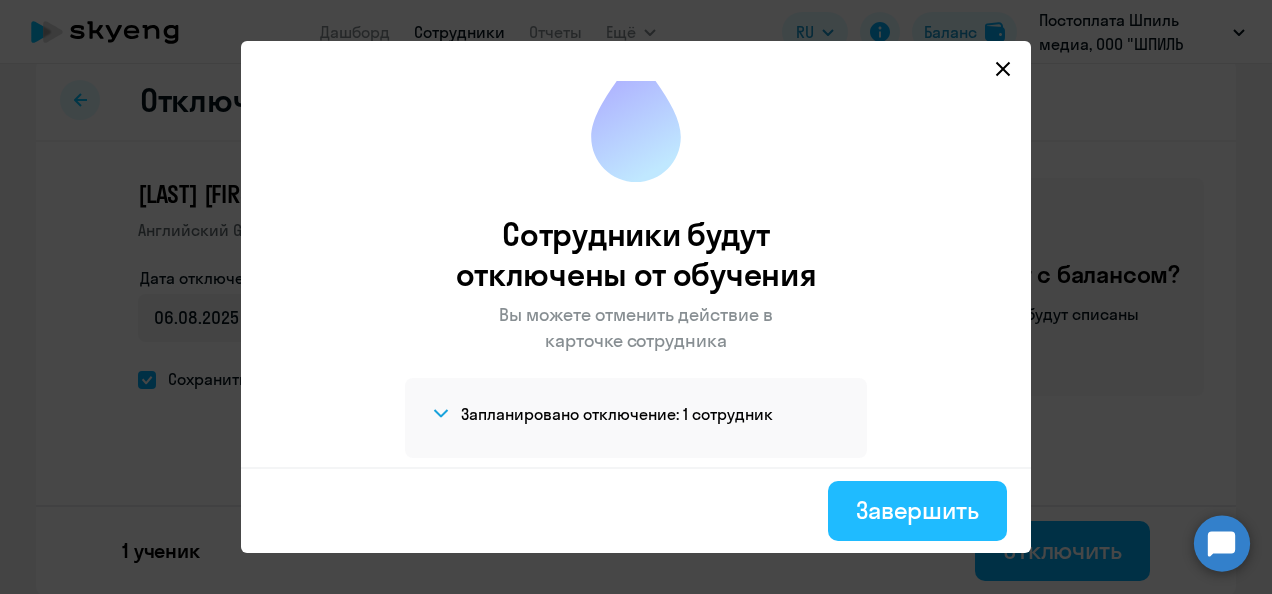 scroll, scrollTop: 41, scrollLeft: 0, axis: vertical 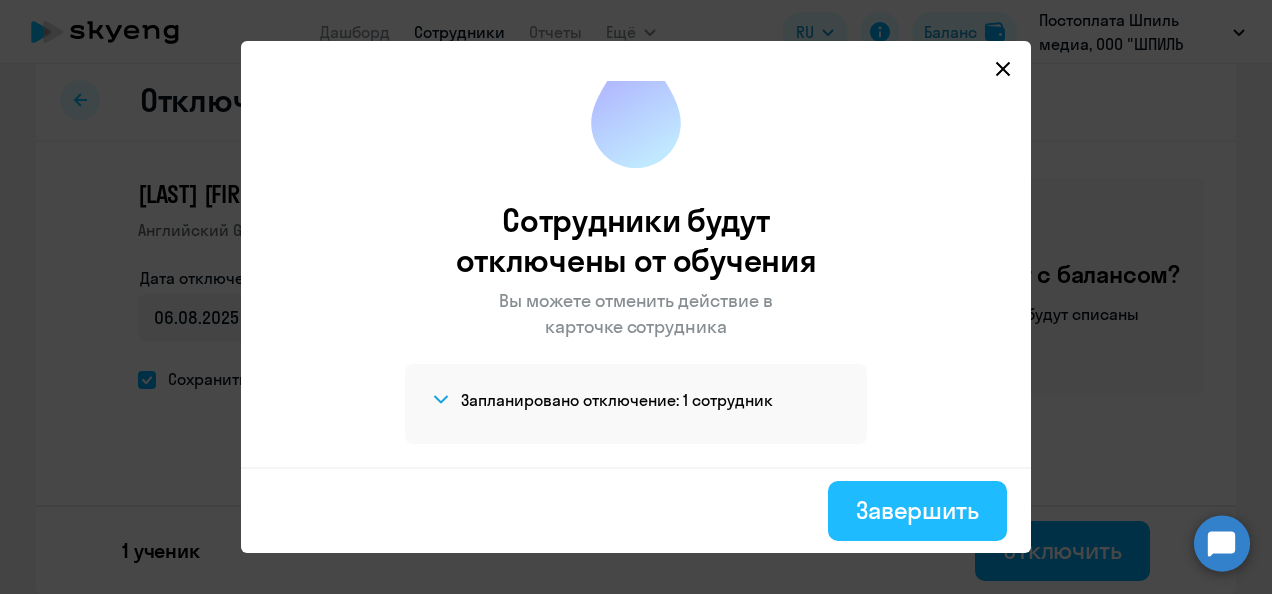 click on "Завершить" at bounding box center [917, 510] 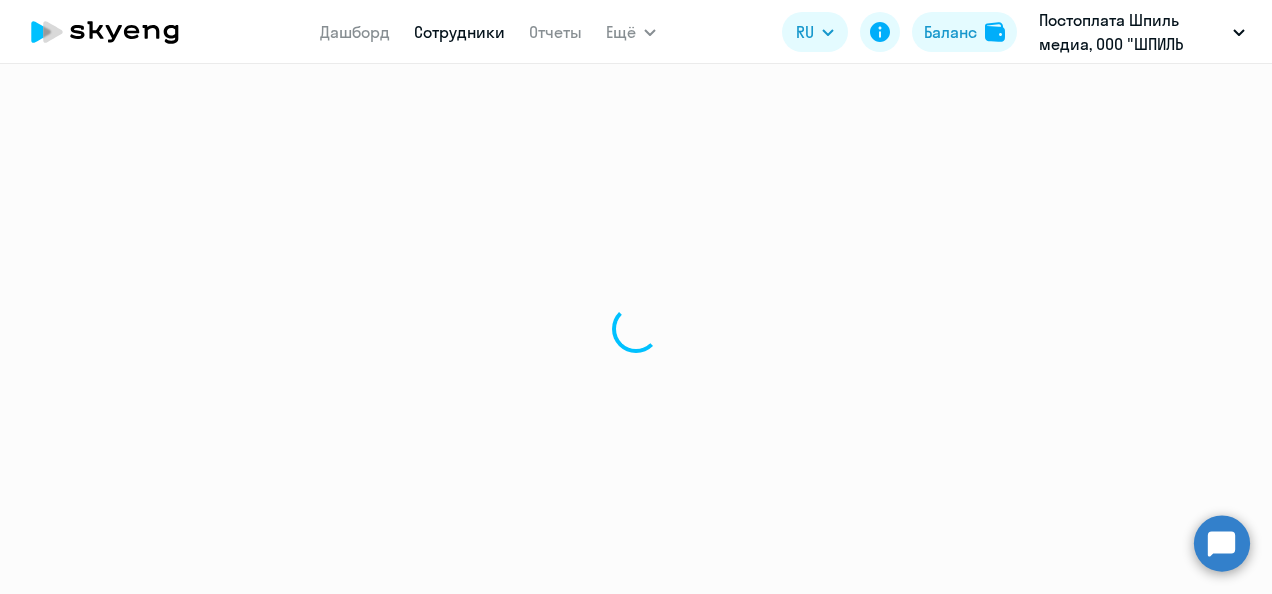 scroll, scrollTop: 0, scrollLeft: 0, axis: both 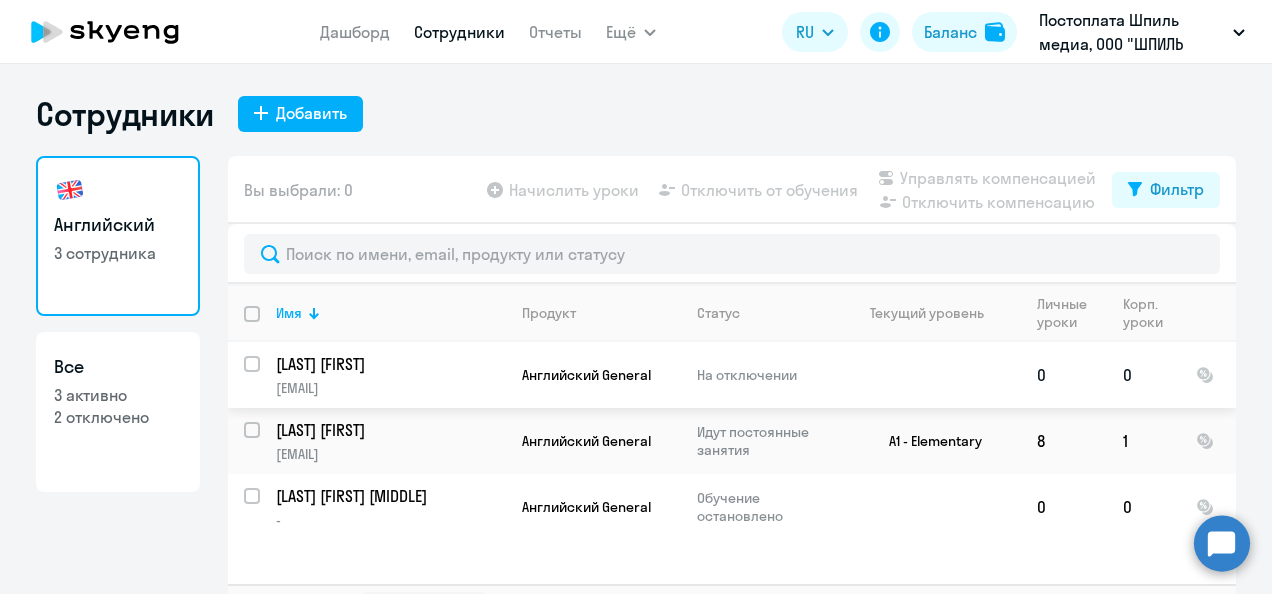 click on "[LAST] [FIRST]" 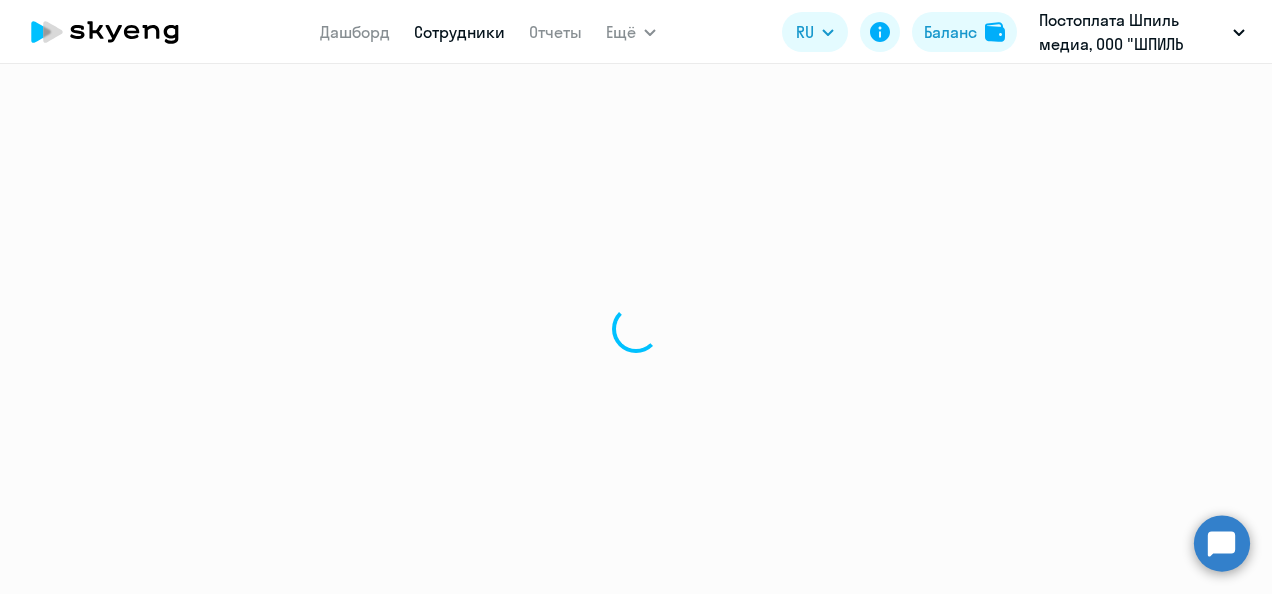 select on "english" 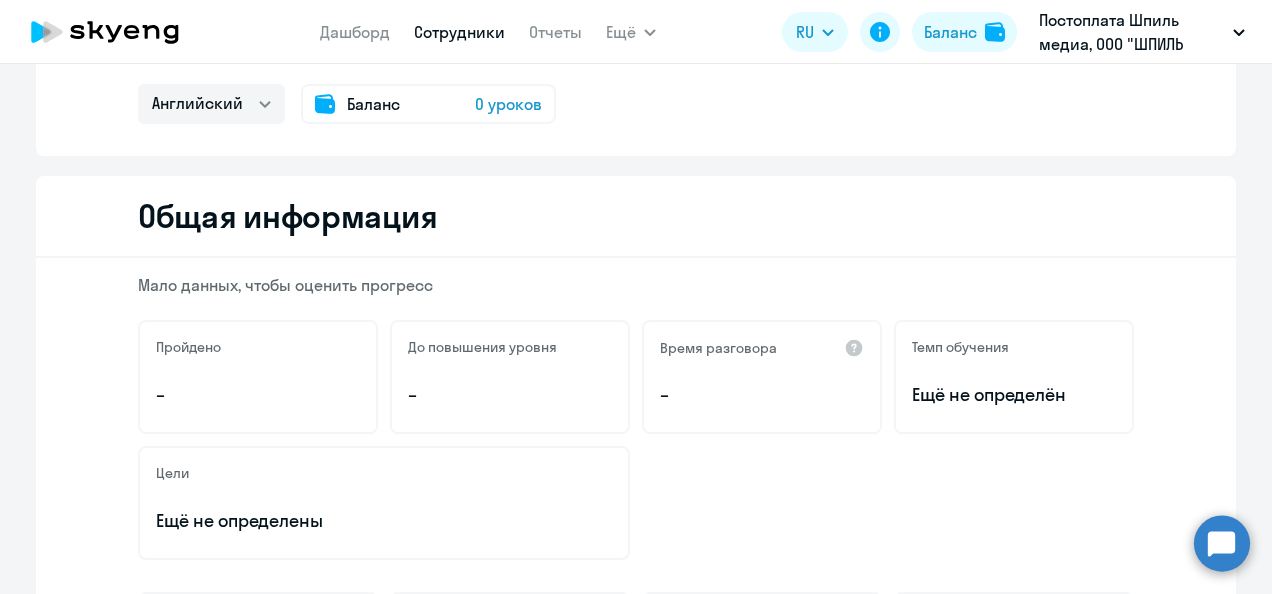 scroll, scrollTop: 0, scrollLeft: 0, axis: both 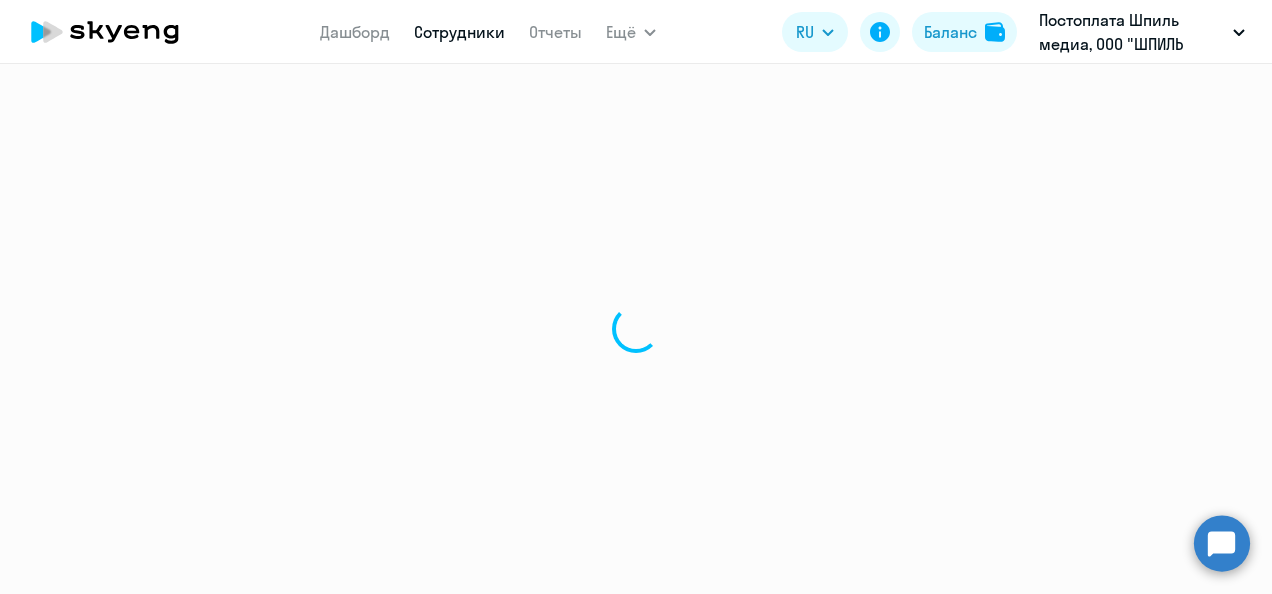 select on "30" 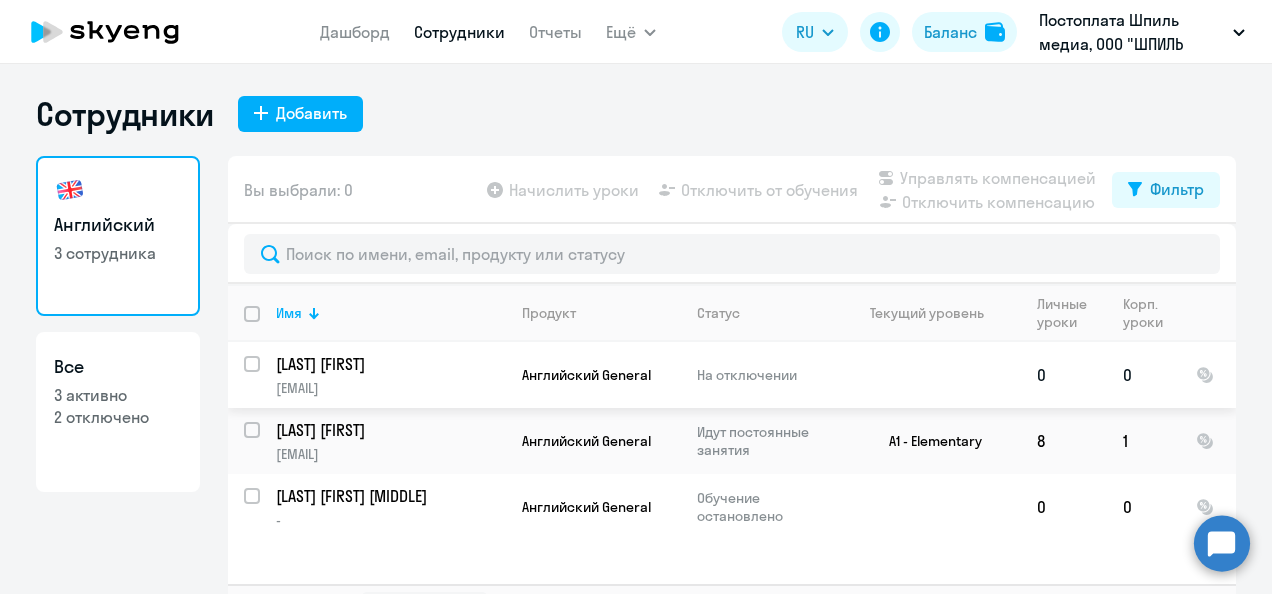 click at bounding box center (264, 376) 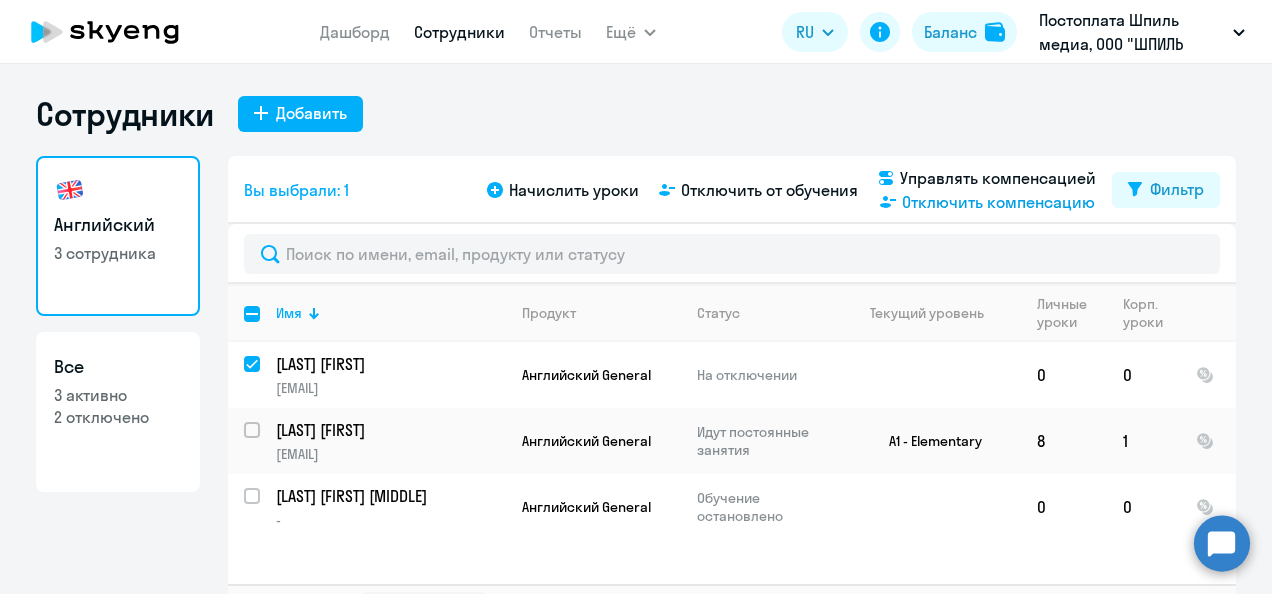 click on "Отключить компенсацию" 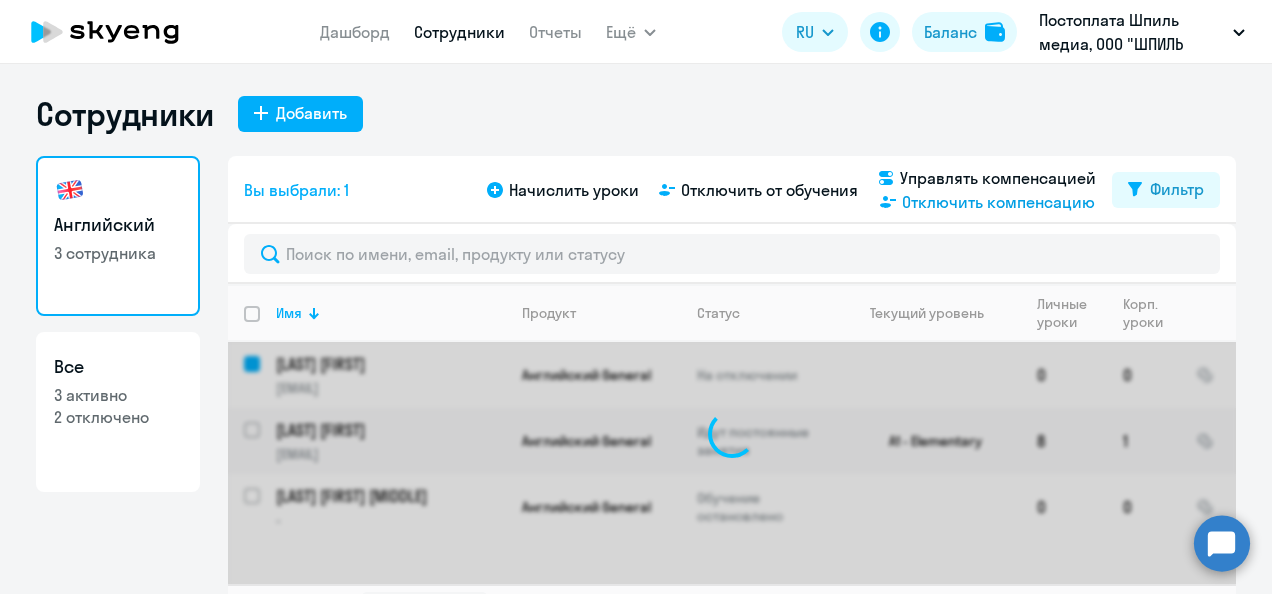 checkbox on "false" 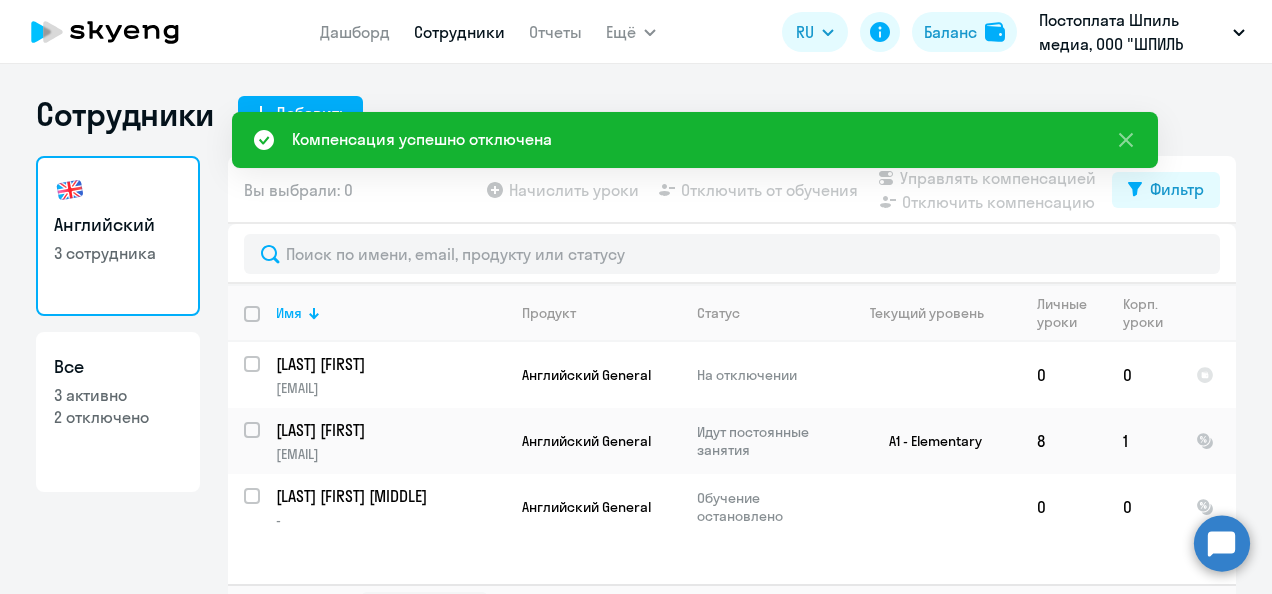 click on "Компенсация успешно отключена" at bounding box center [695, 139] 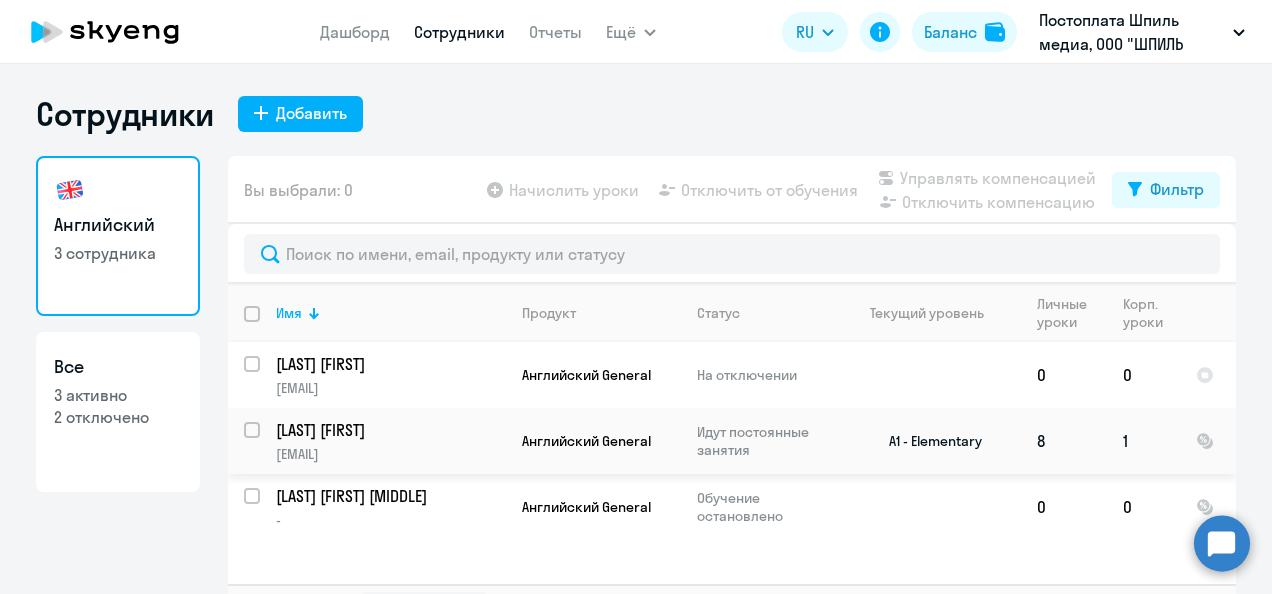 click on "[LAST] [FIRST]" 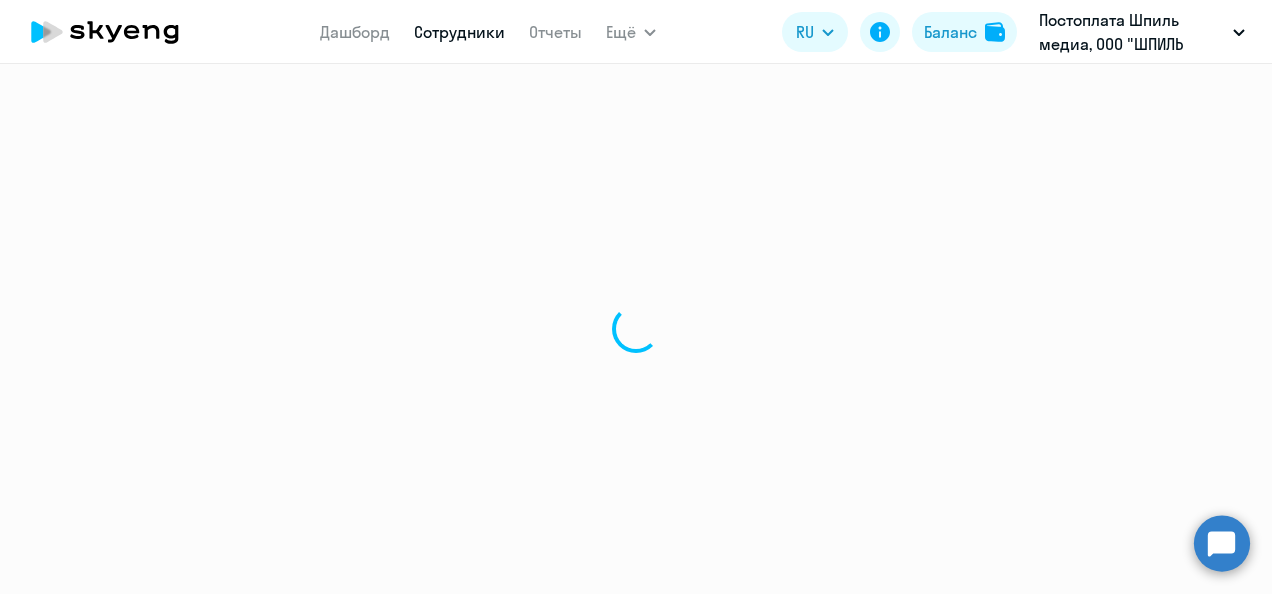 select on "english" 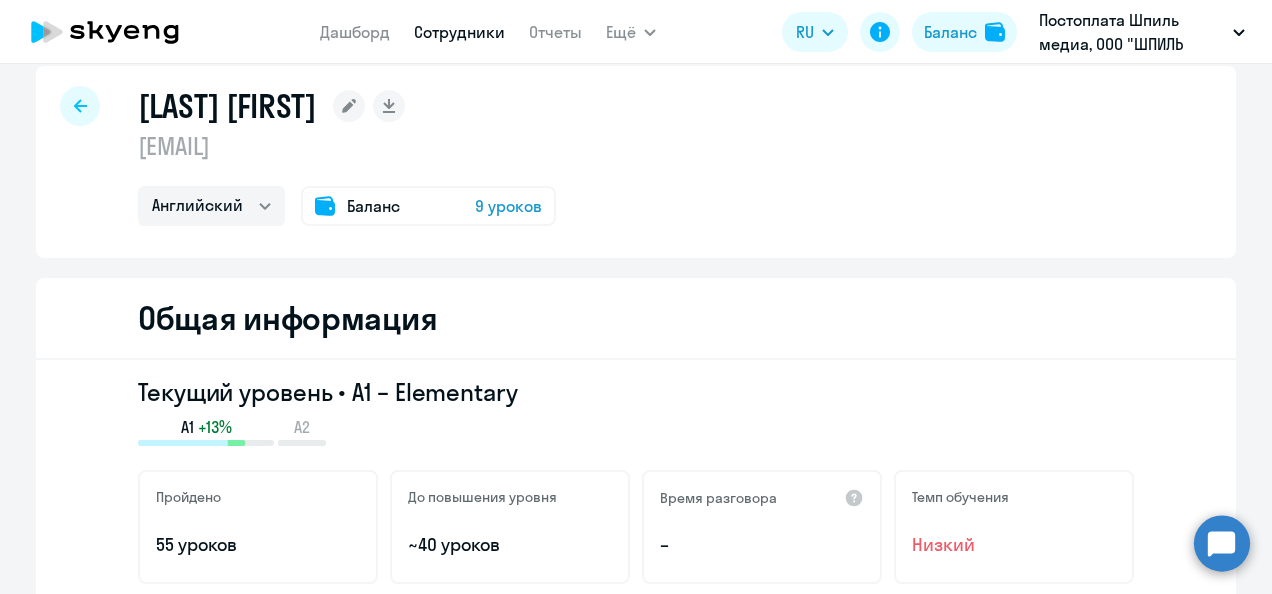 scroll, scrollTop: 0, scrollLeft: 0, axis: both 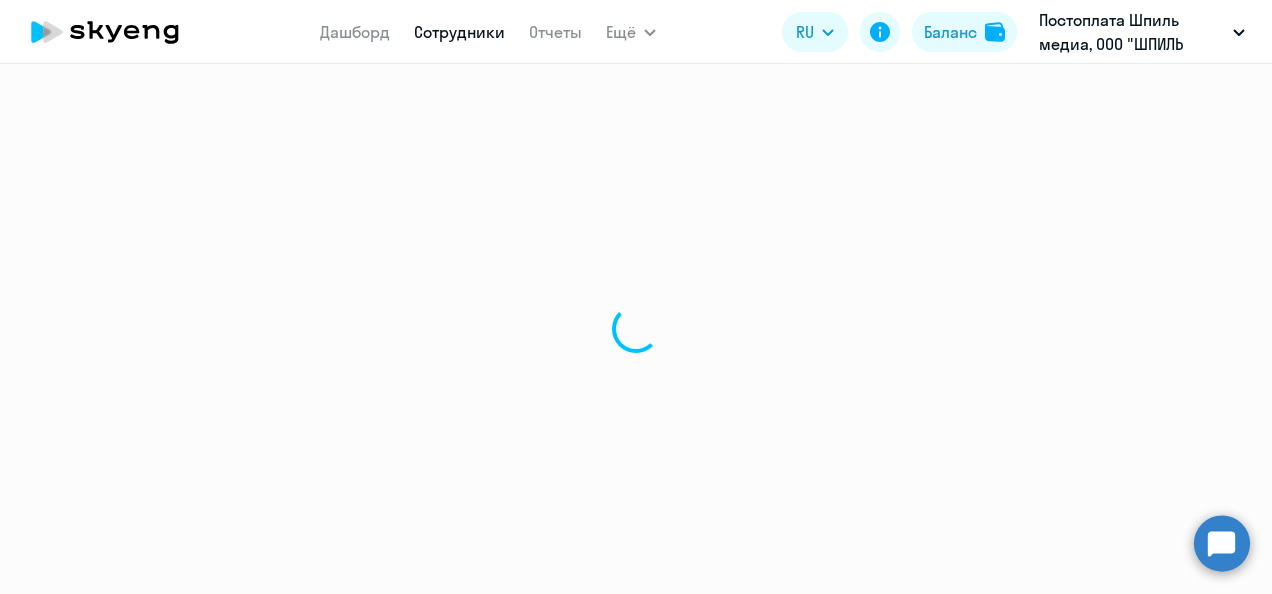 select on "30" 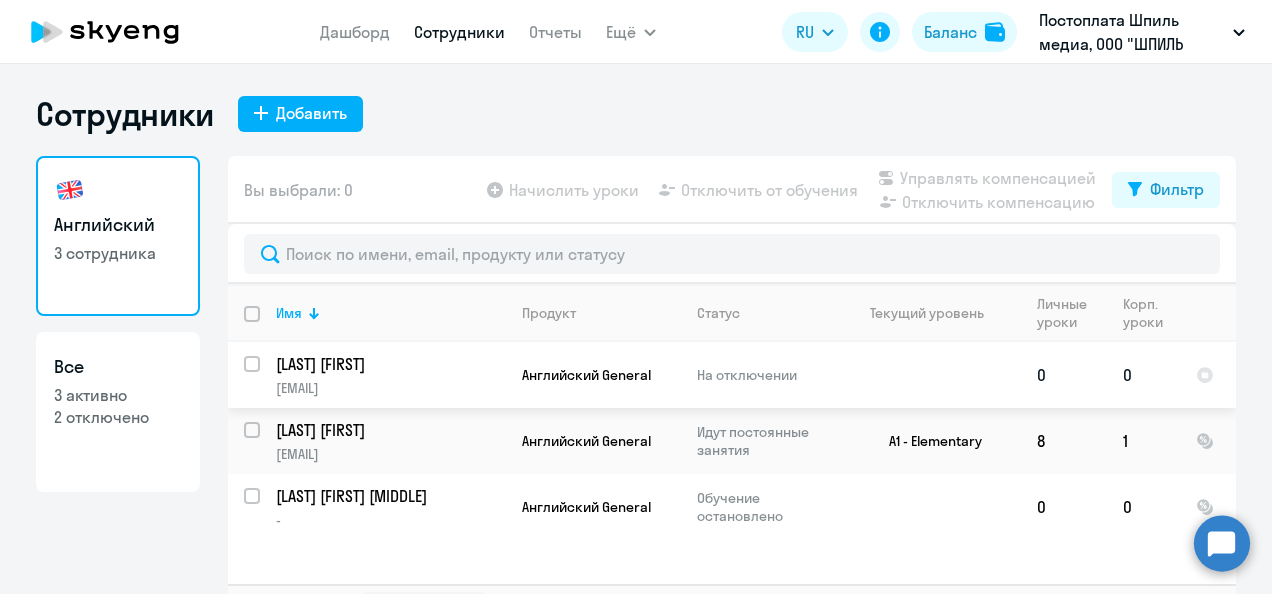 click on "[LAST] [FIRST] [EMAIL]" 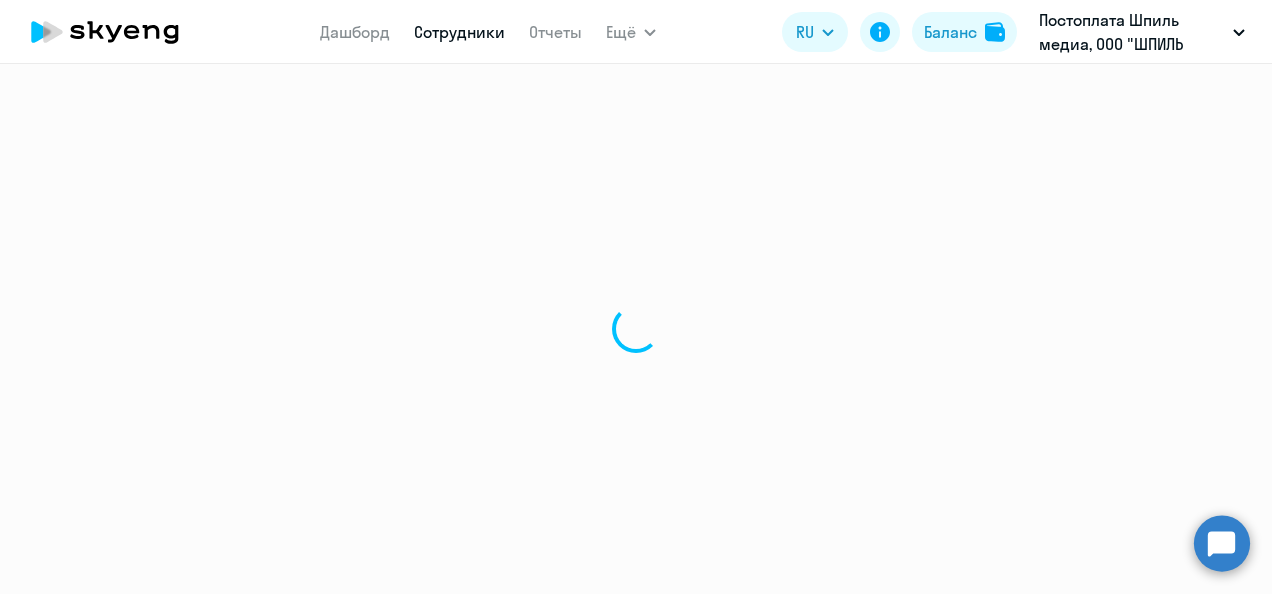 select on "english" 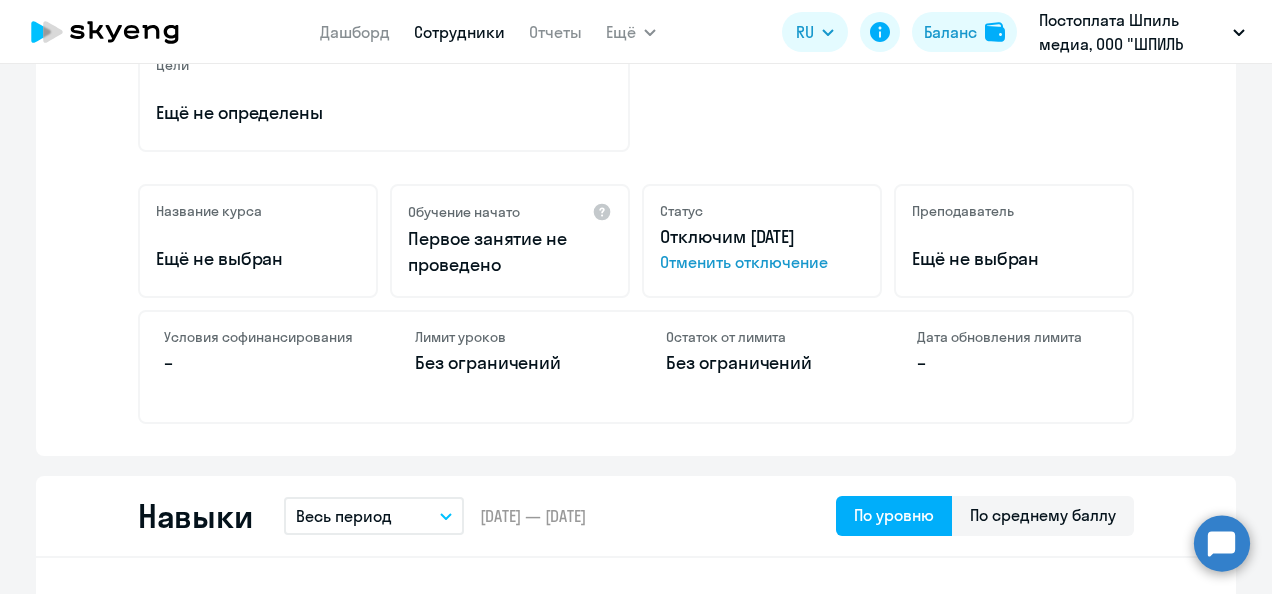 scroll, scrollTop: 200, scrollLeft: 0, axis: vertical 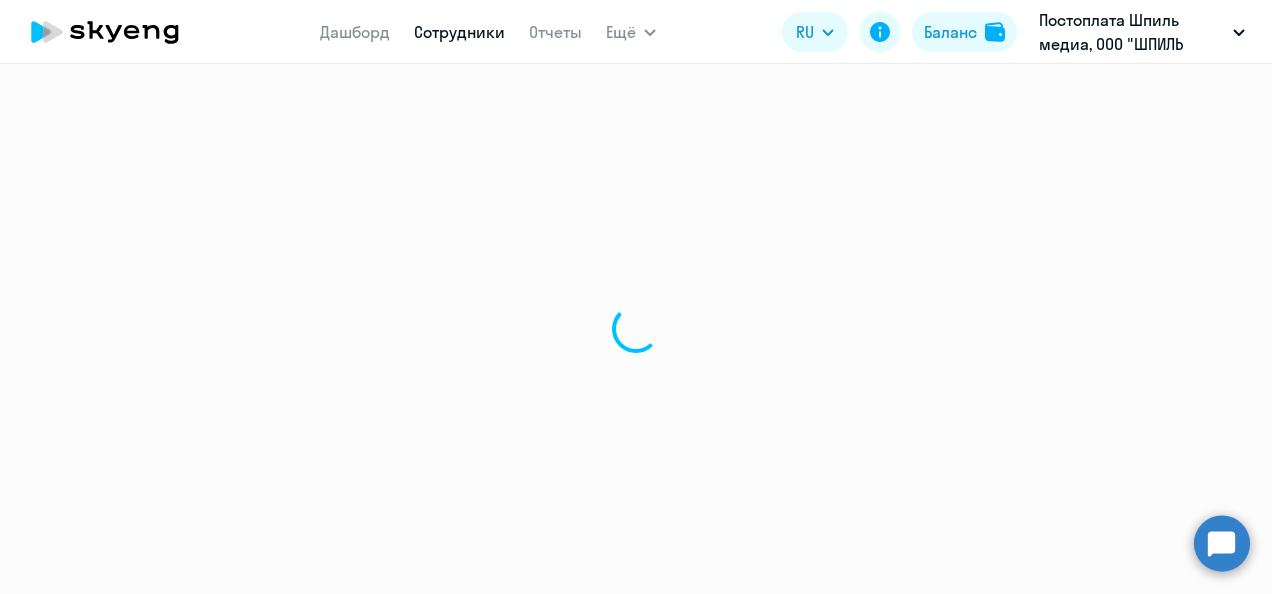 select on "30" 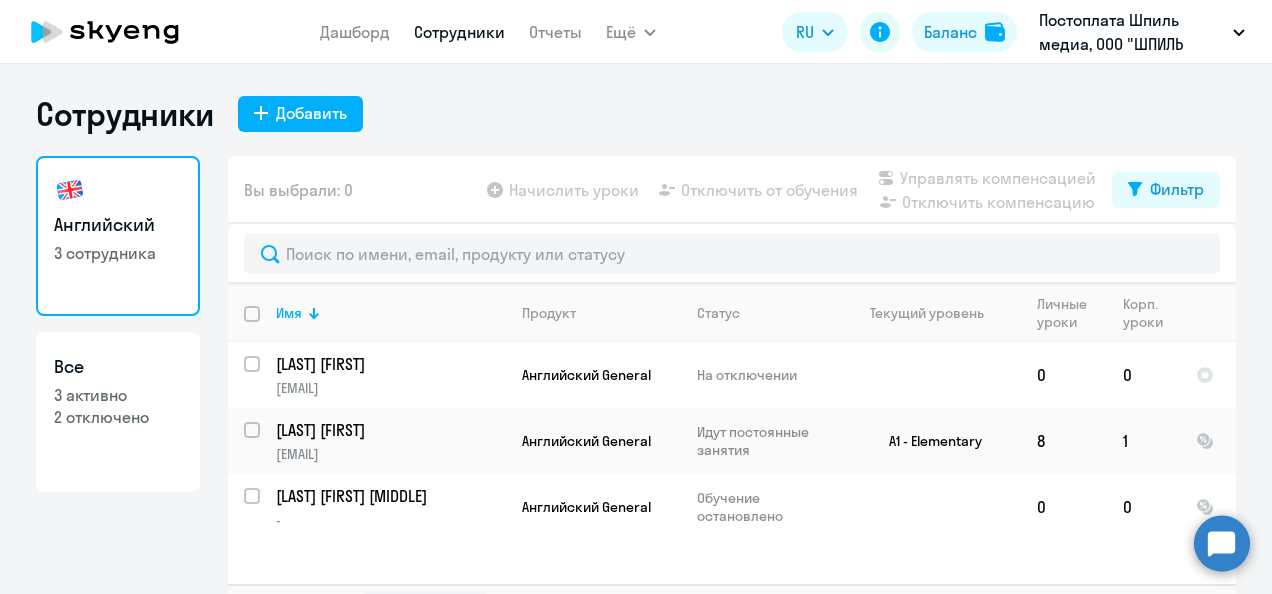 click on "2 отключено" 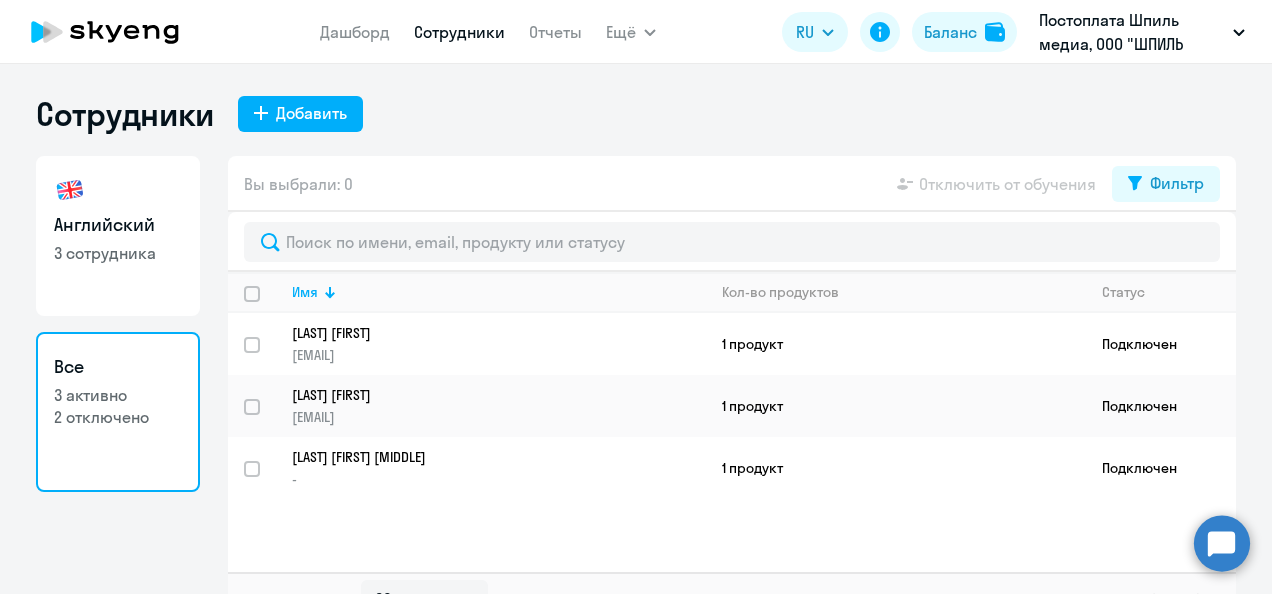 click on "2 отключено" 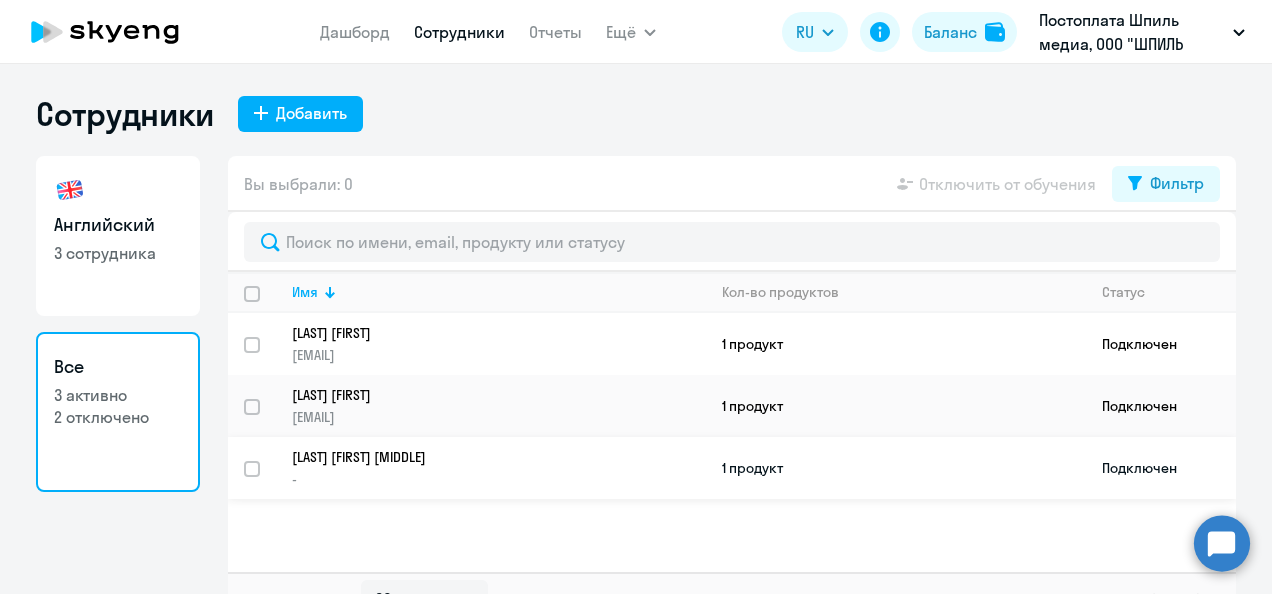 click on "-" 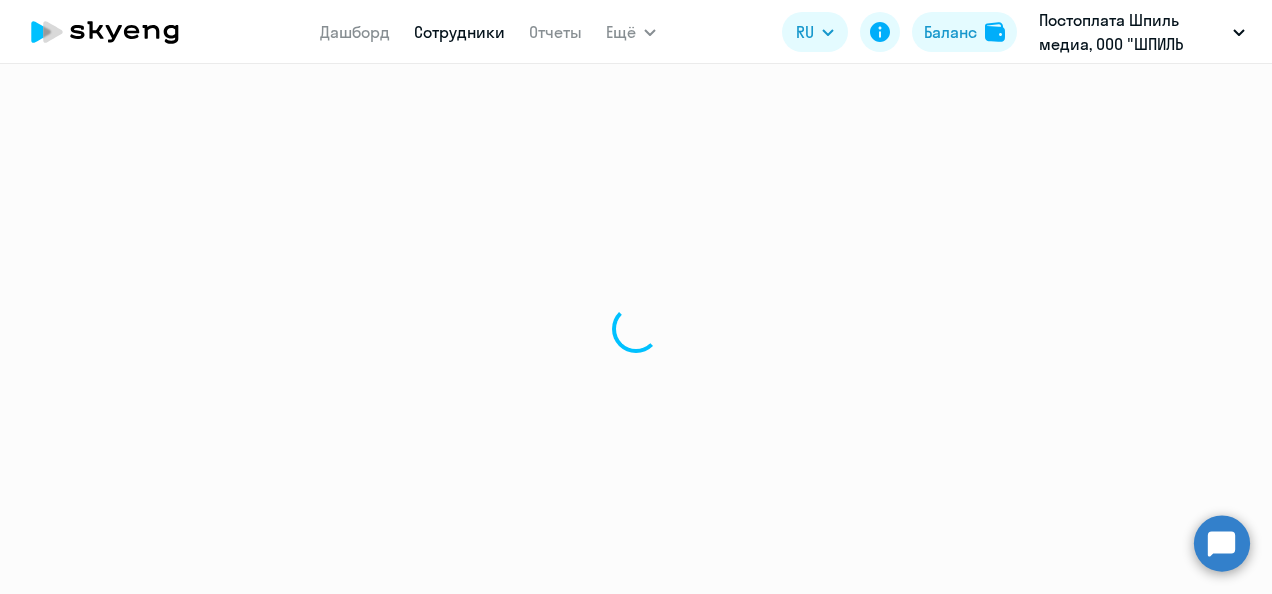 select on "english" 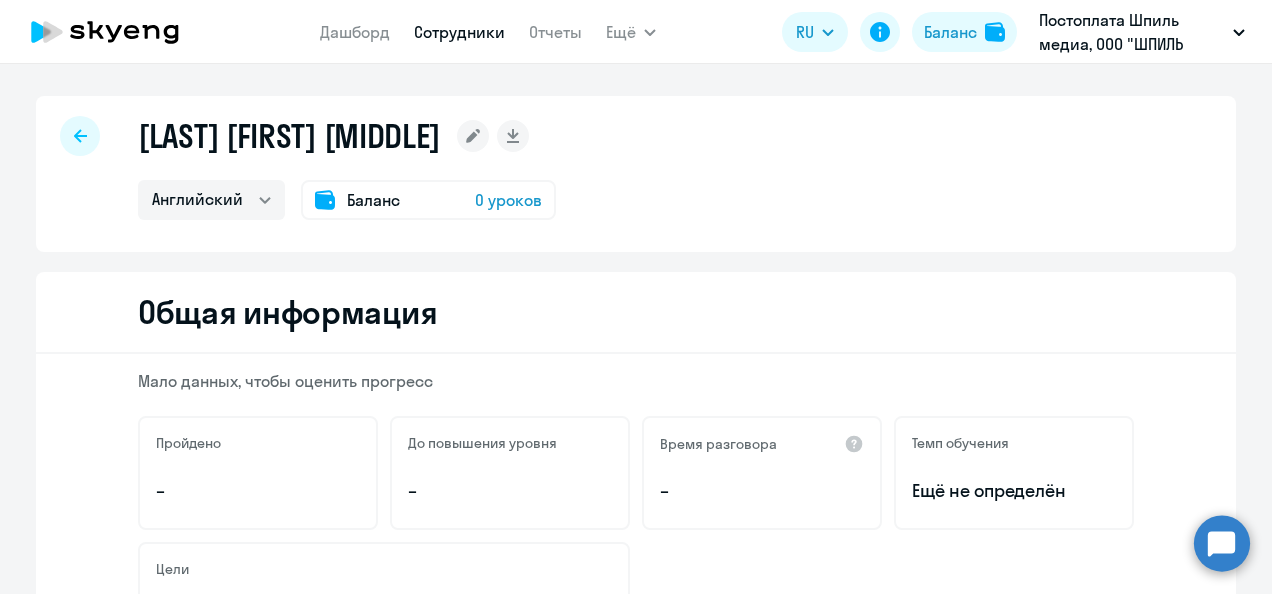 click 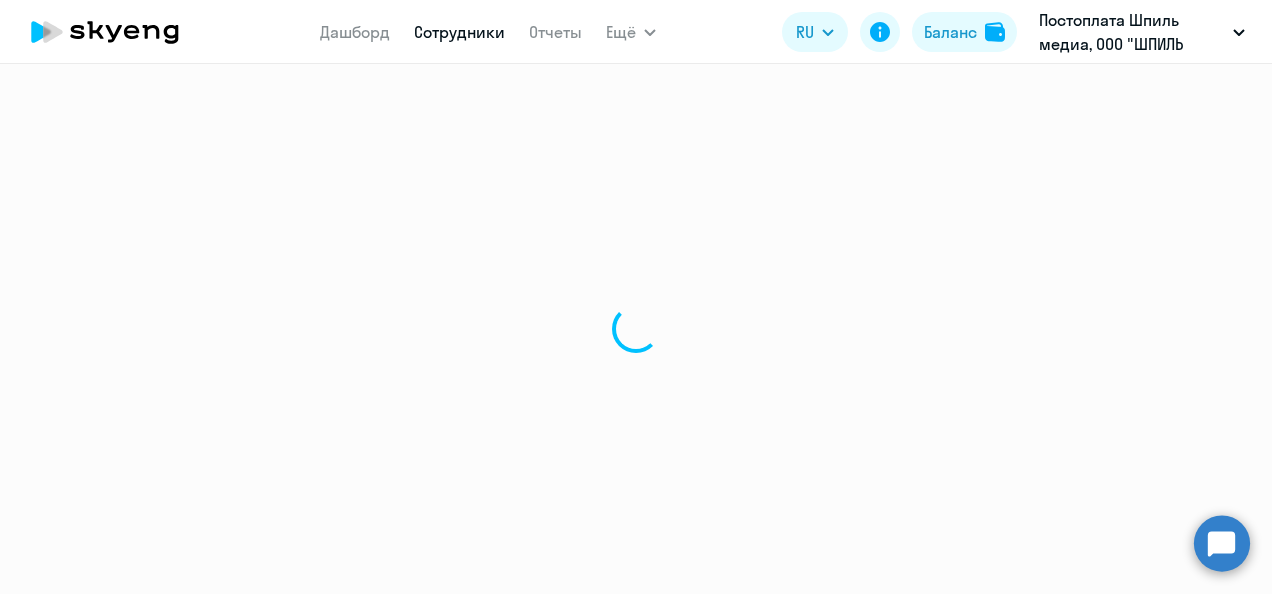 select on "30" 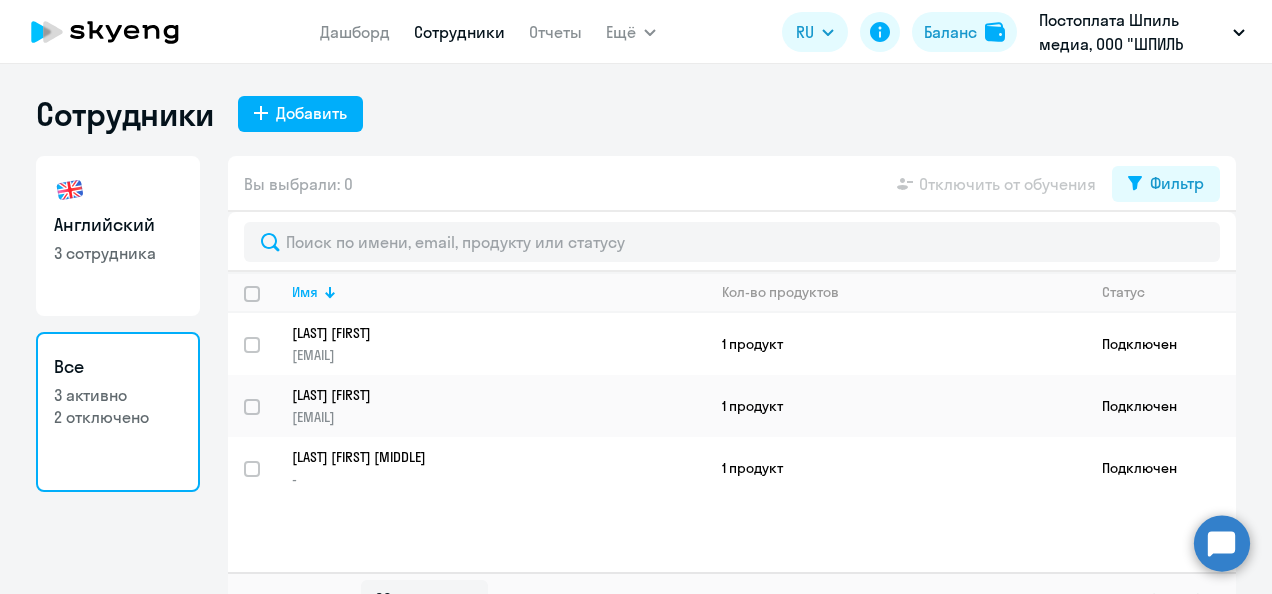 select on "30" 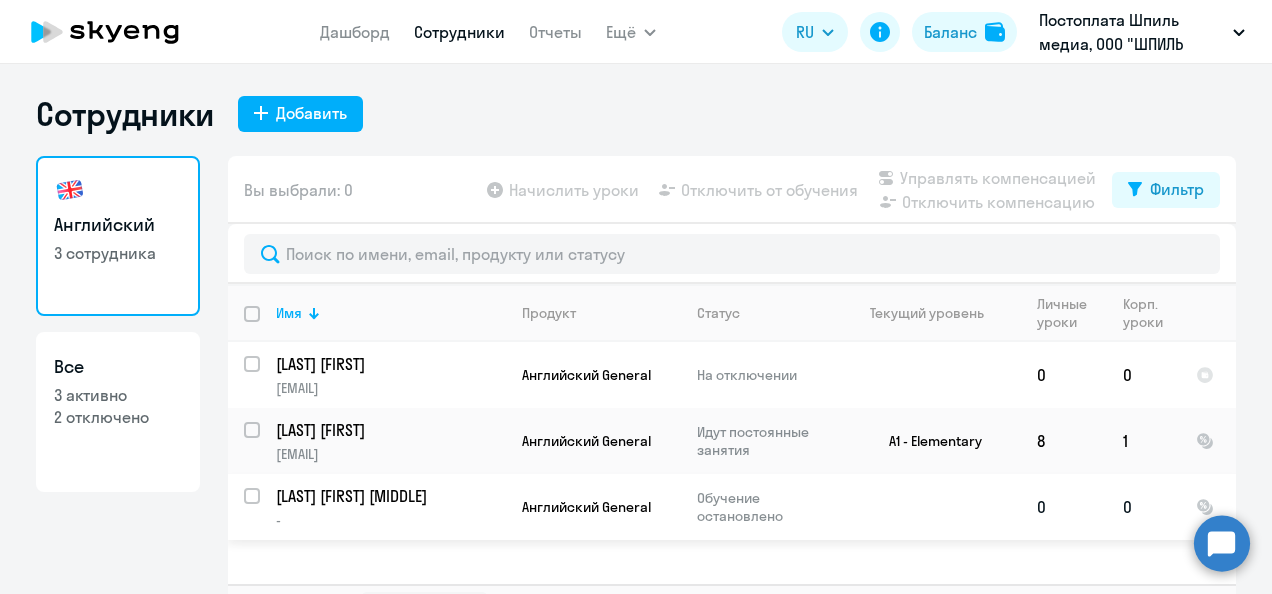 click on "[LAST] [FIRST] [MIDDLE] -" 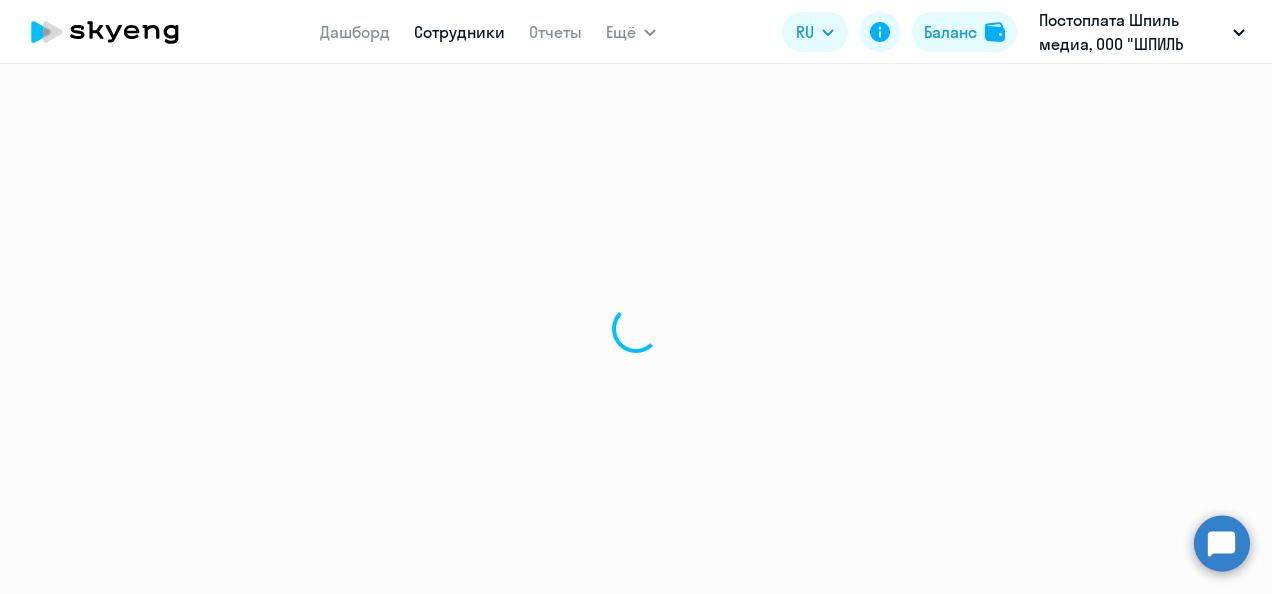 select on "english" 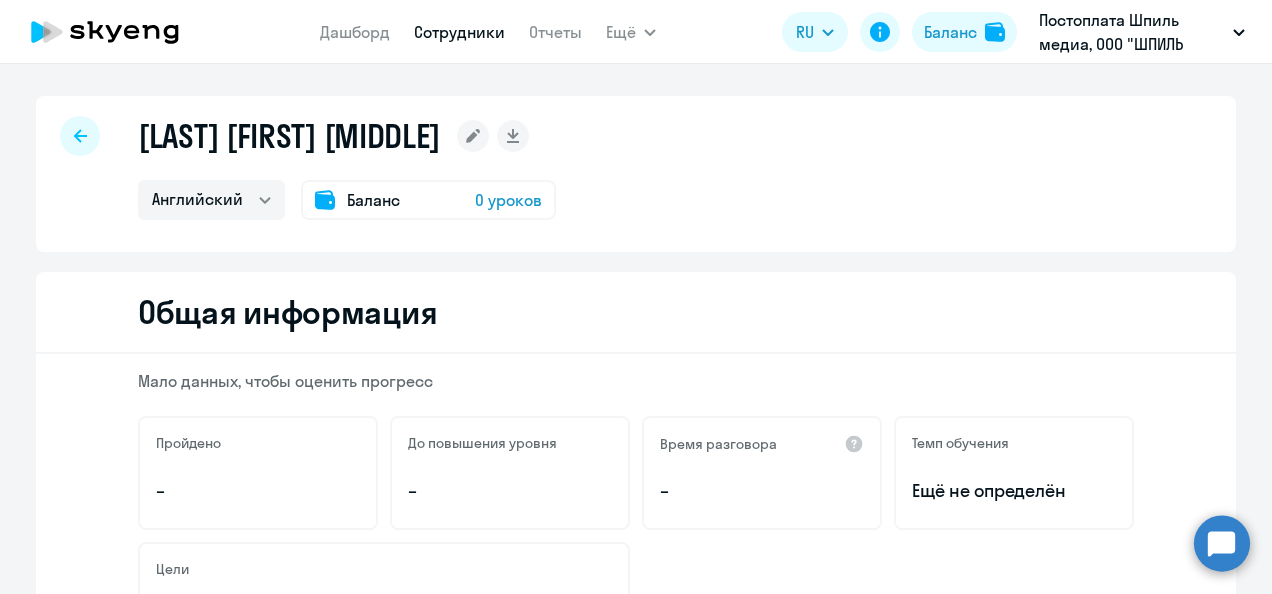select on "30" 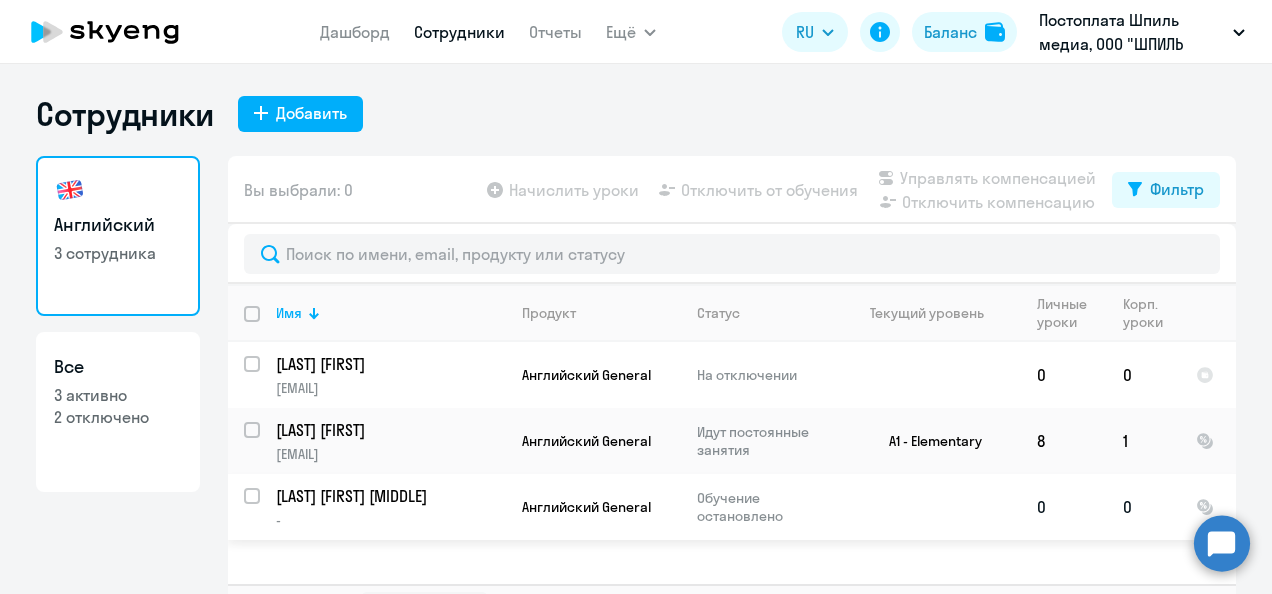 click at bounding box center [264, 508] 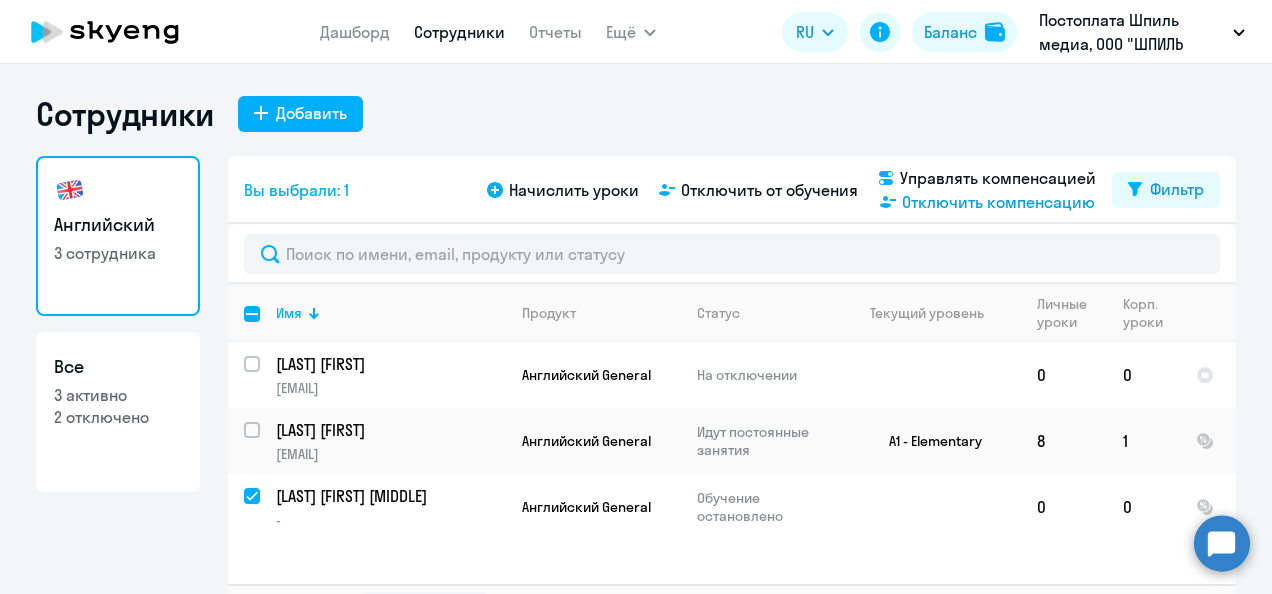 click on "Отключить компенсацию" 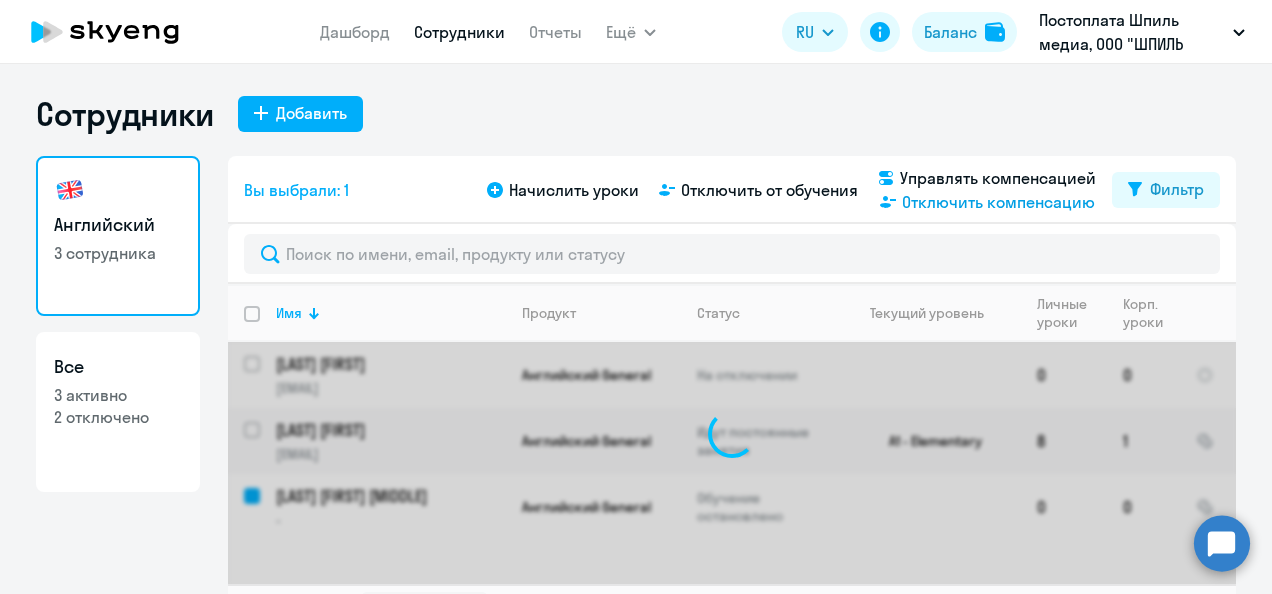 checkbox on "false" 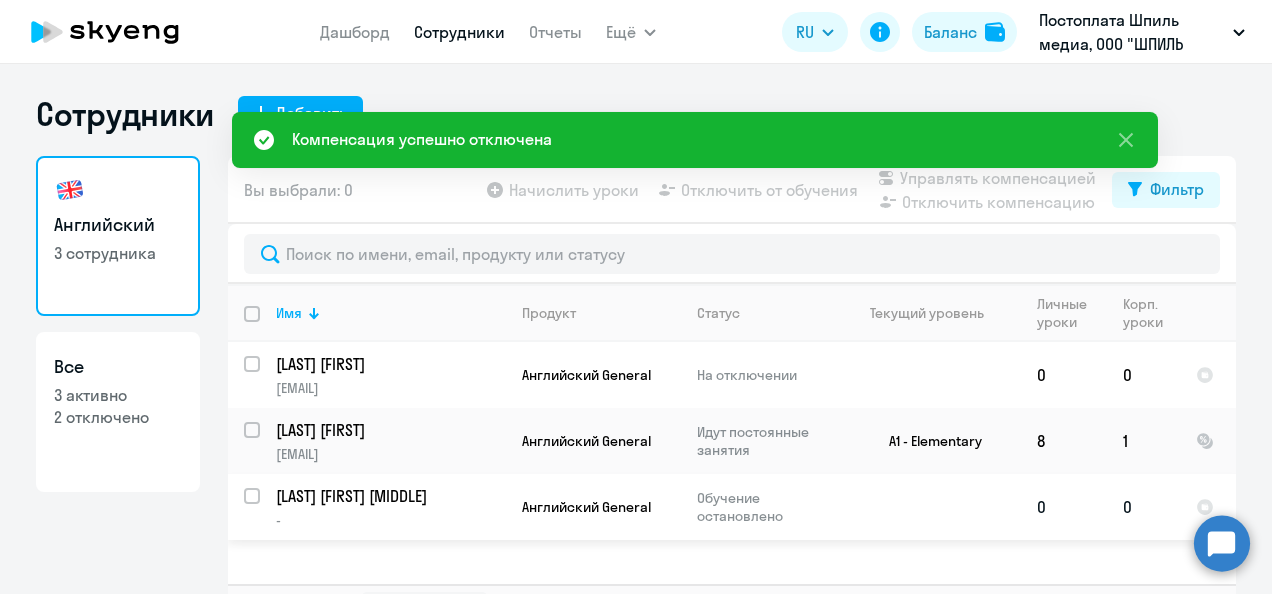 click on "Английский General" 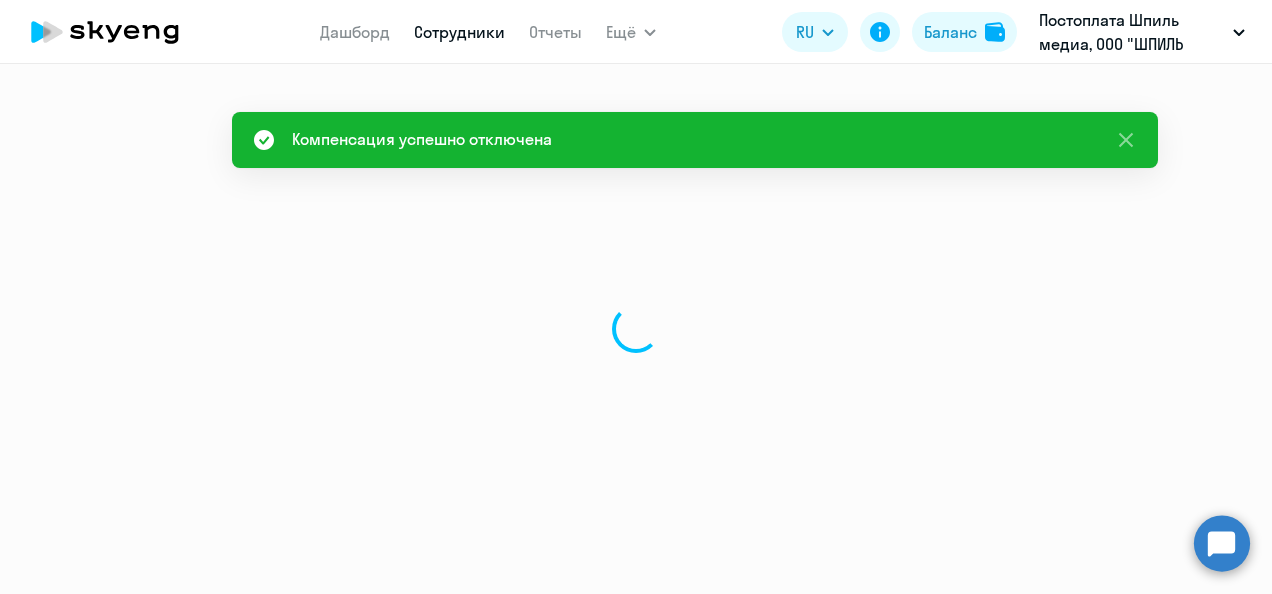 select on "english" 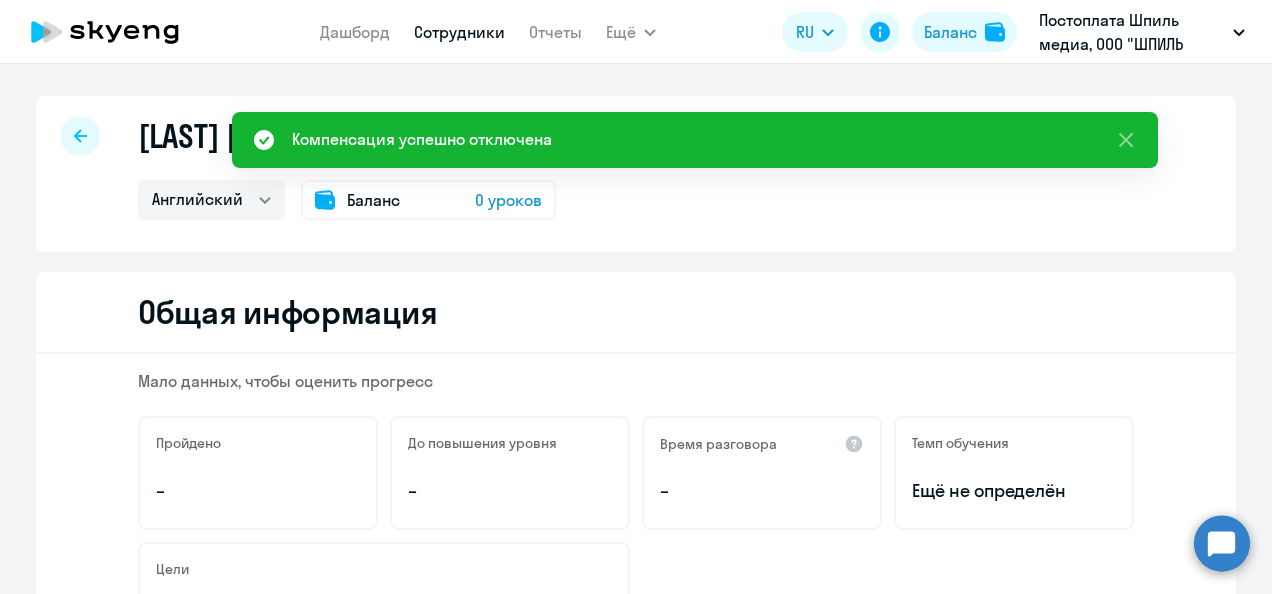 click on "Мало данных, чтобы оценить прогресс Пройдено – До повышения уровня – Время разговора
– Темп обучения  Ещё не определён  Цели  Ещё не определены  Название курса  Ещё не выбран  Обучение начато
Первое занятие не проведено  Статус  Обучение остановлено   Восстановить  Преподаватель  Ещё не выбран  Условия софинансирования – Лимит уроков  Без ограничений  Остаток от лимита  Без ограничений  Дата обновления лимита –" 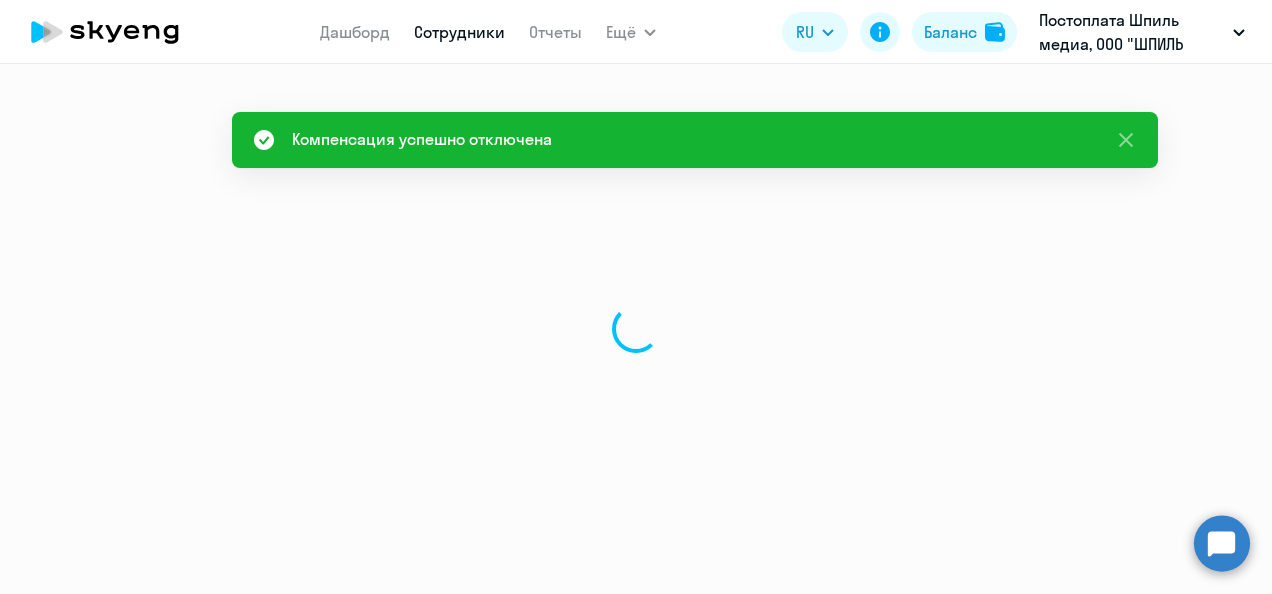 select on "30" 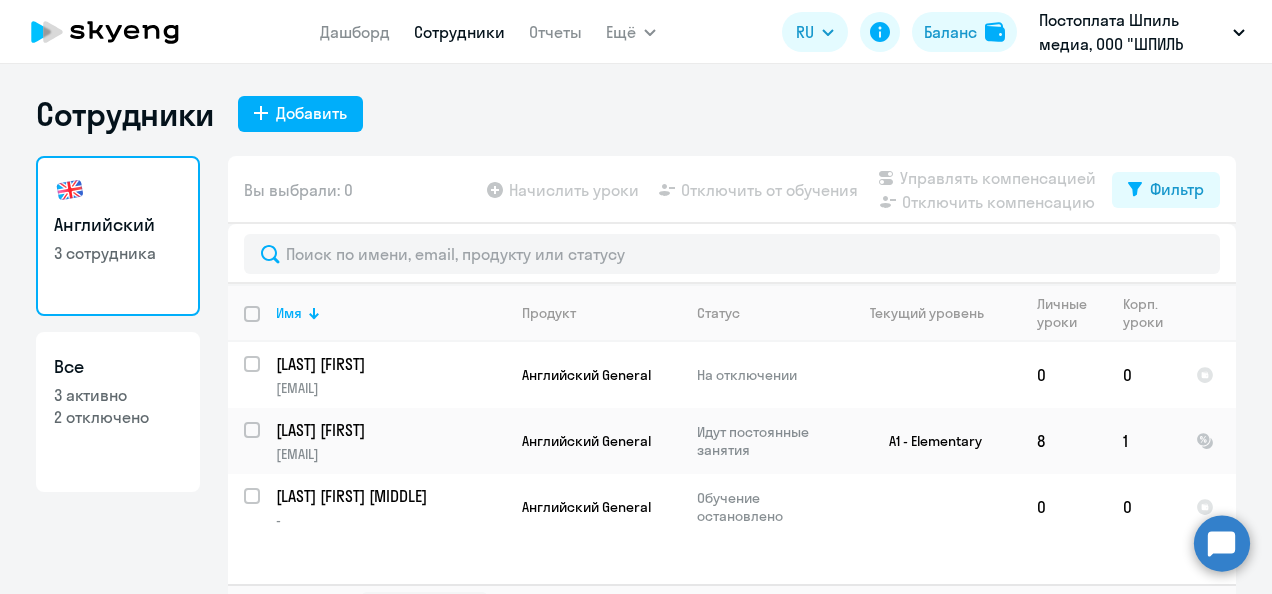 scroll, scrollTop: 46, scrollLeft: 0, axis: vertical 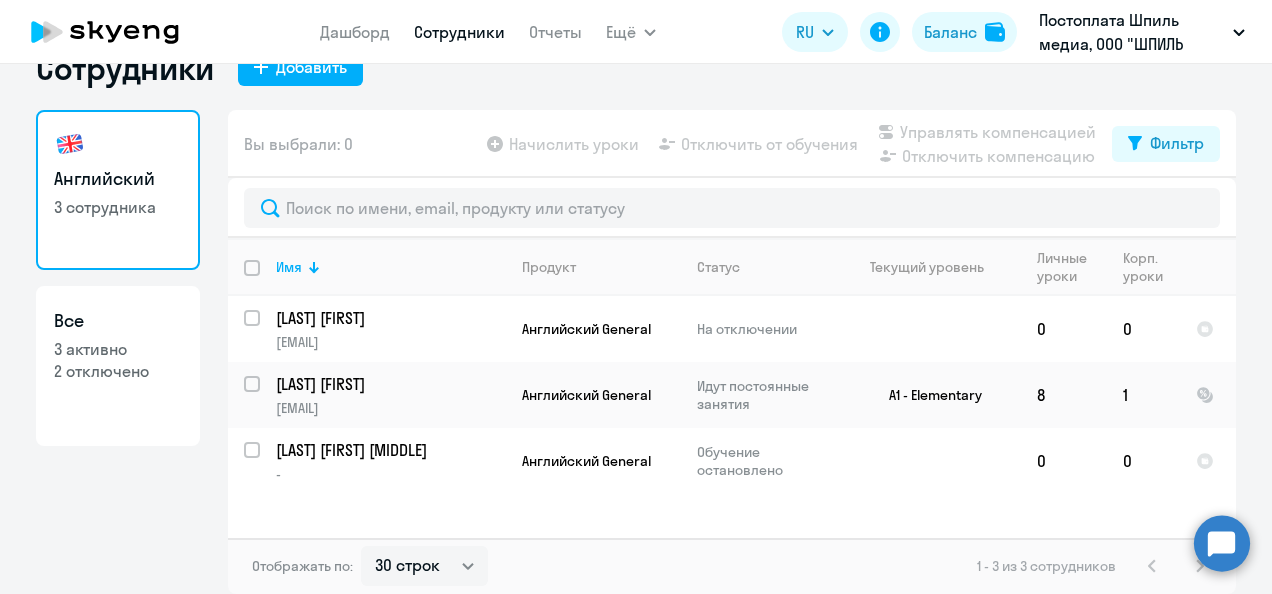 click on "3 сотрудника" 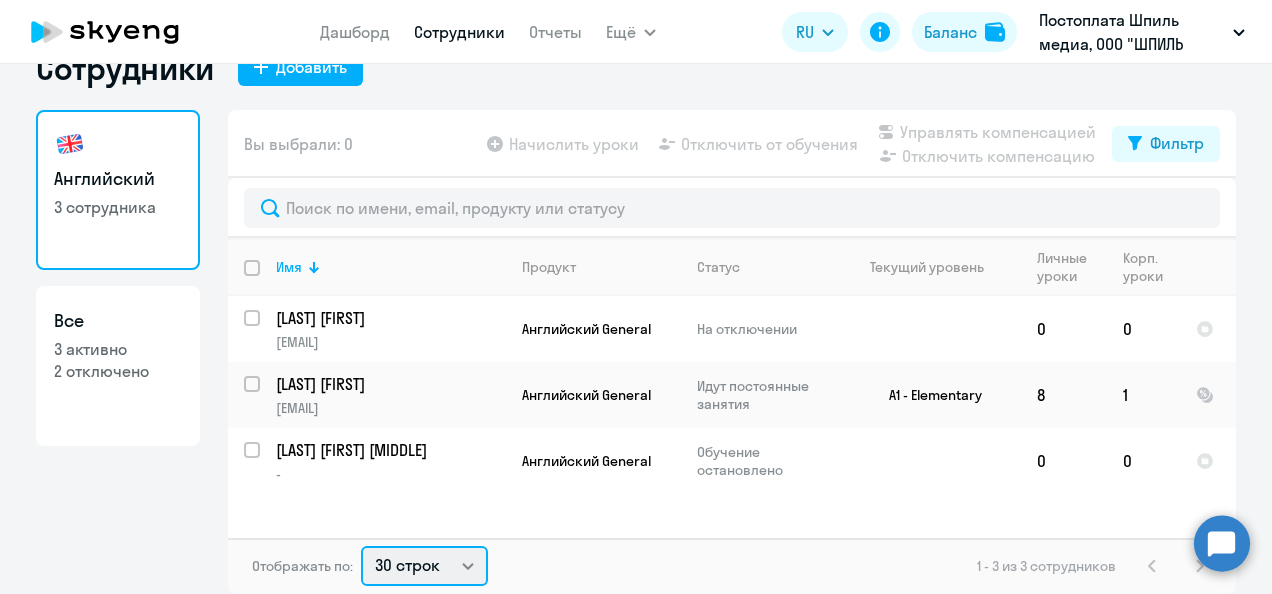 click on "30 строк   50 строк   100 строк" 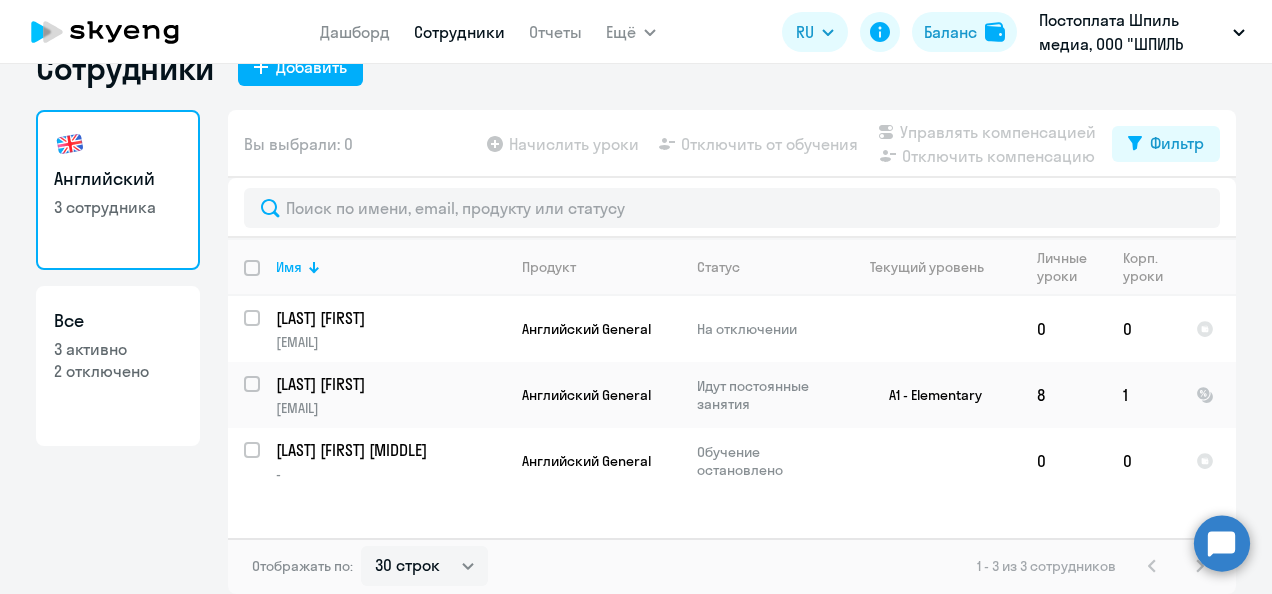 drag, startPoint x: 518, startPoint y: 566, endPoint x: 566, endPoint y: 554, distance: 49.47727 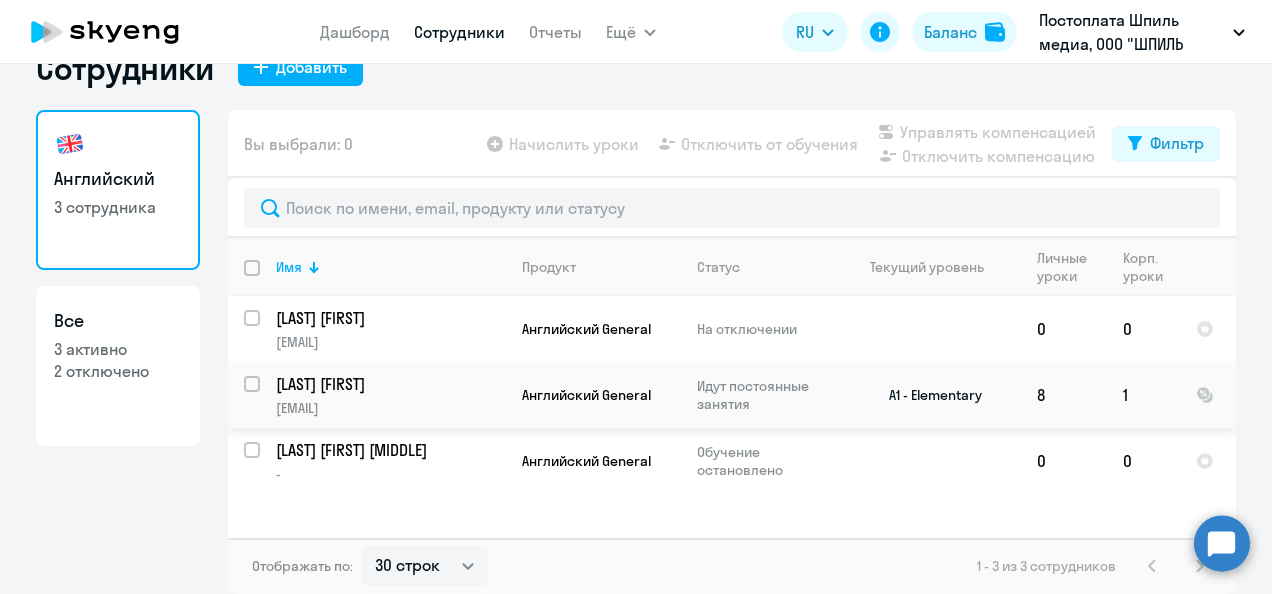 click on "[LAST] [FIRST] [EMAIL]" 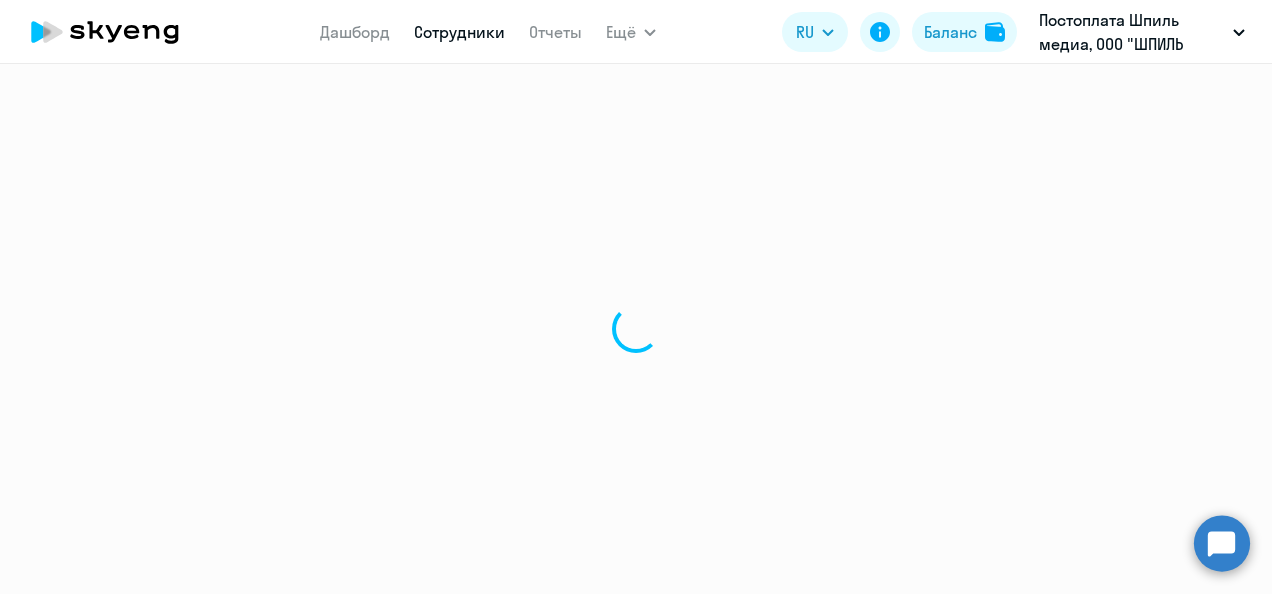 scroll, scrollTop: 0, scrollLeft: 0, axis: both 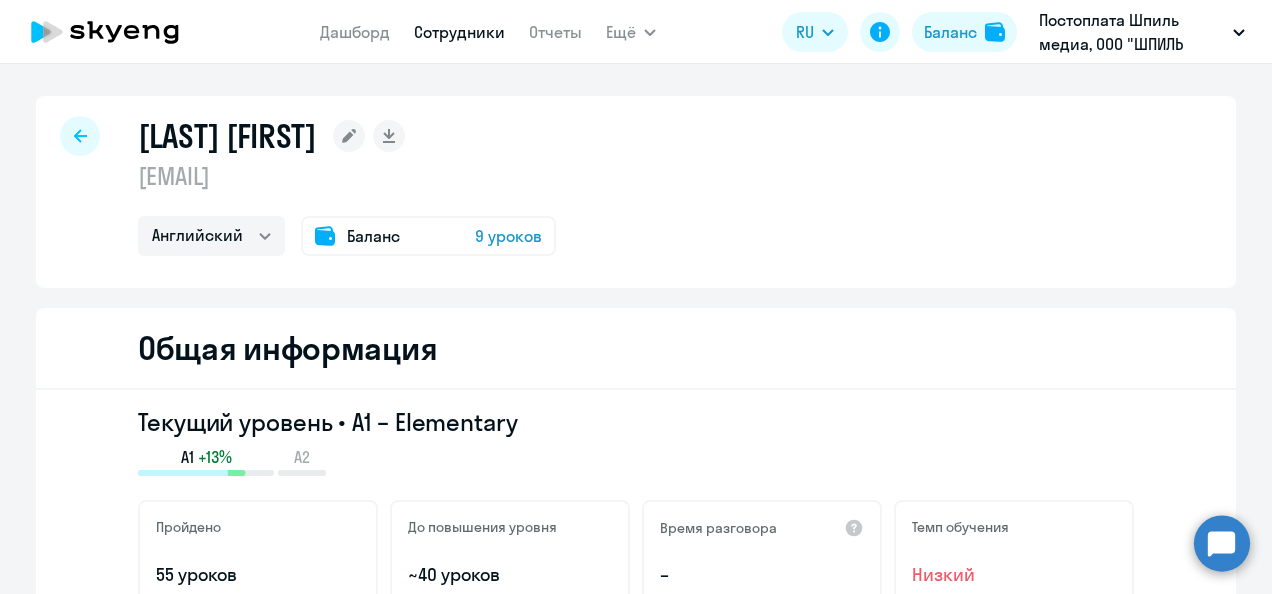 click 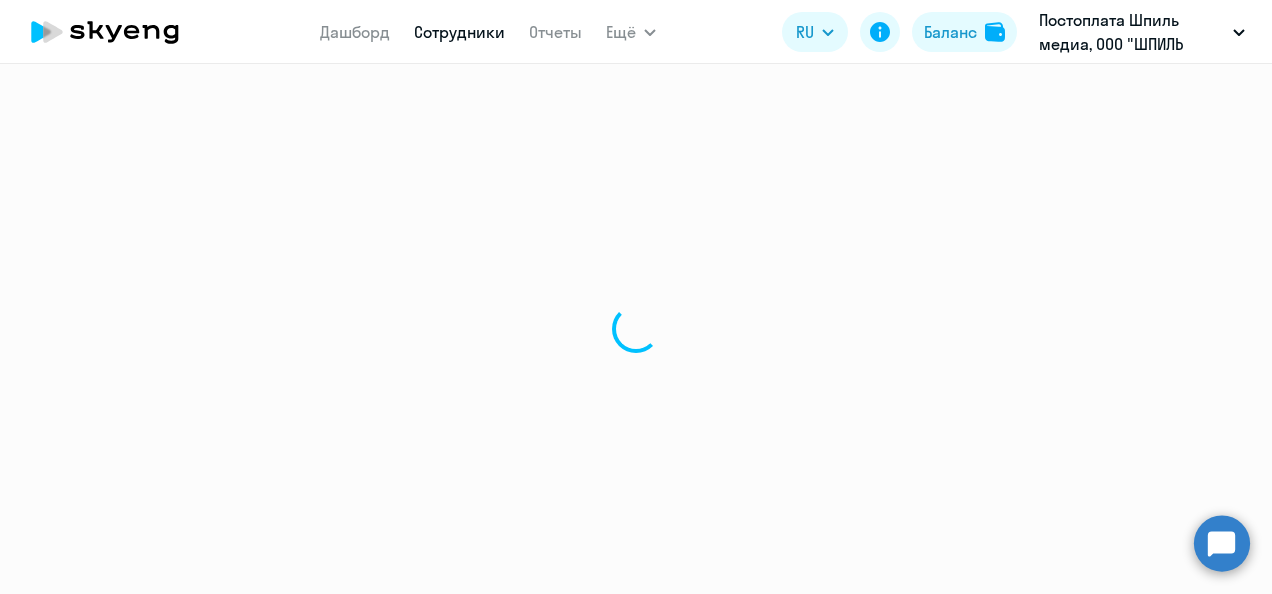 select on "30" 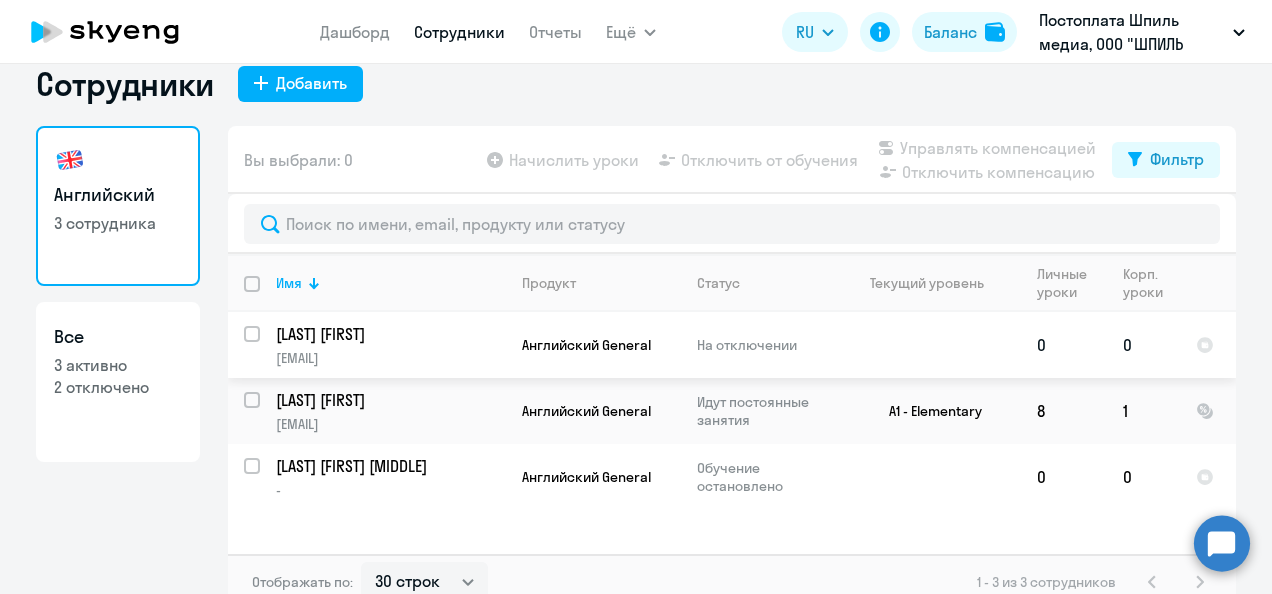 scroll, scrollTop: 46, scrollLeft: 0, axis: vertical 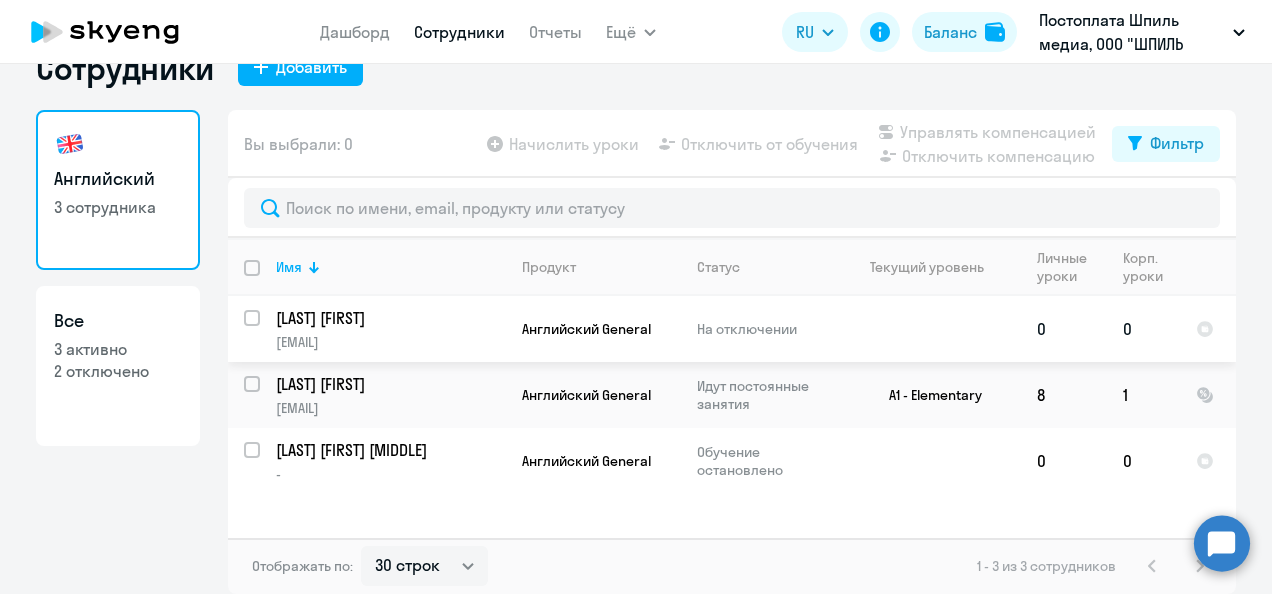 click at bounding box center [264, 330] 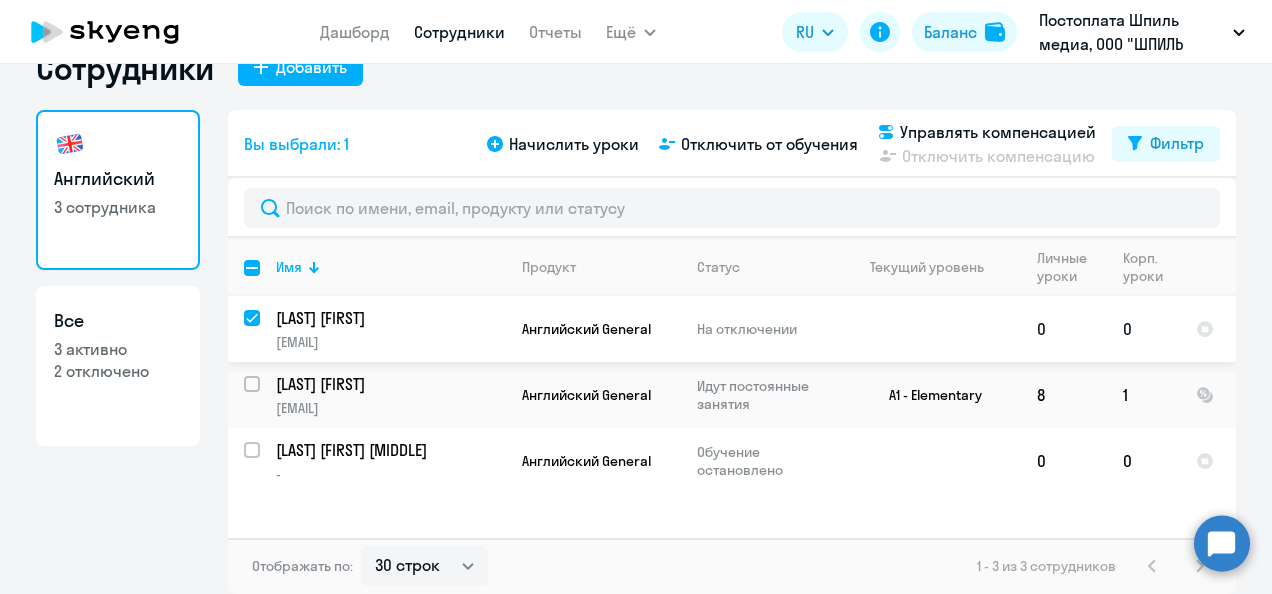 click at bounding box center (264, 330) 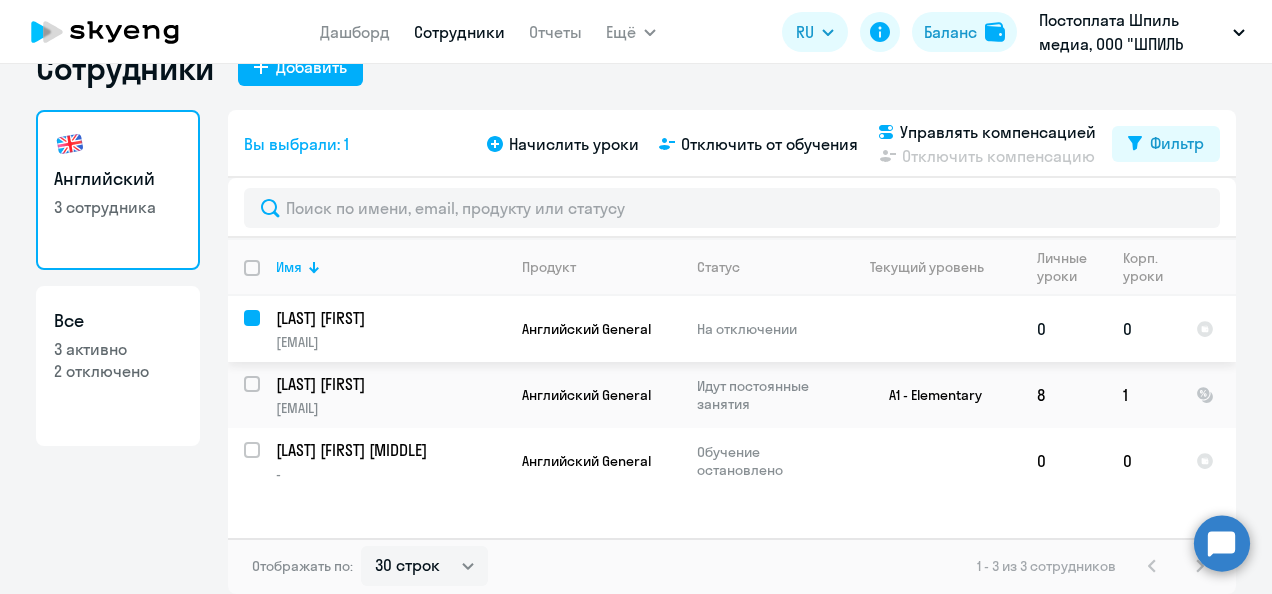 checkbox on "false" 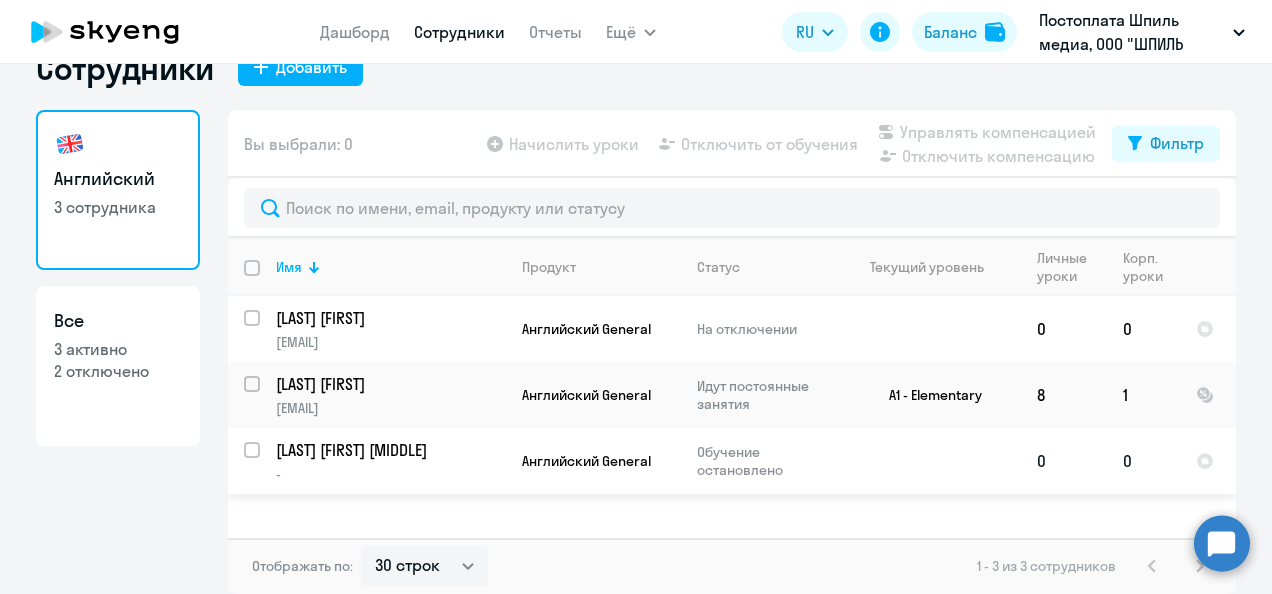 click at bounding box center (253, 450) 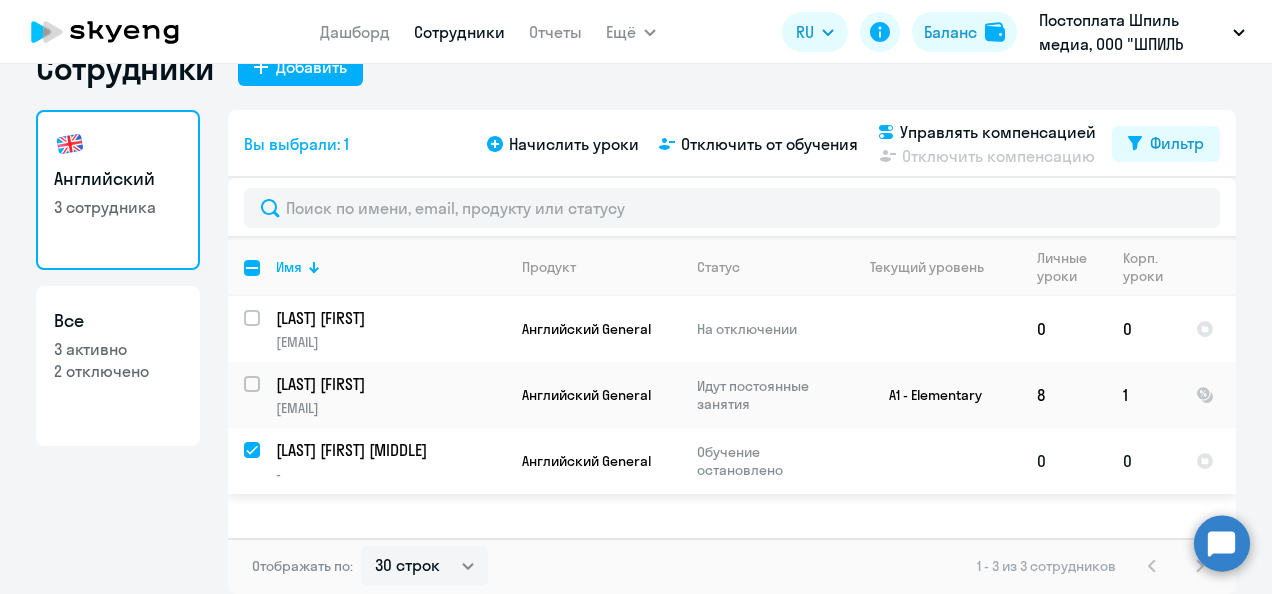 click at bounding box center (264, 462) 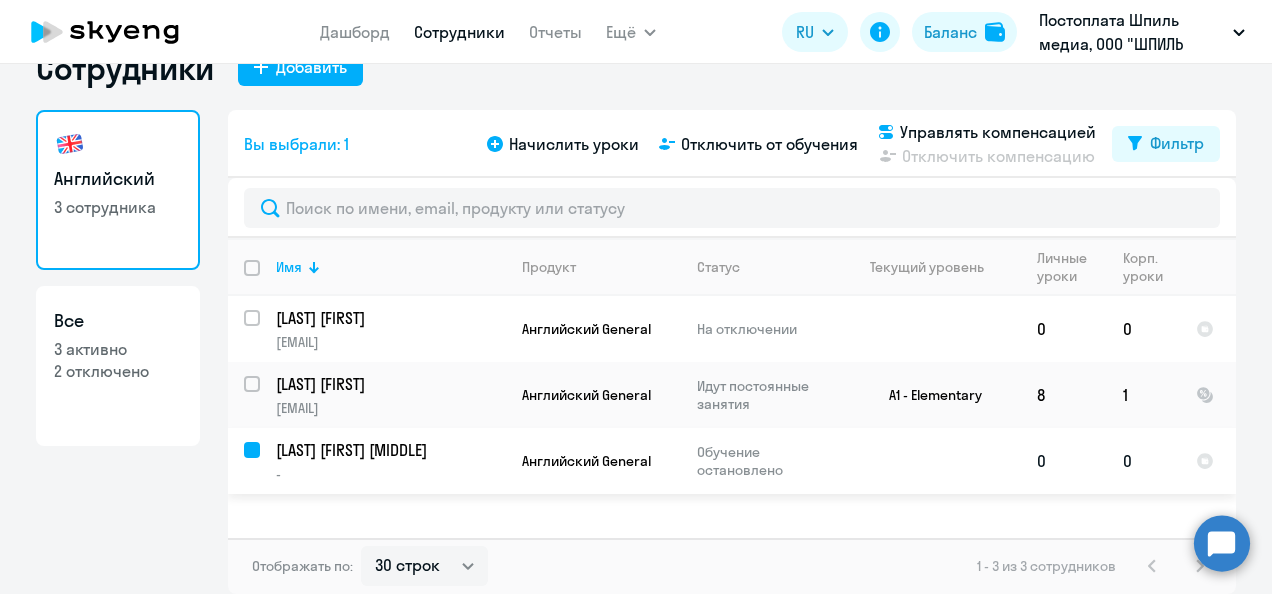 checkbox on "false" 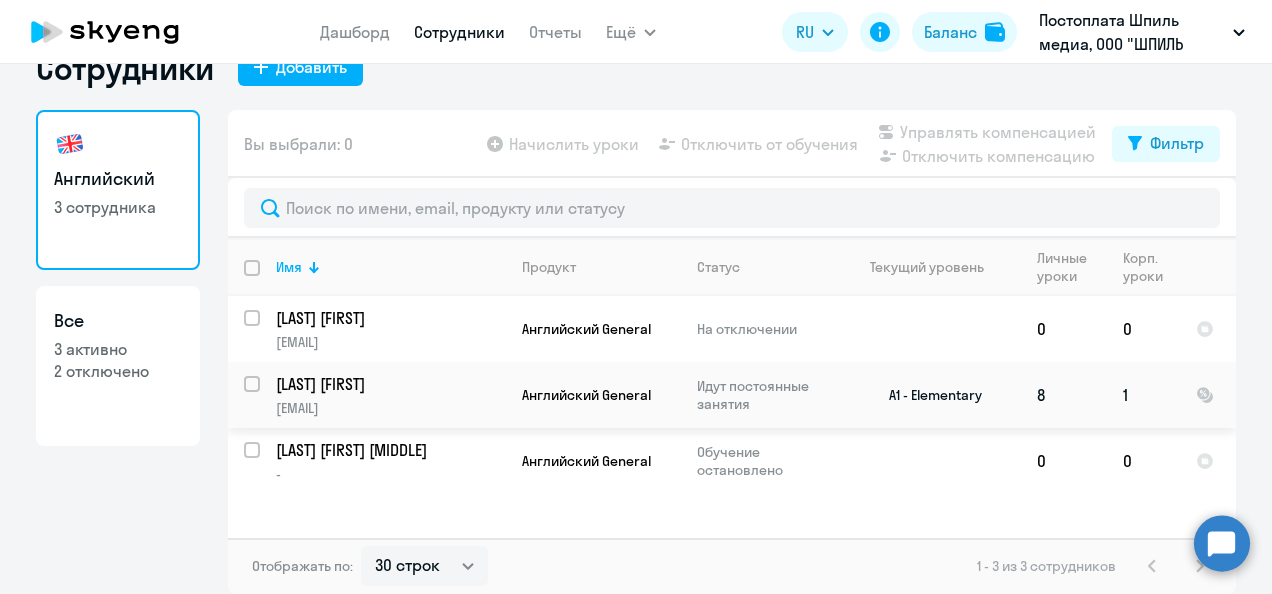click on "[LAST] [FIRST] [EMAIL]" 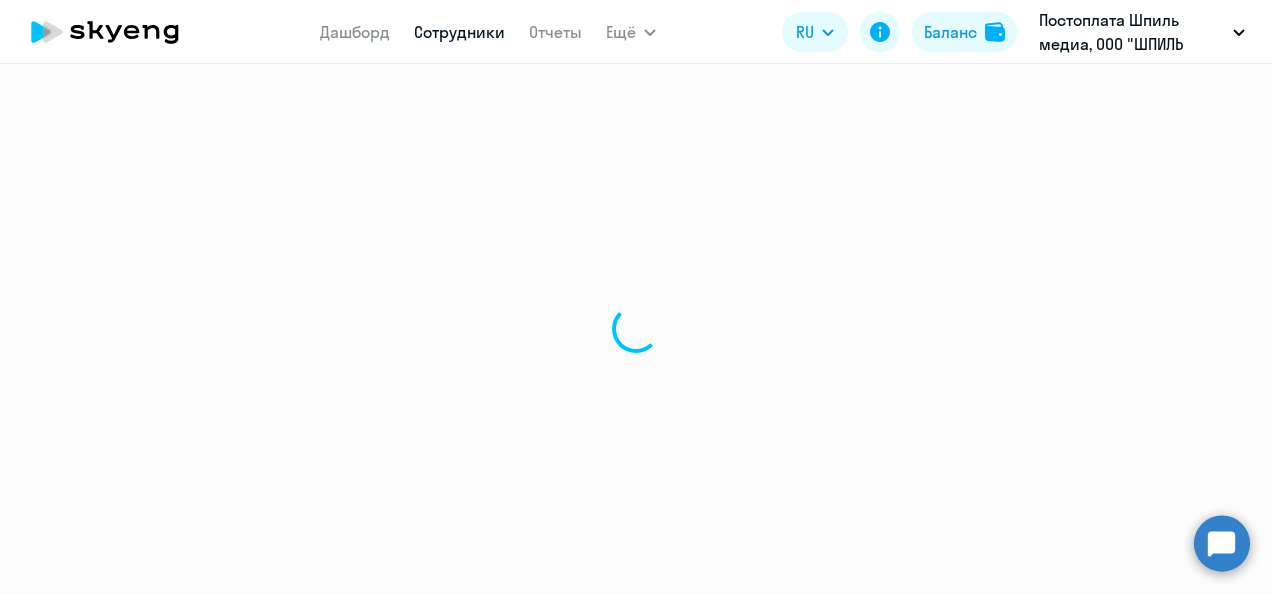 scroll, scrollTop: 0, scrollLeft: 0, axis: both 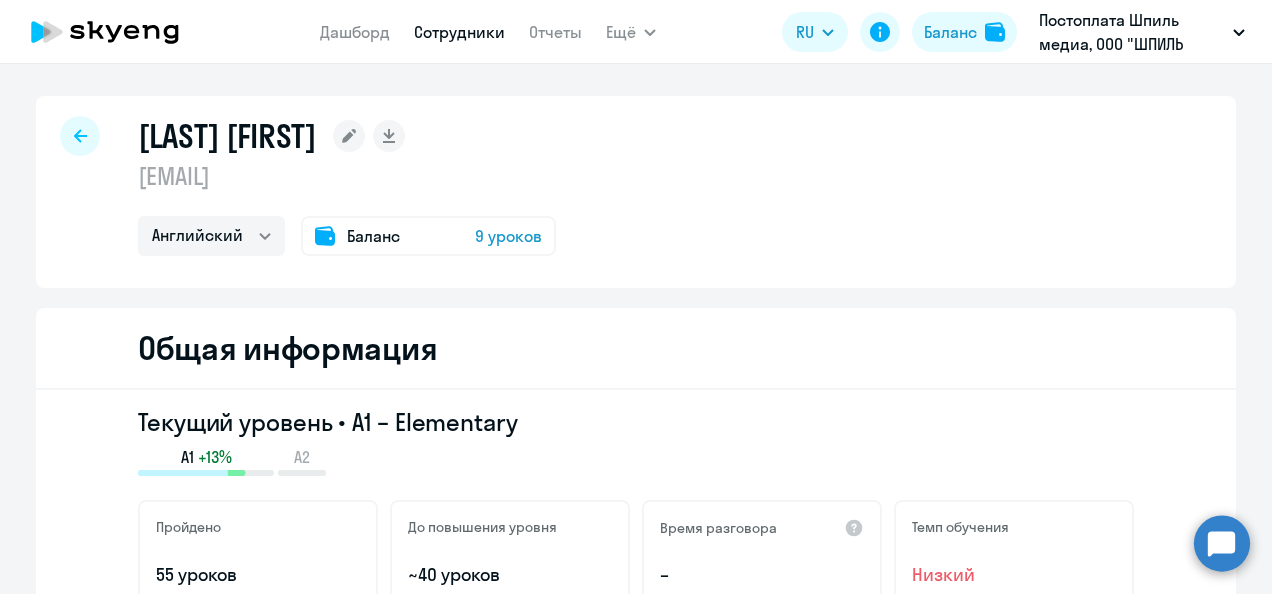 click on "[LAST] [FIRST]
[EMAIL]  Английский
Баланс 9 уроков" 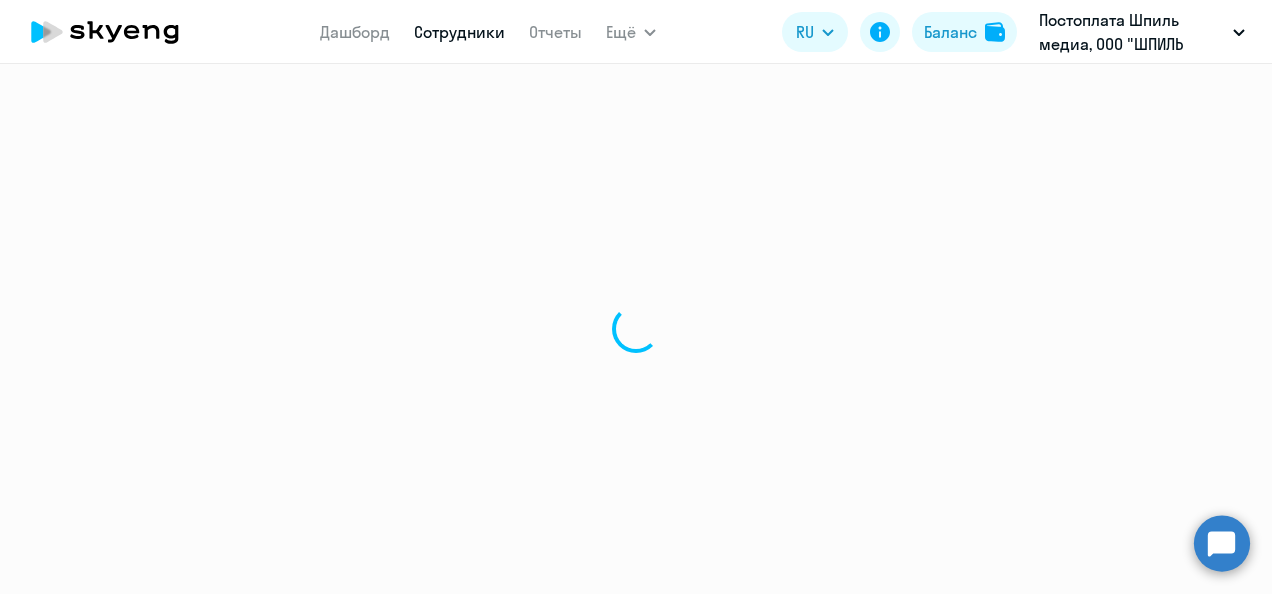 select on "30" 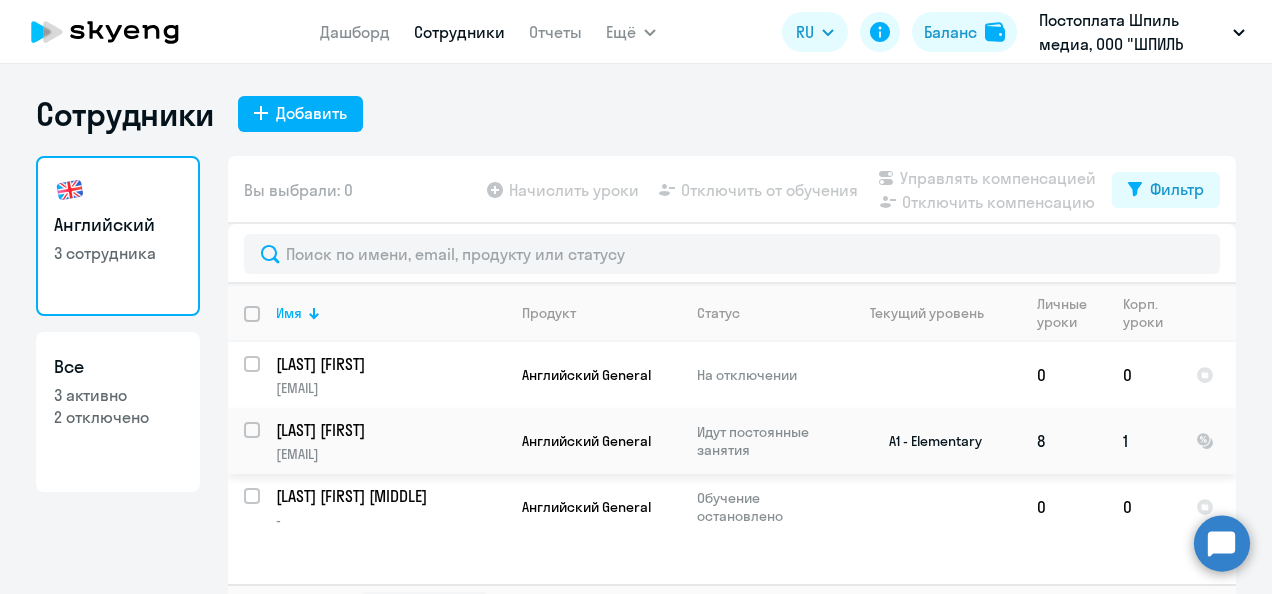 click at bounding box center [264, 442] 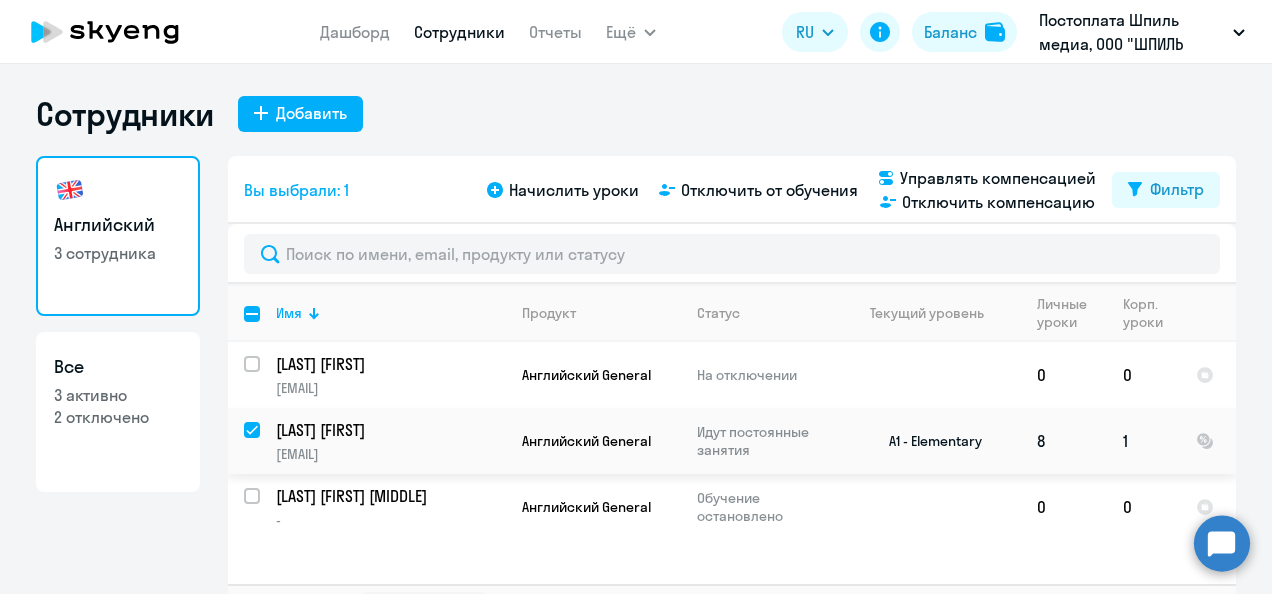 click at bounding box center [264, 442] 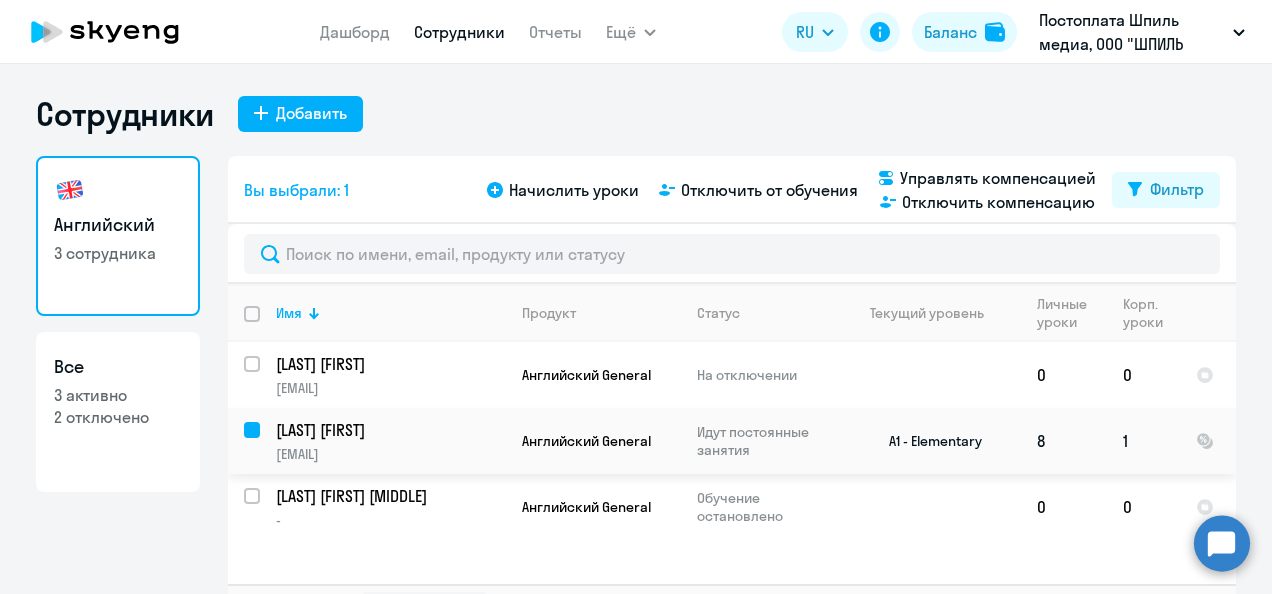 checkbox on "false" 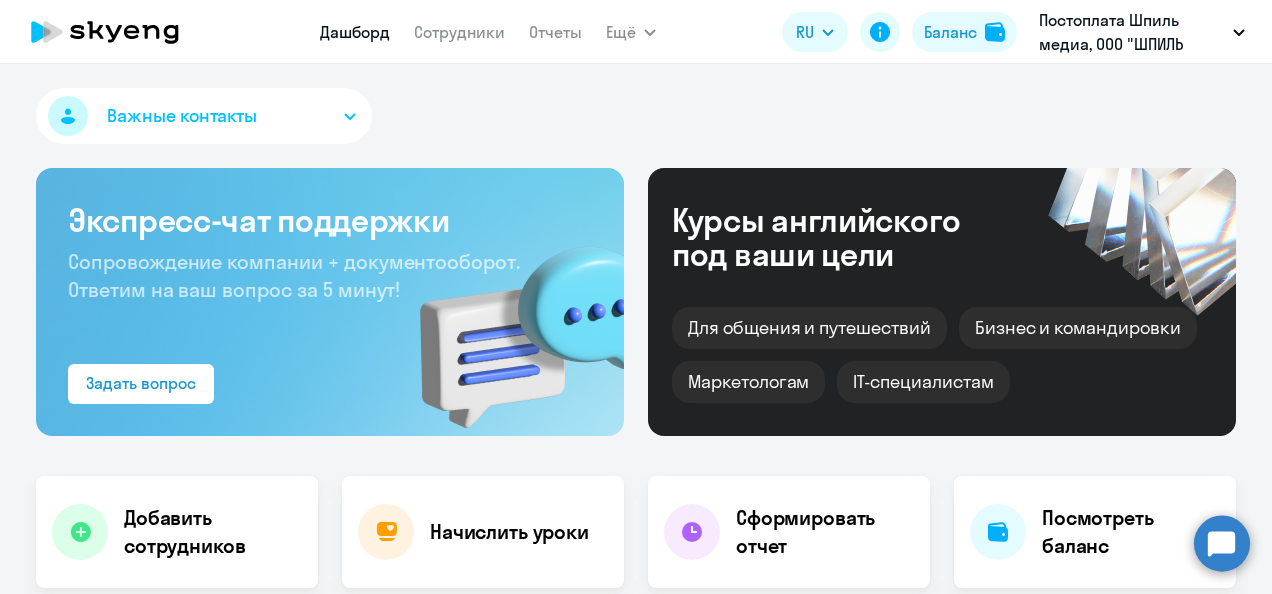 select on "30" 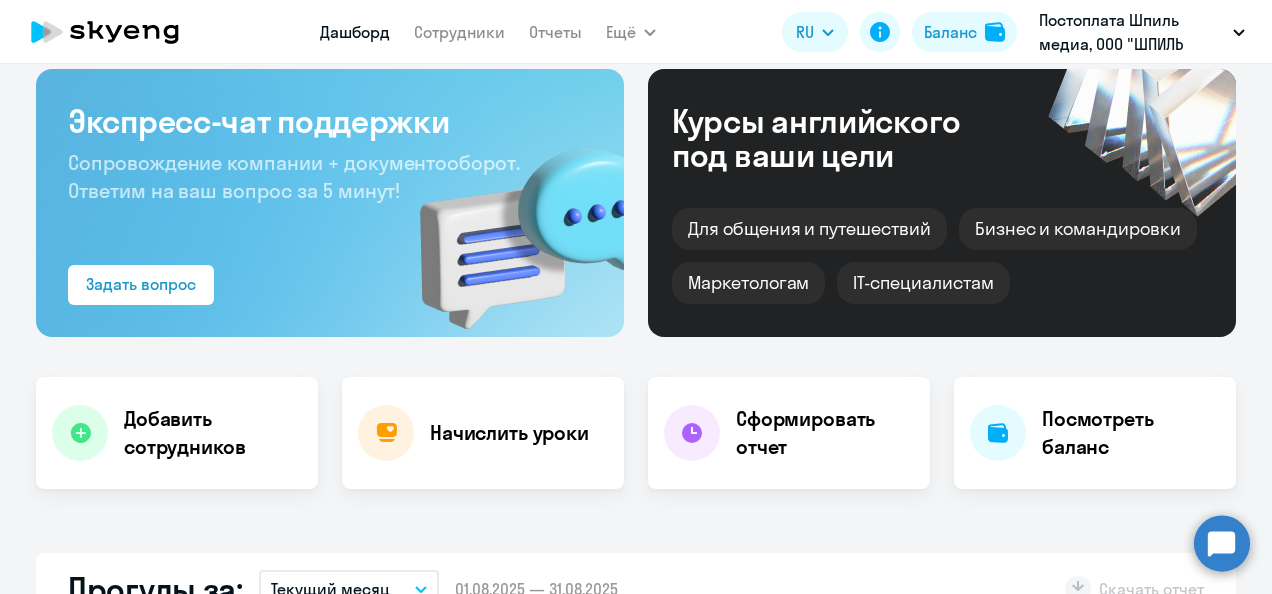 scroll, scrollTop: 0, scrollLeft: 0, axis: both 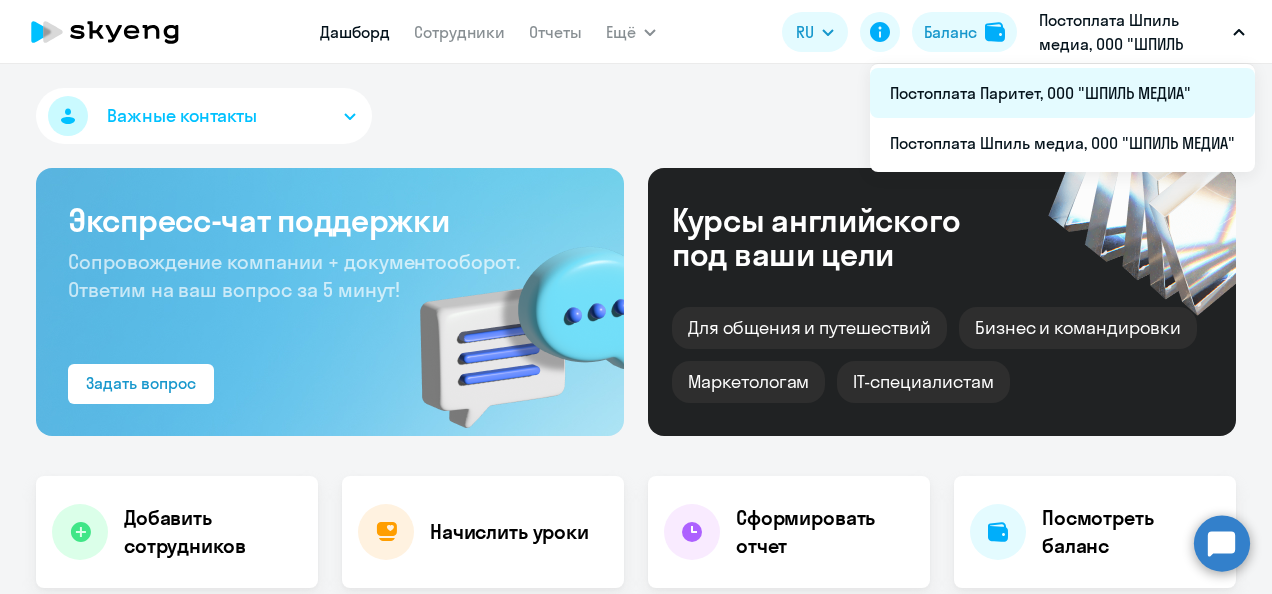 click on "Постоплата Паритет, ООО "ШПИЛЬ МЕДИА"" at bounding box center [1062, 93] 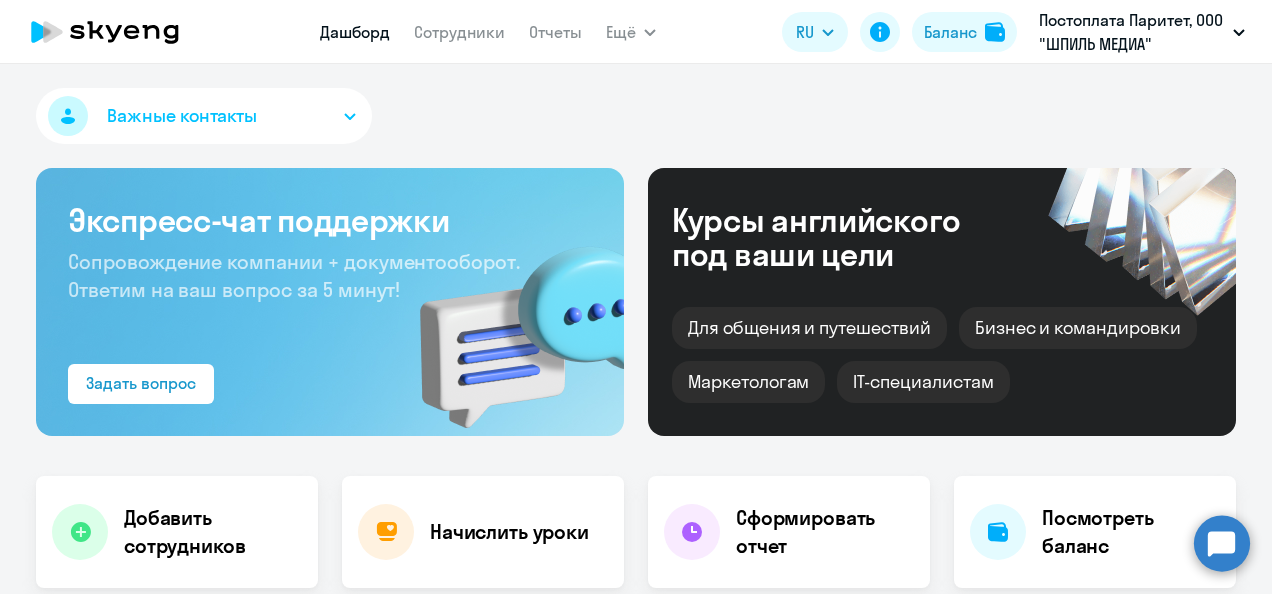 select on "30" 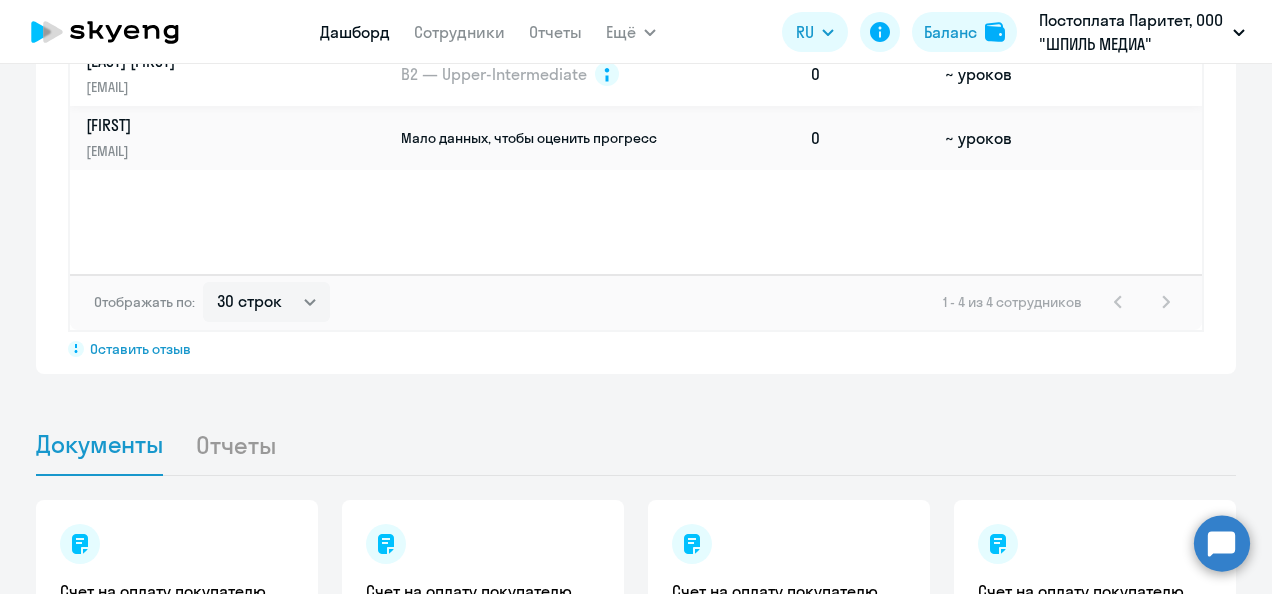 scroll, scrollTop: 1400, scrollLeft: 0, axis: vertical 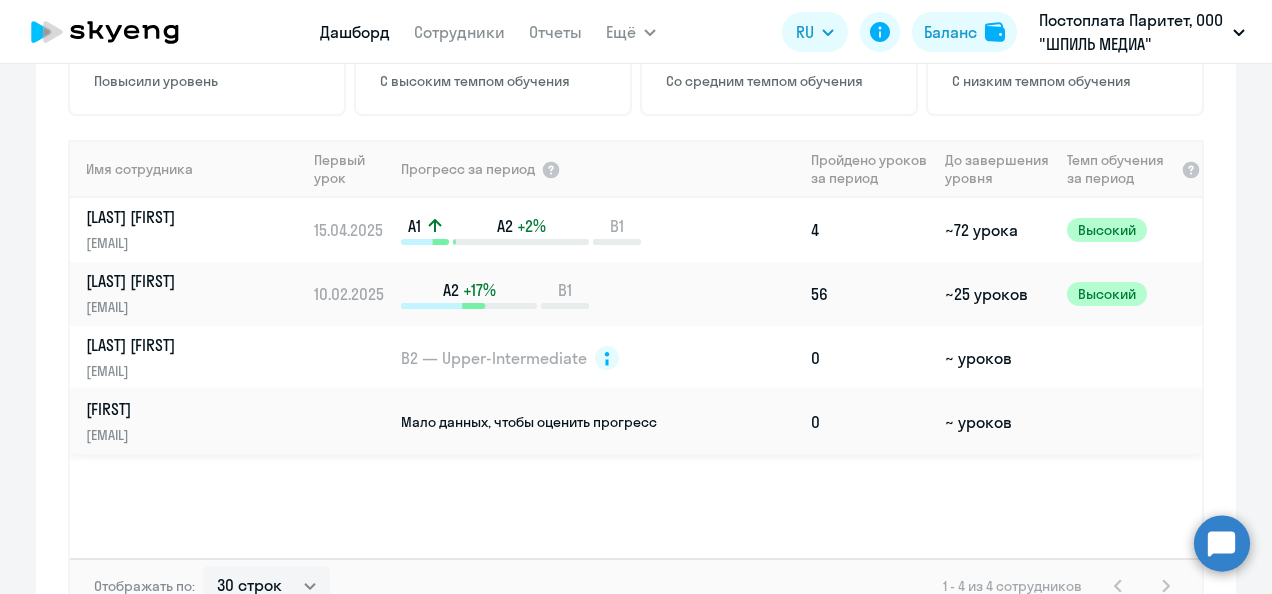 click on "Мало данных, чтобы оценить прогресс" 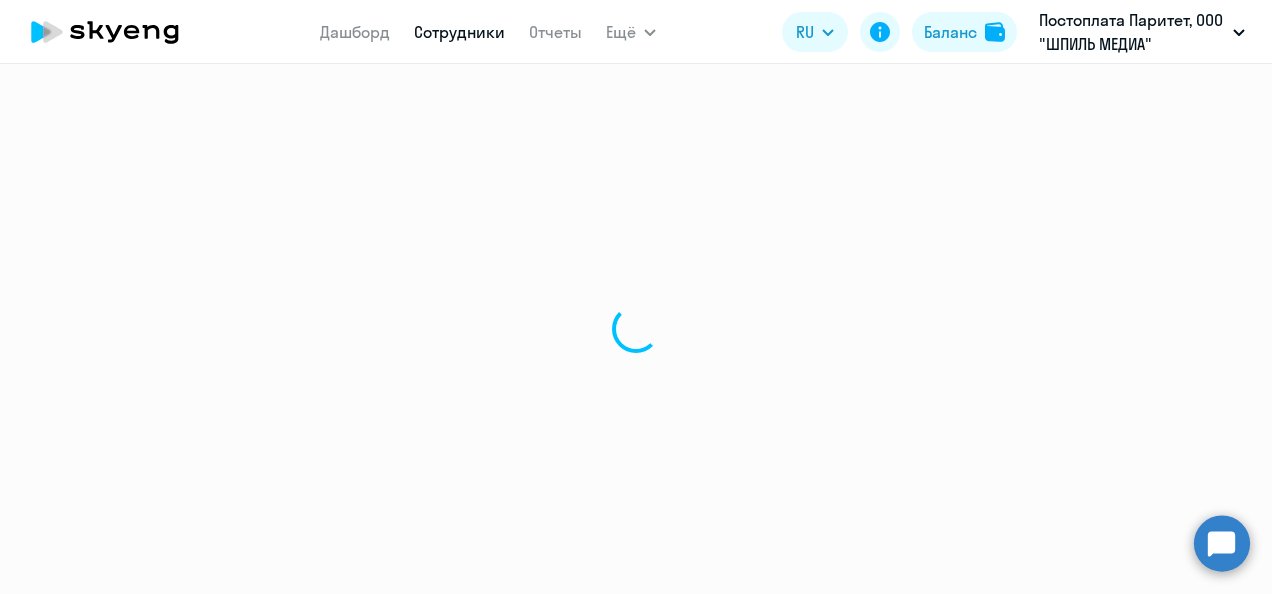 scroll, scrollTop: 0, scrollLeft: 0, axis: both 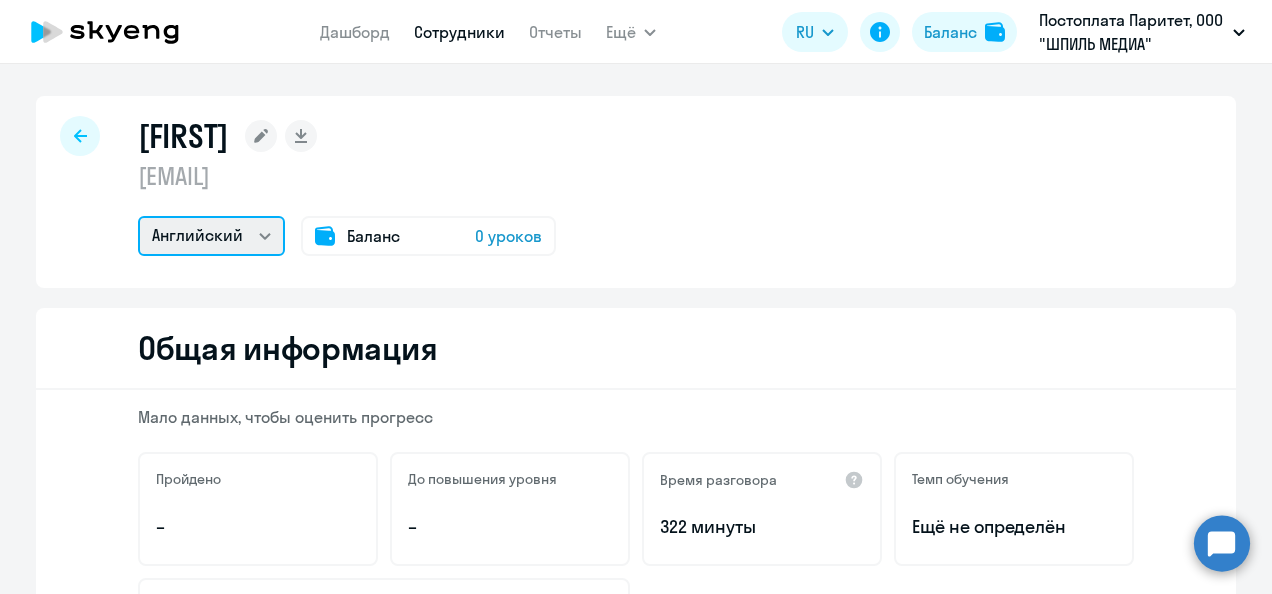 click on "Английский" 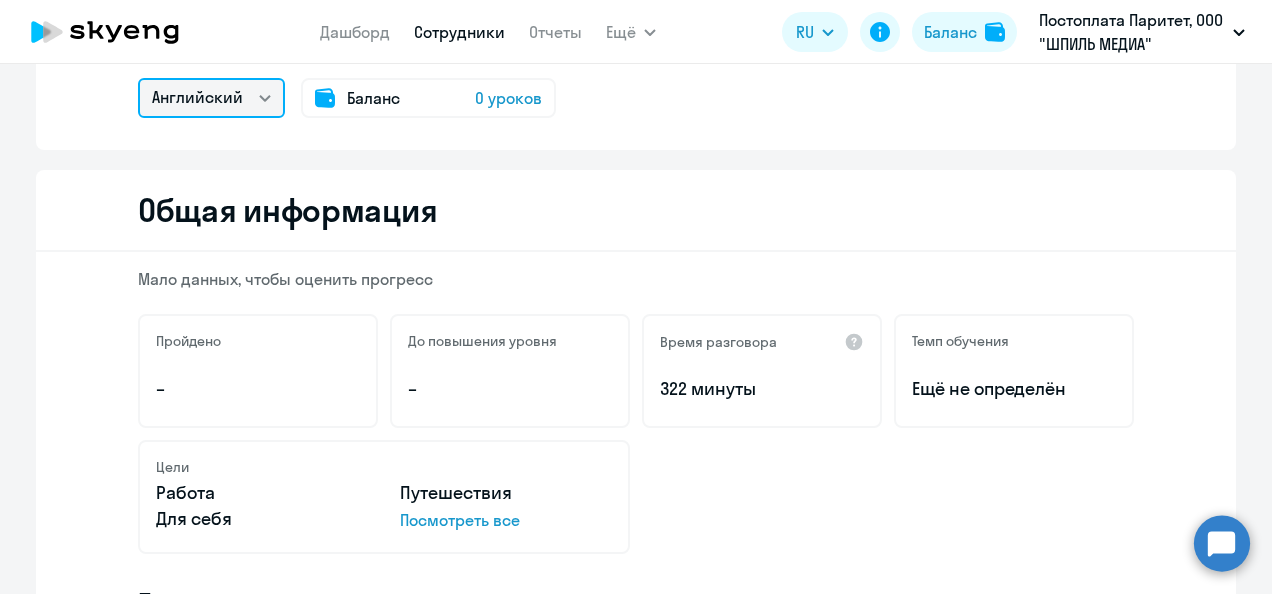 scroll, scrollTop: 0, scrollLeft: 0, axis: both 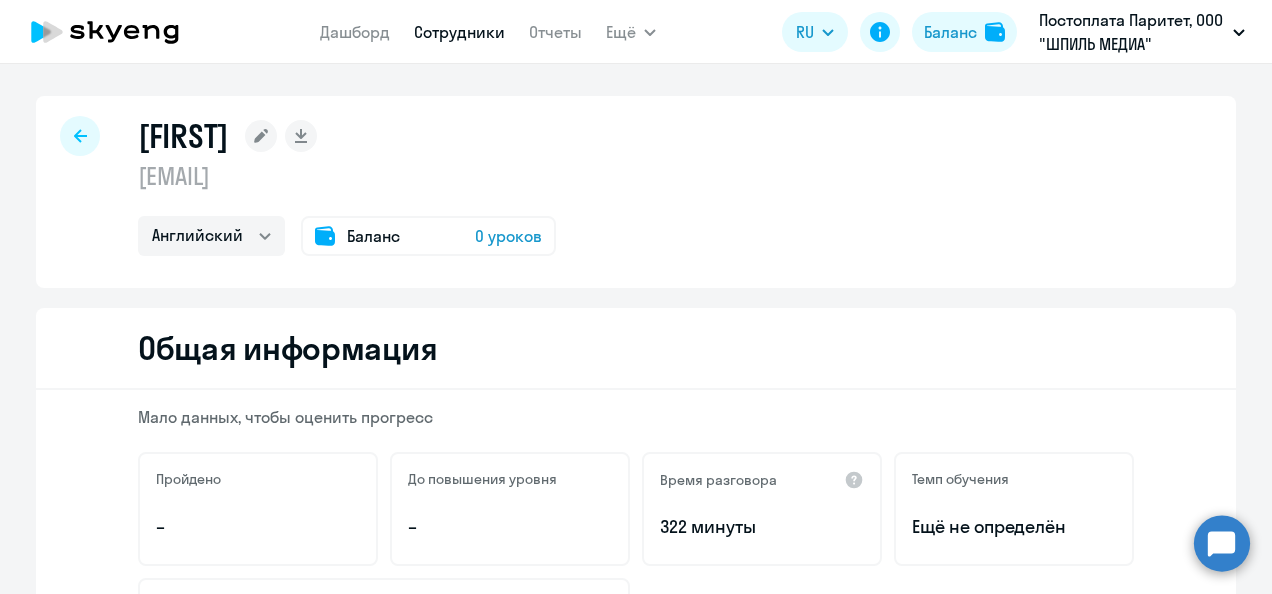 click 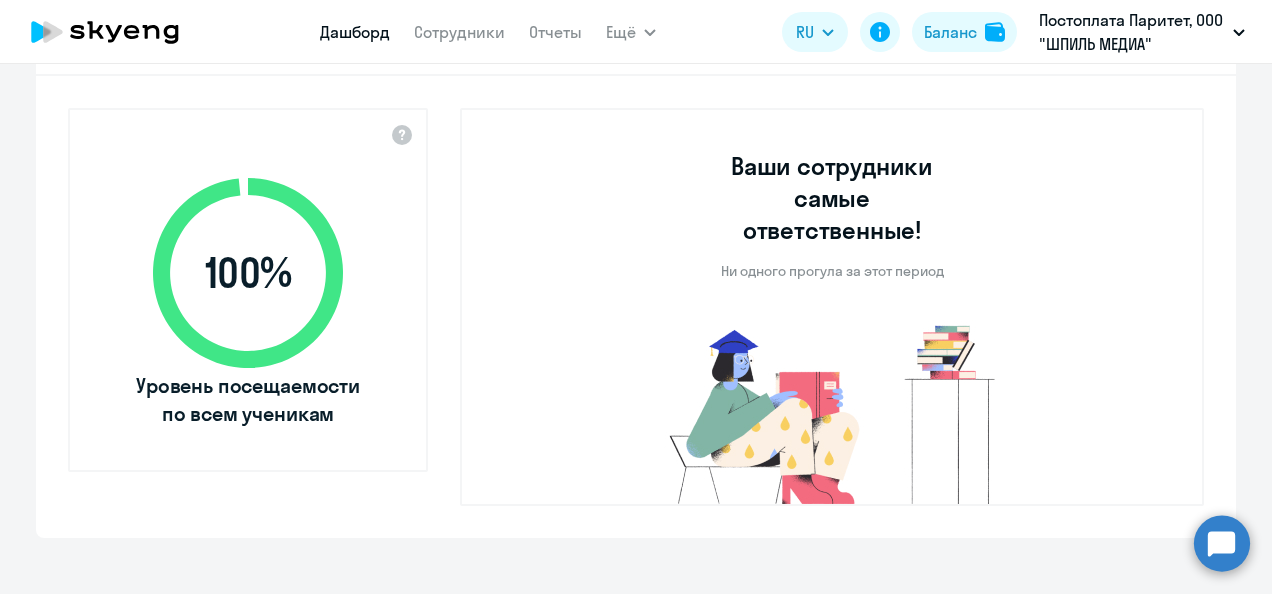 select on "30" 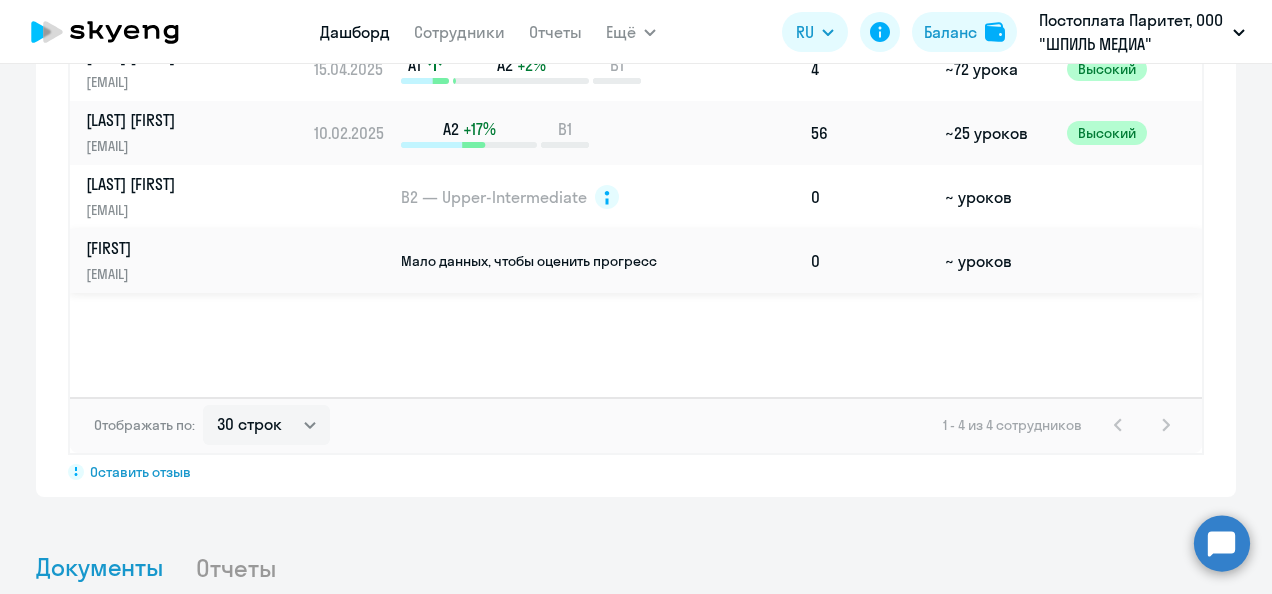 scroll, scrollTop: 1390, scrollLeft: 0, axis: vertical 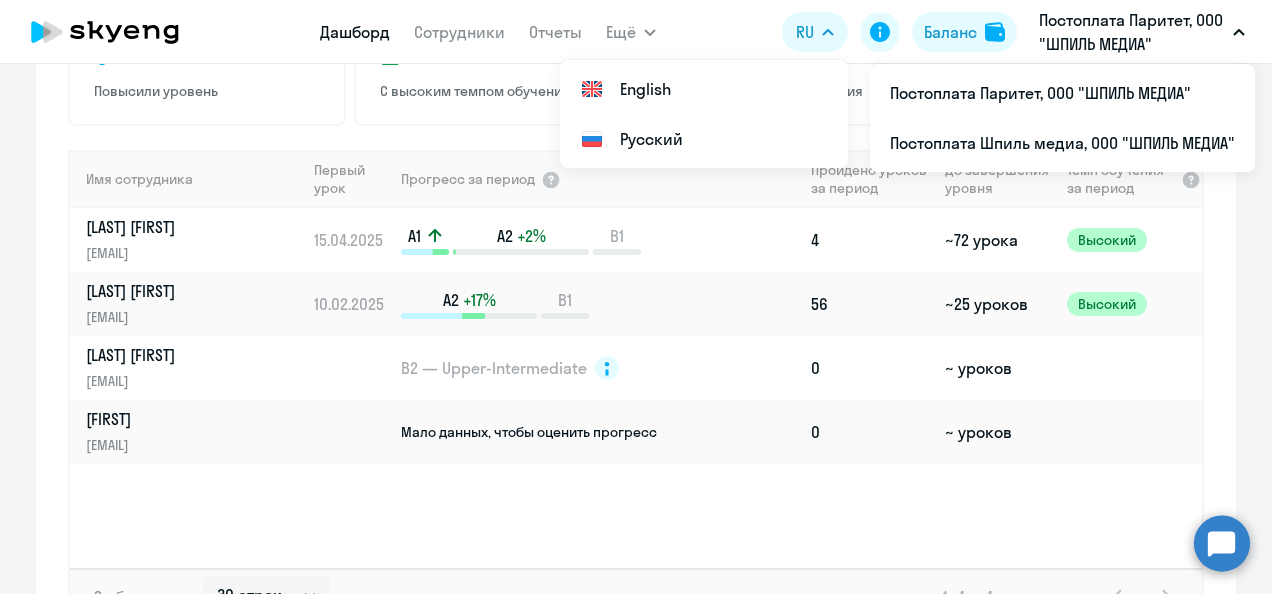 click on "Постоплата Паритет, ООО "ШПИЛЬ МЕДИА"" at bounding box center (1132, 32) 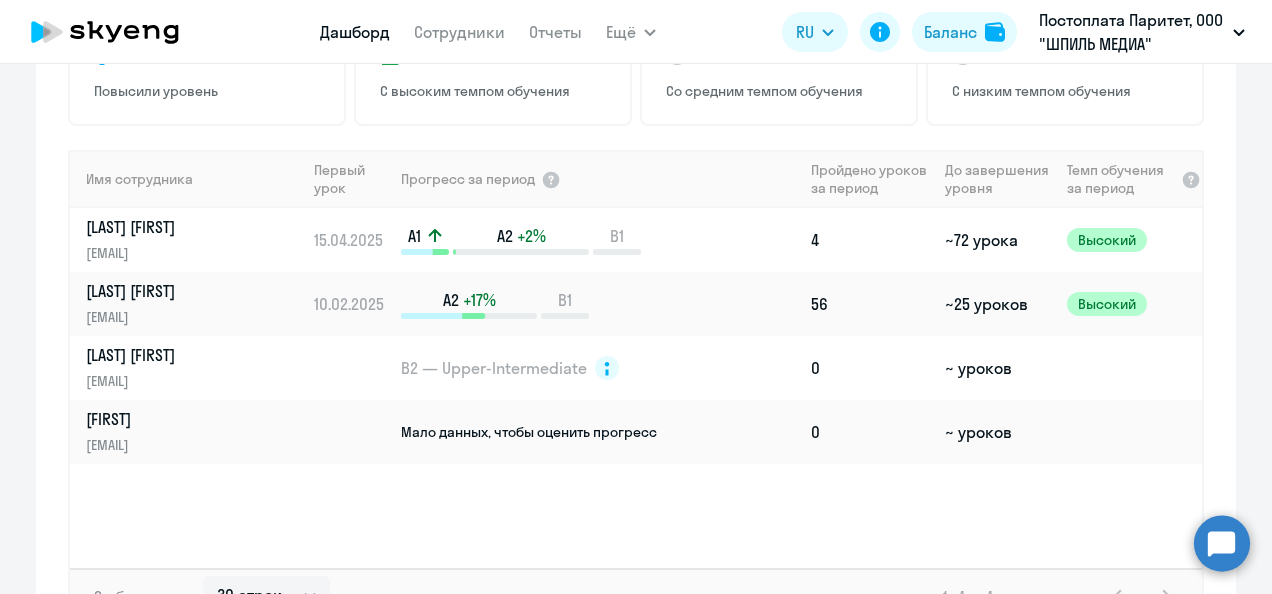 click on "Постоплата Паритет, ООО "ШПИЛЬ МЕДИА"" at bounding box center [1132, 32] 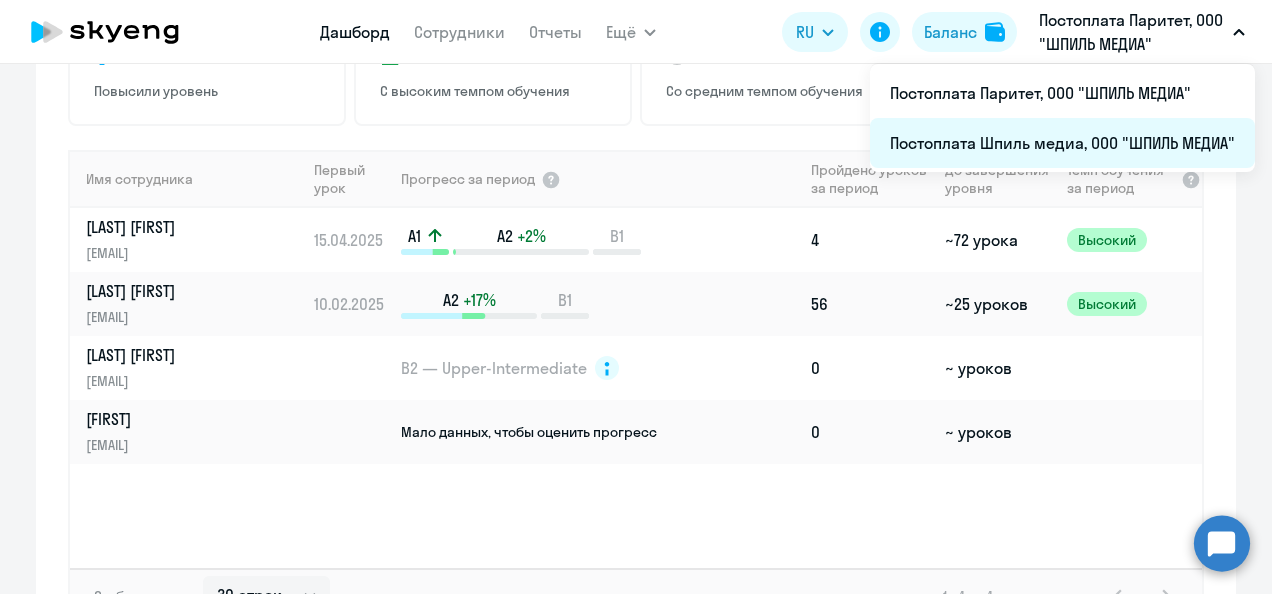 click on "Постоплата Шпиль медиа, ООО "ШПИЛЬ МЕДИА"" at bounding box center [1062, 143] 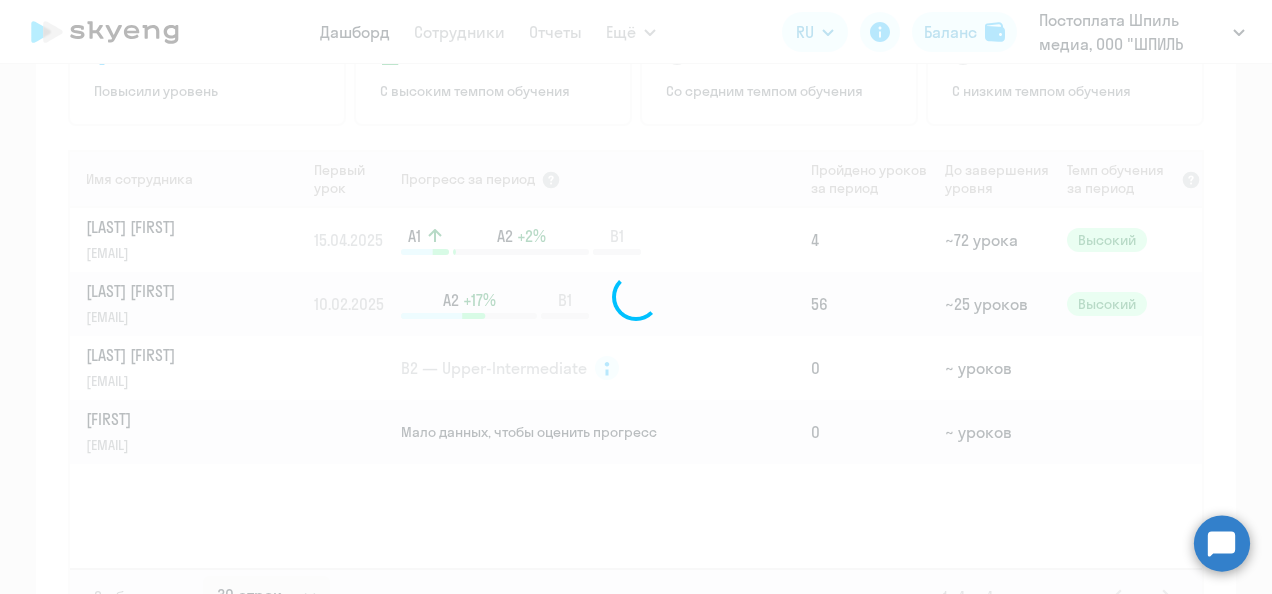 scroll, scrollTop: 1388, scrollLeft: 0, axis: vertical 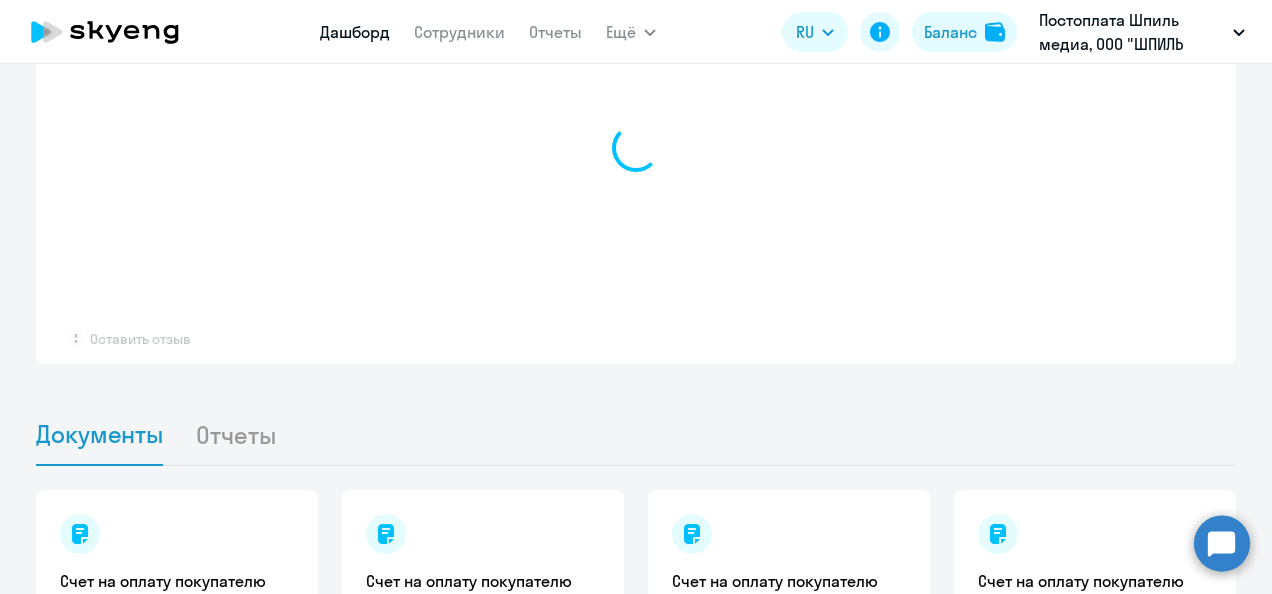 select on "30" 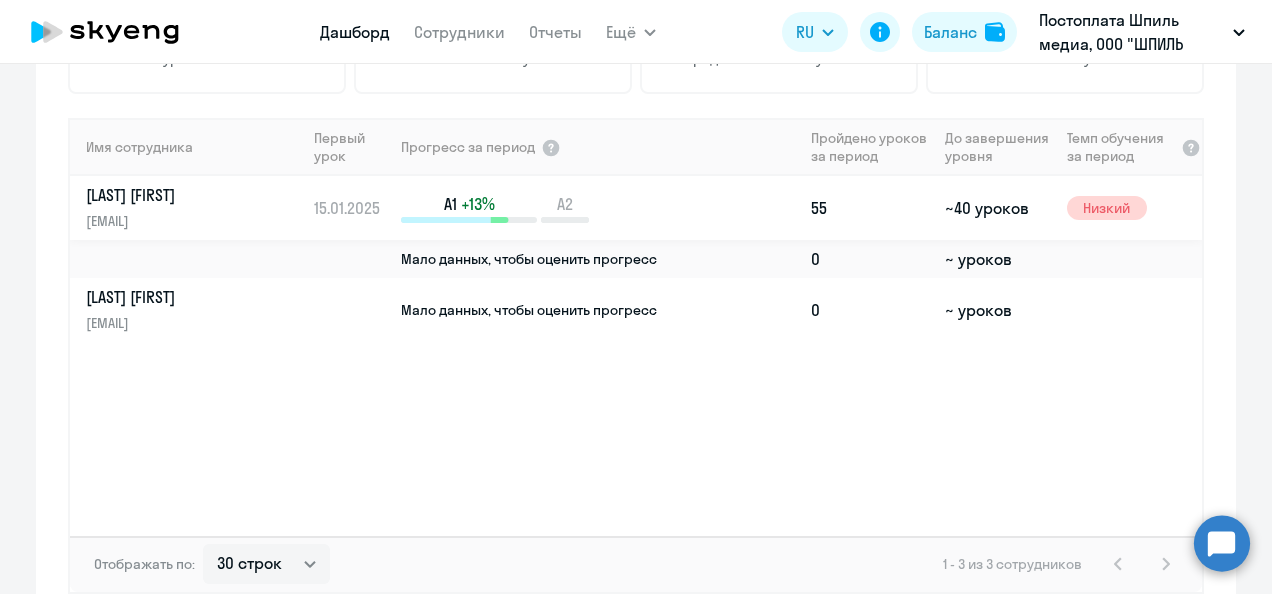 click on "Низкий" 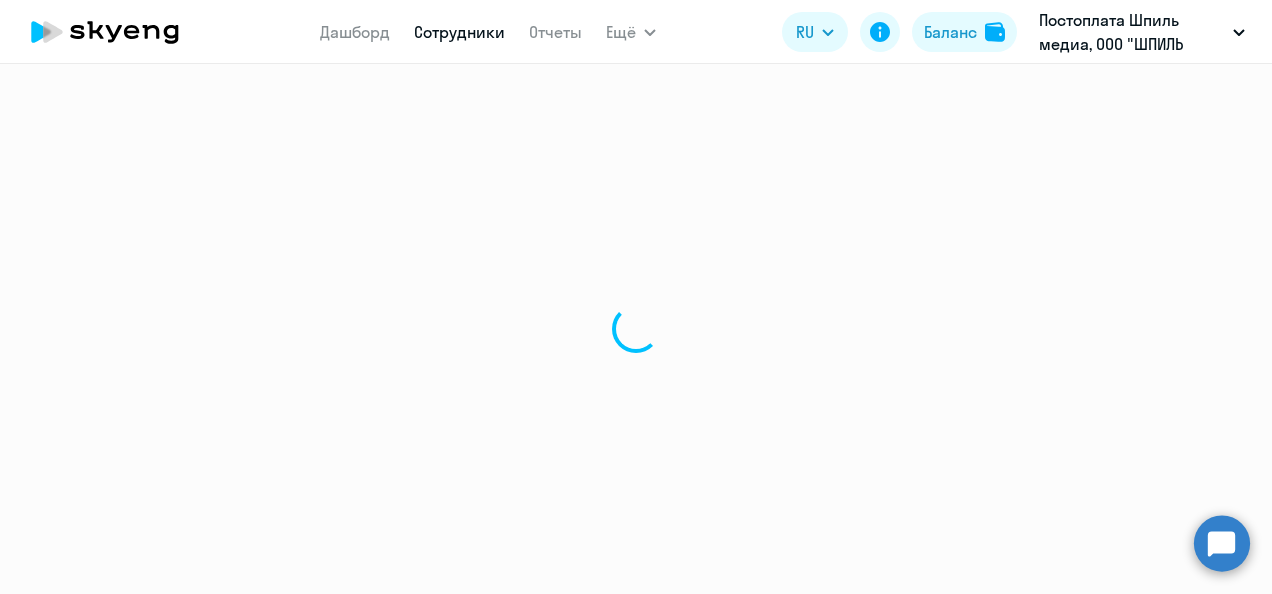 select on "english" 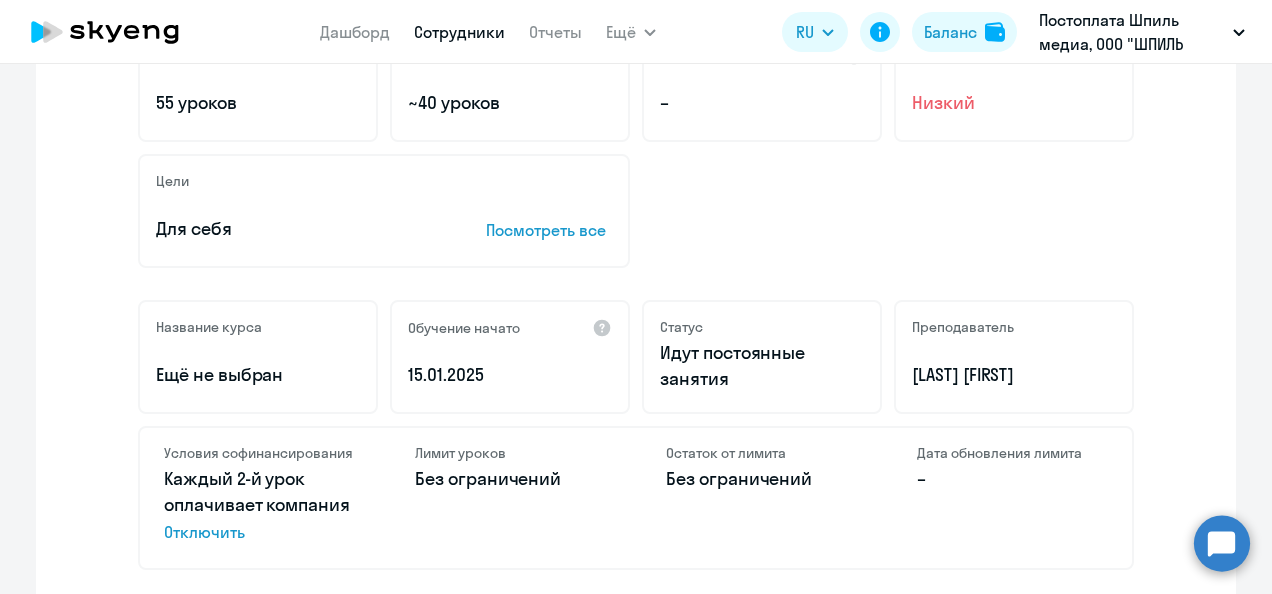 scroll, scrollTop: 400, scrollLeft: 0, axis: vertical 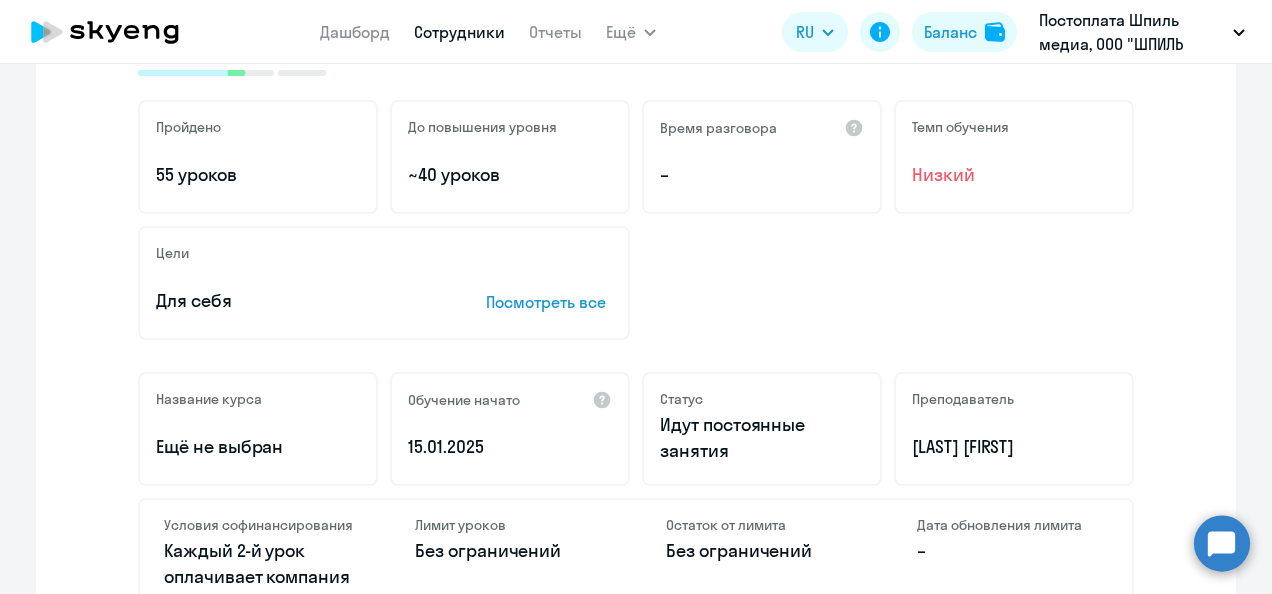 click on "Низкий" 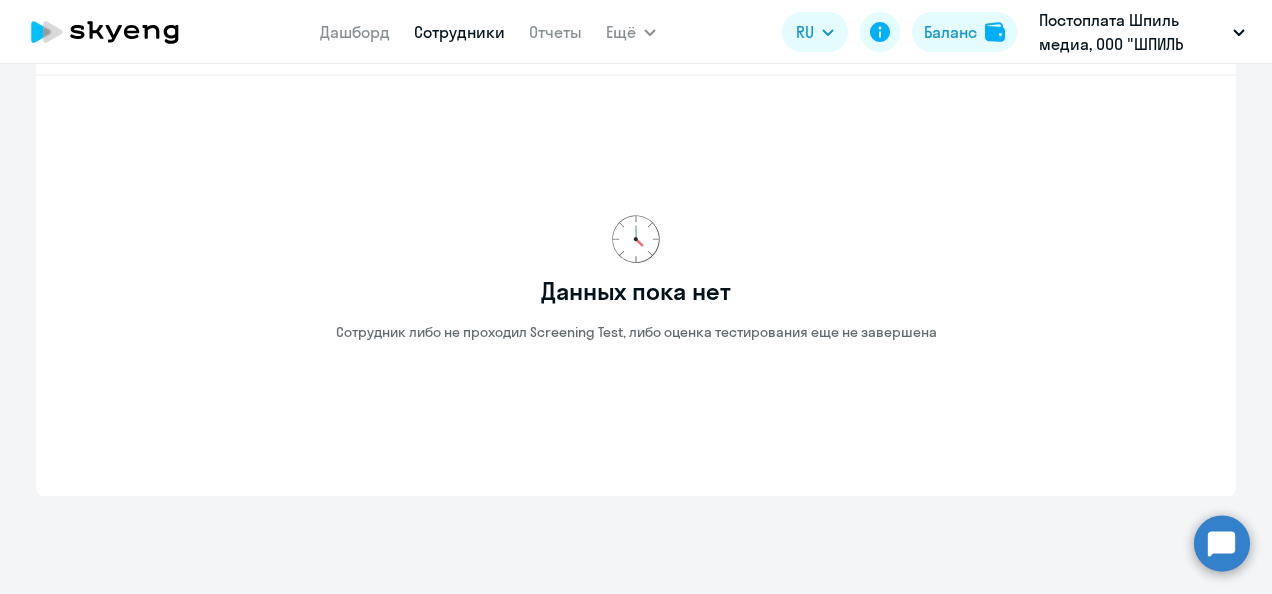 scroll, scrollTop: 3448, scrollLeft: 0, axis: vertical 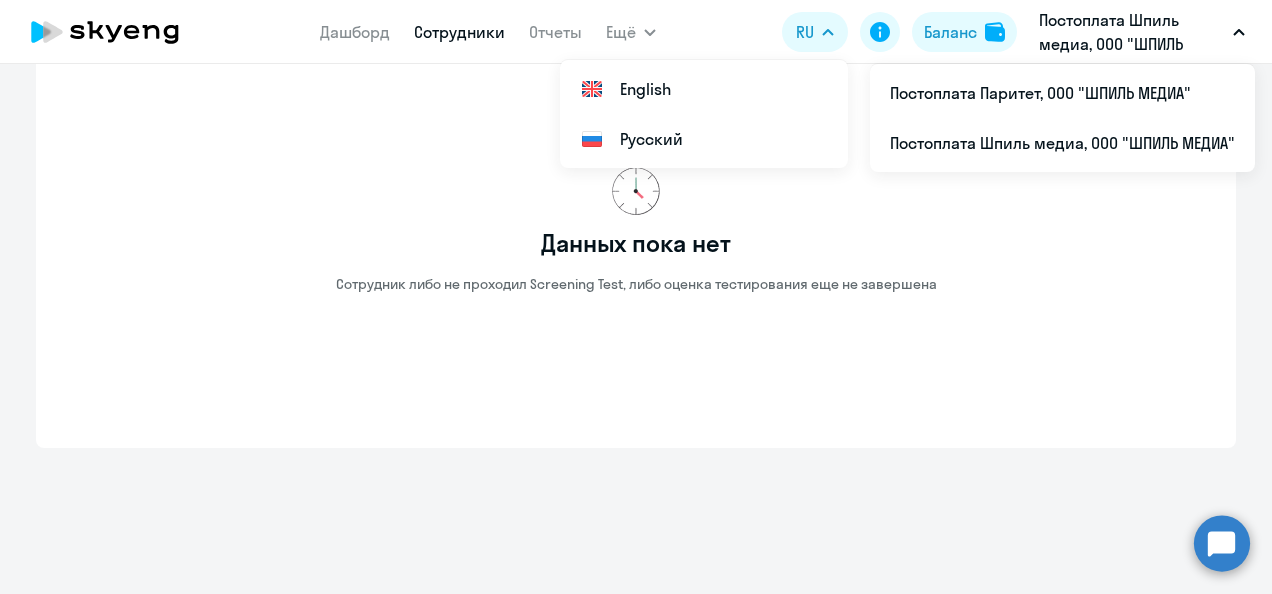 click on "Постоплата Шпиль медиа, ООО "ШПИЛЬ МЕДИА"" at bounding box center (1132, 32) 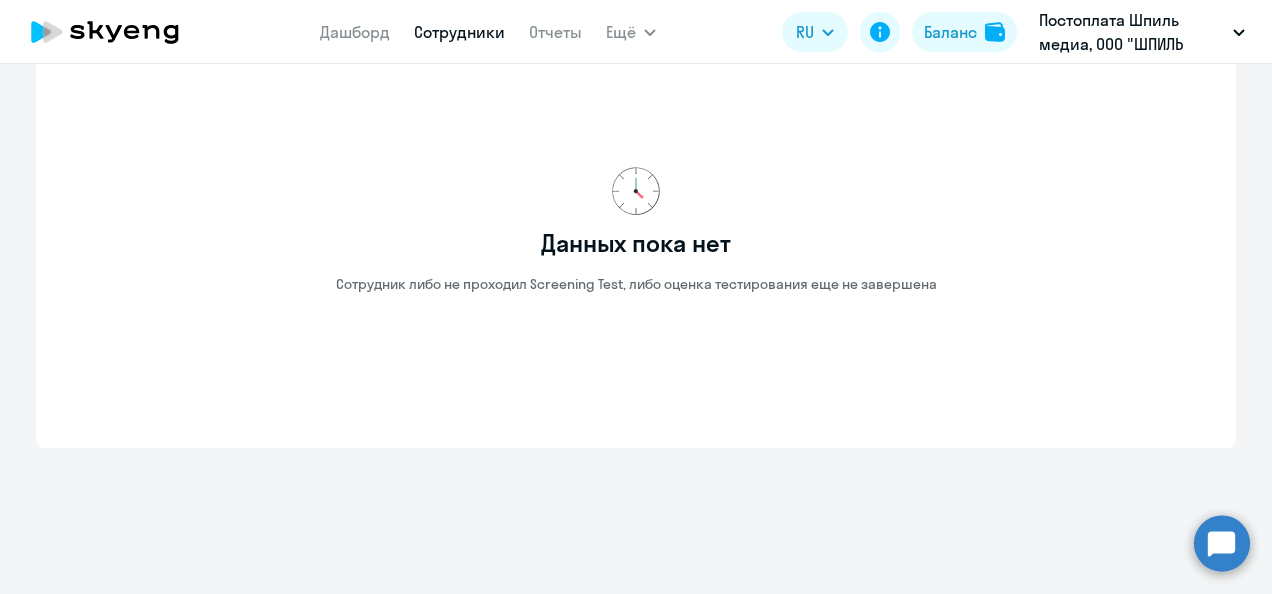 click on "Постоплата Шпиль медиа, ООО "ШПИЛЬ МЕДИА"" at bounding box center (1132, 32) 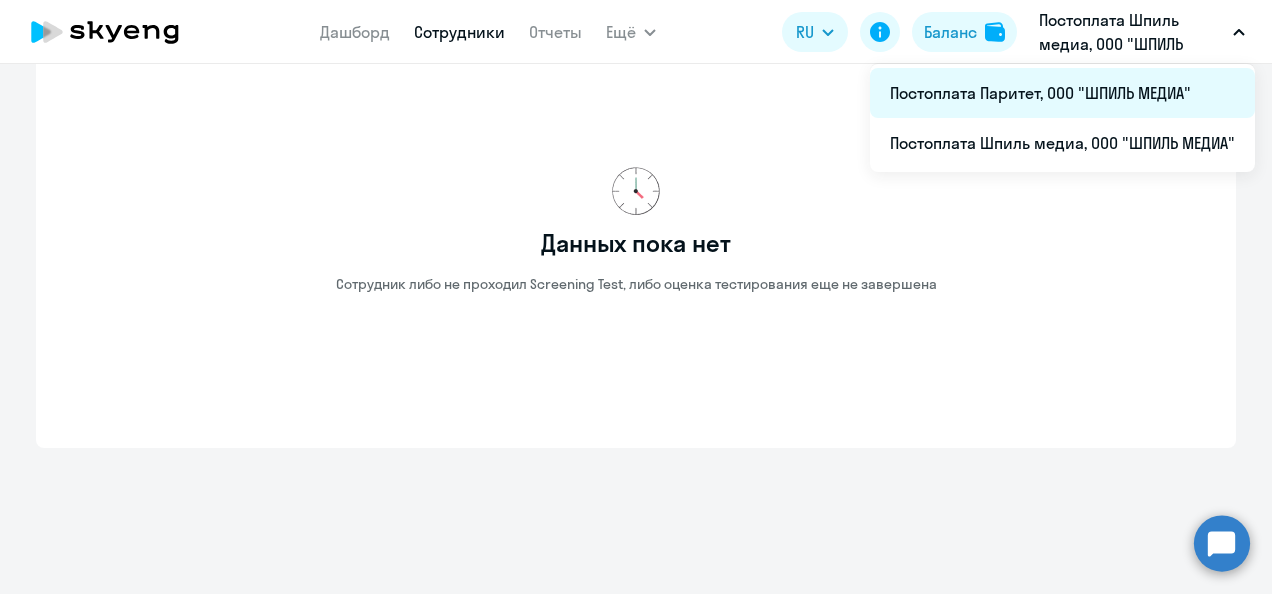 click on "Постоплата Паритет, ООО "ШПИЛЬ МЕДИА"" at bounding box center (1062, 93) 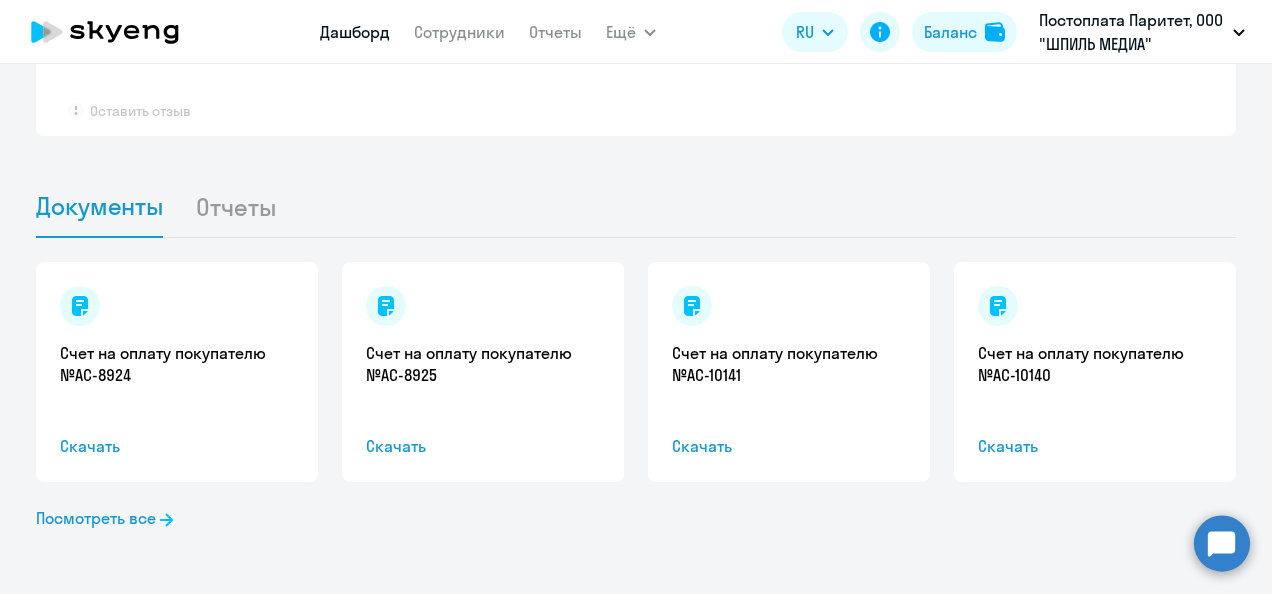 select on "30" 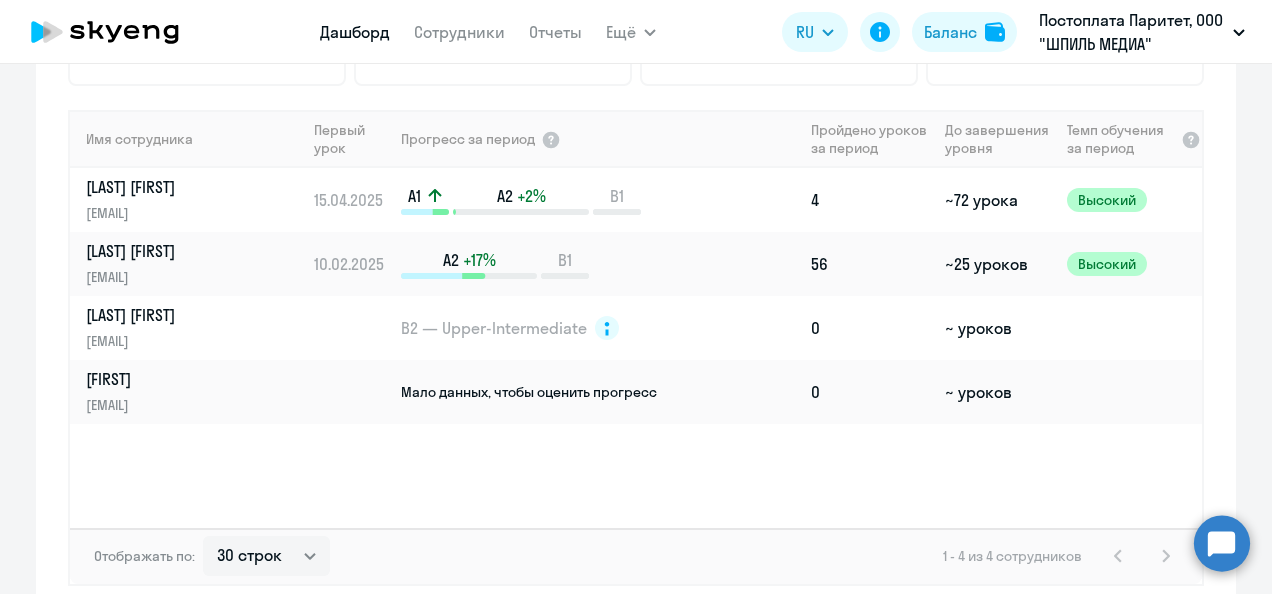 scroll, scrollTop: 1288, scrollLeft: 0, axis: vertical 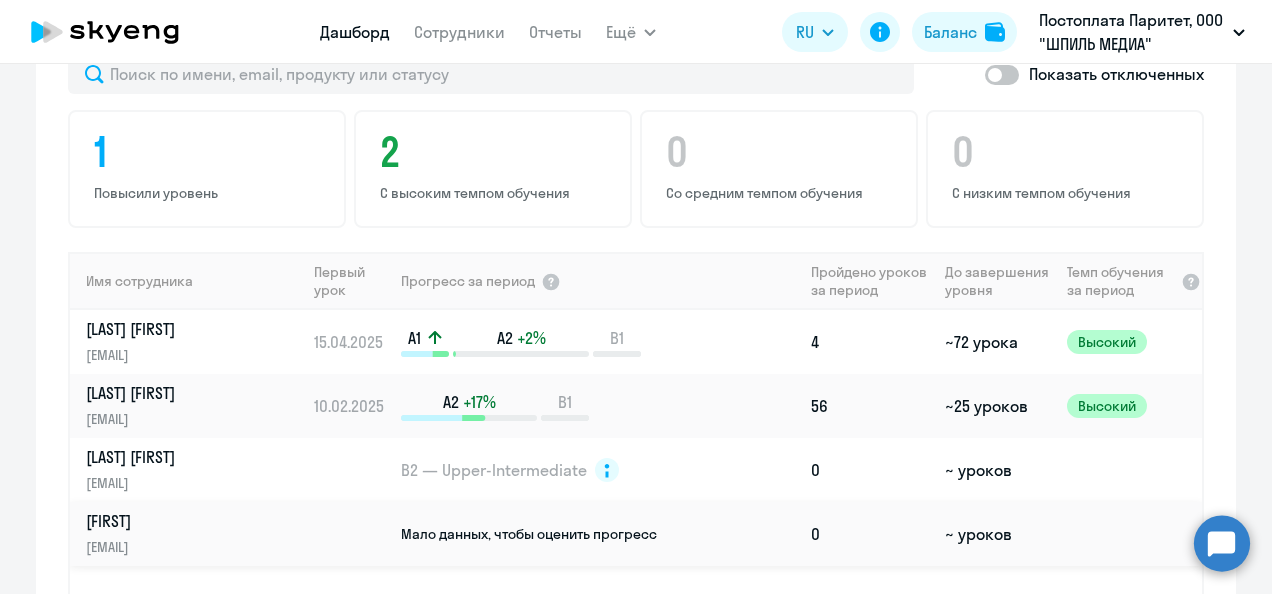 click on "[NAME]" 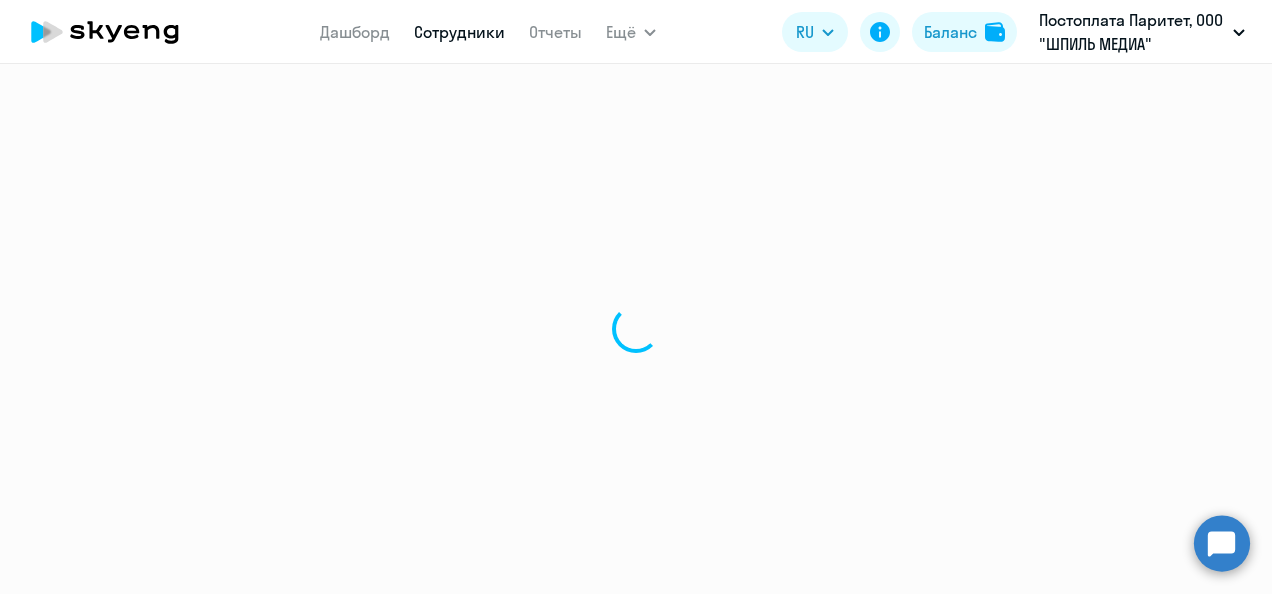 scroll, scrollTop: 0, scrollLeft: 0, axis: both 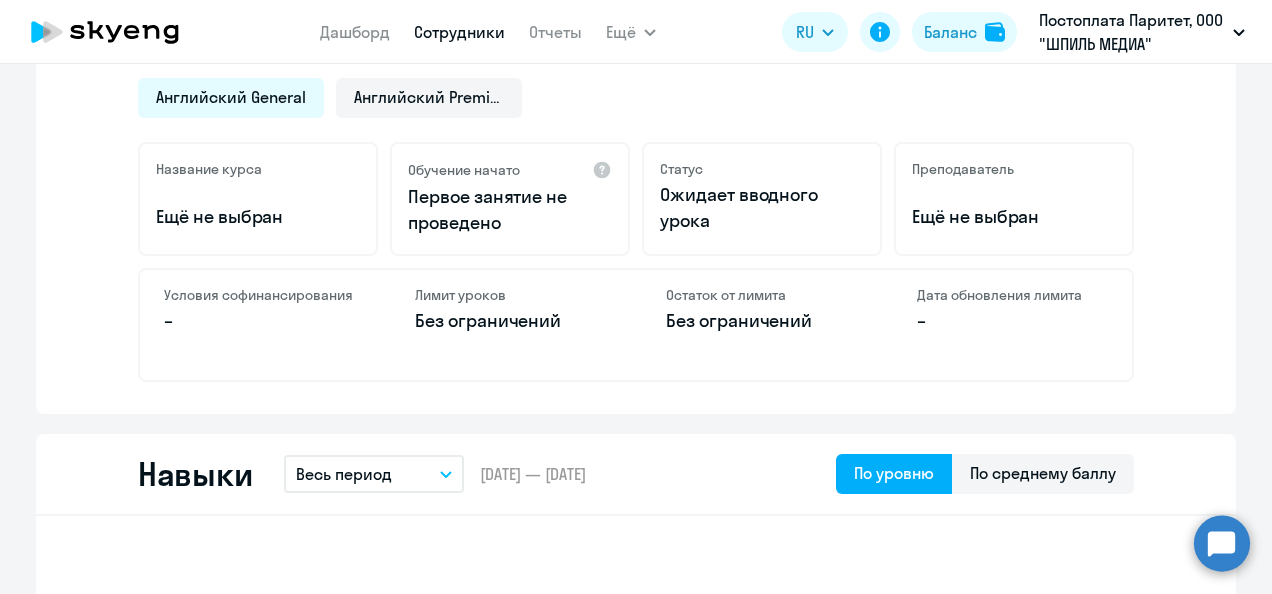 click on "Условия софинансирования –" 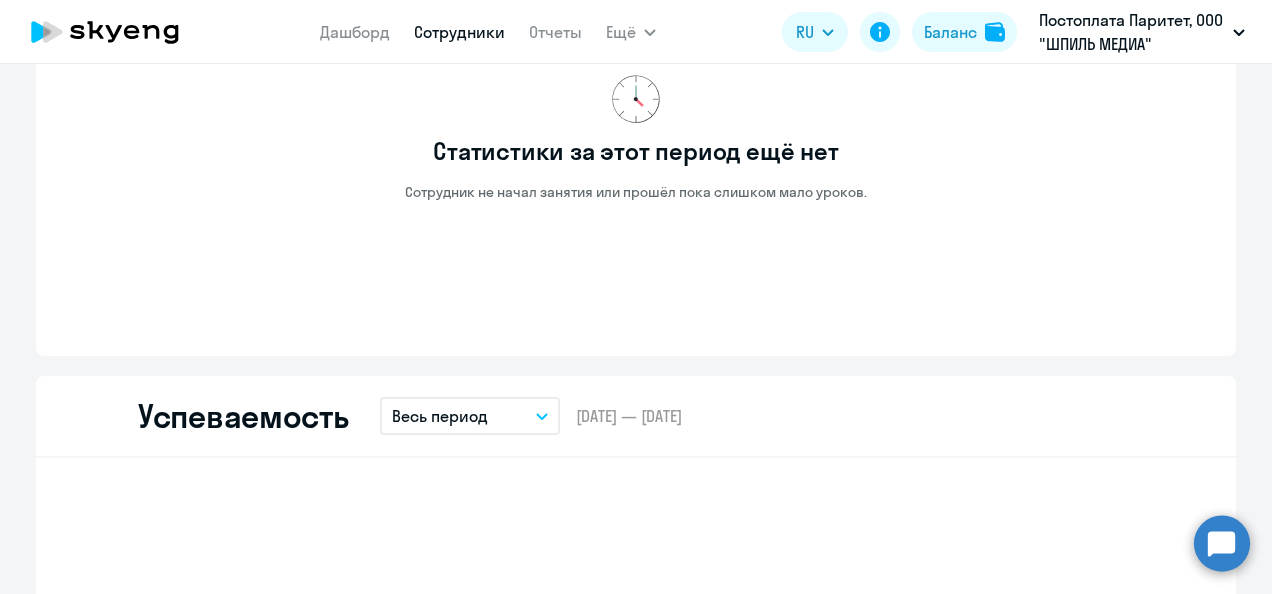 scroll, scrollTop: 1400, scrollLeft: 0, axis: vertical 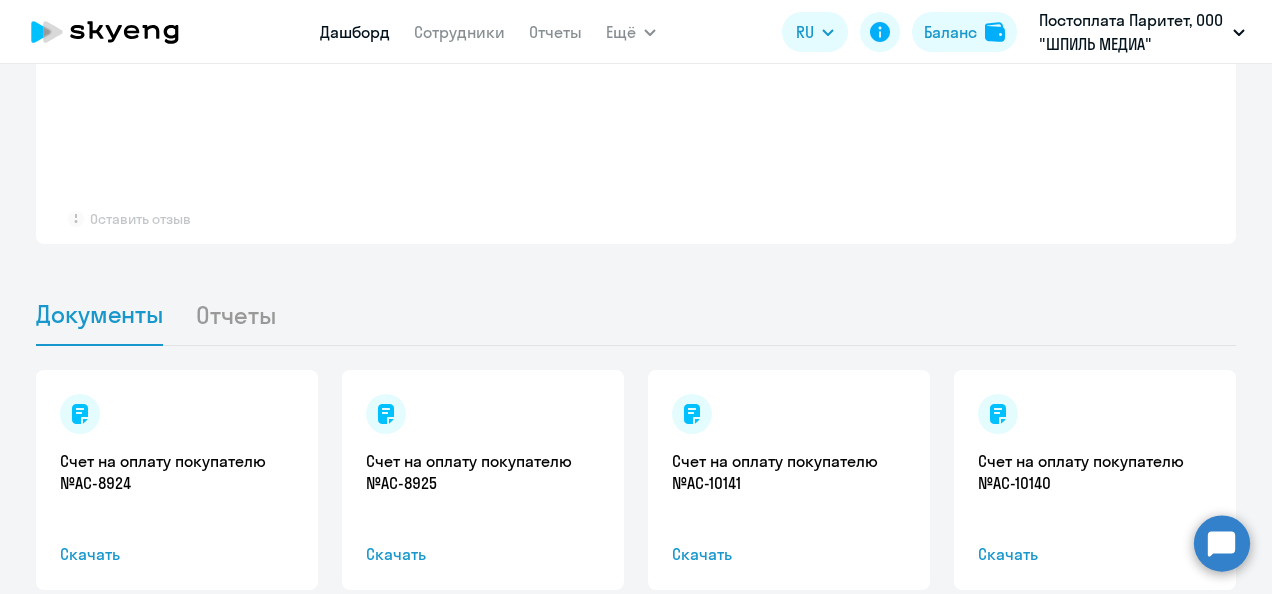 select on "30" 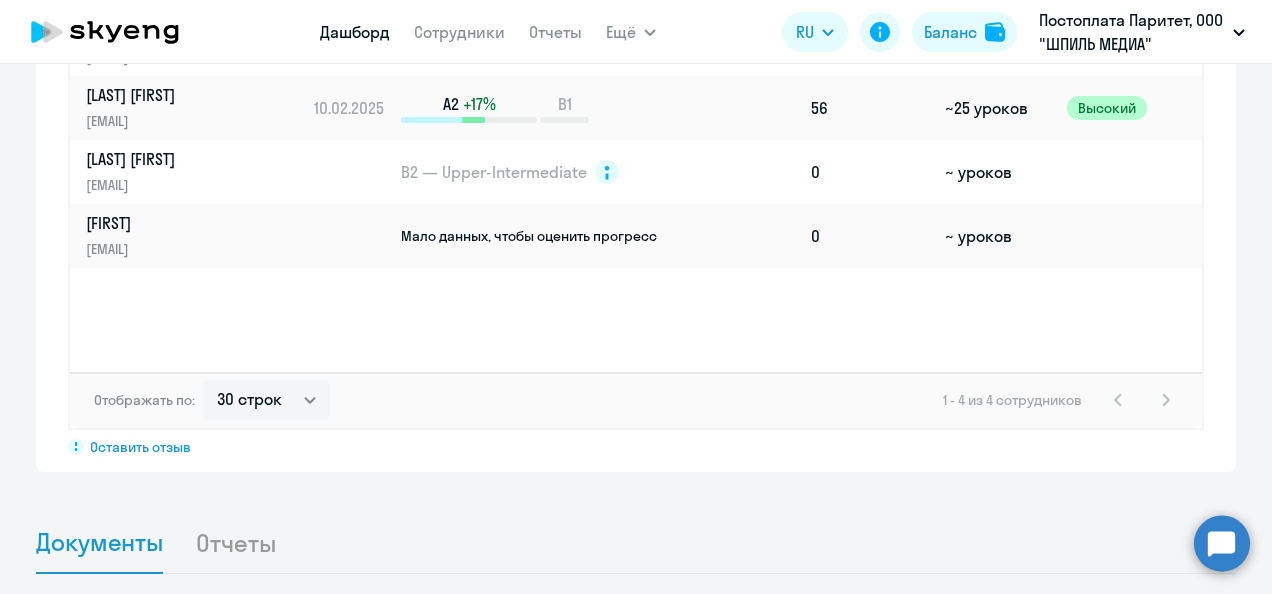scroll, scrollTop: 1214, scrollLeft: 0, axis: vertical 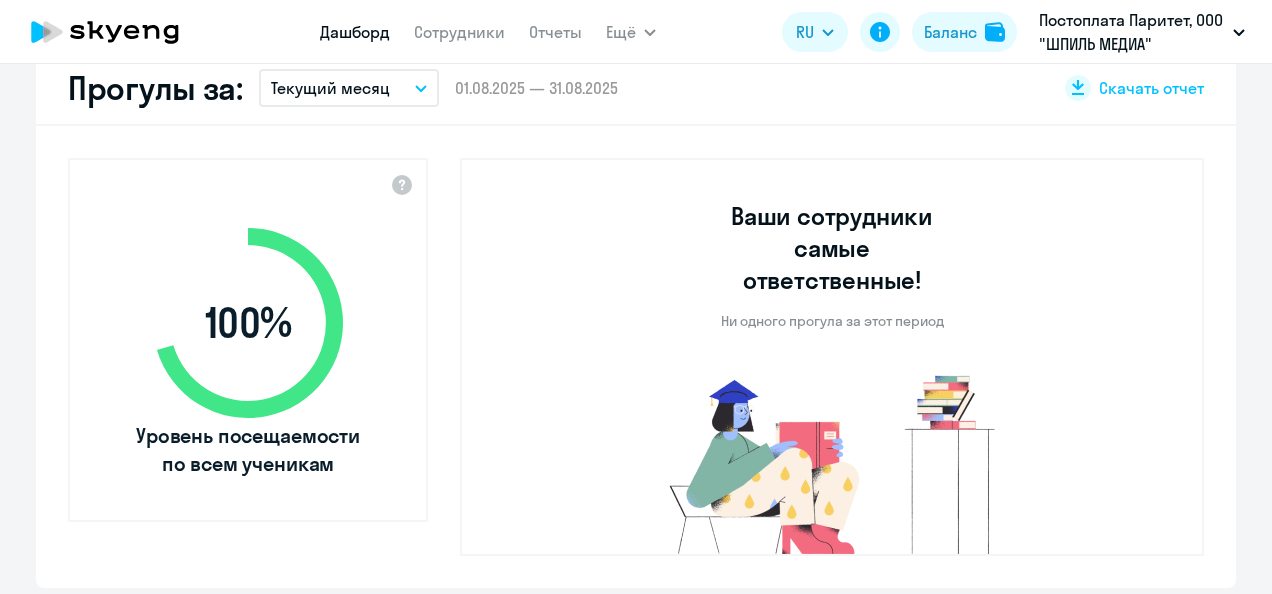 select on "30" 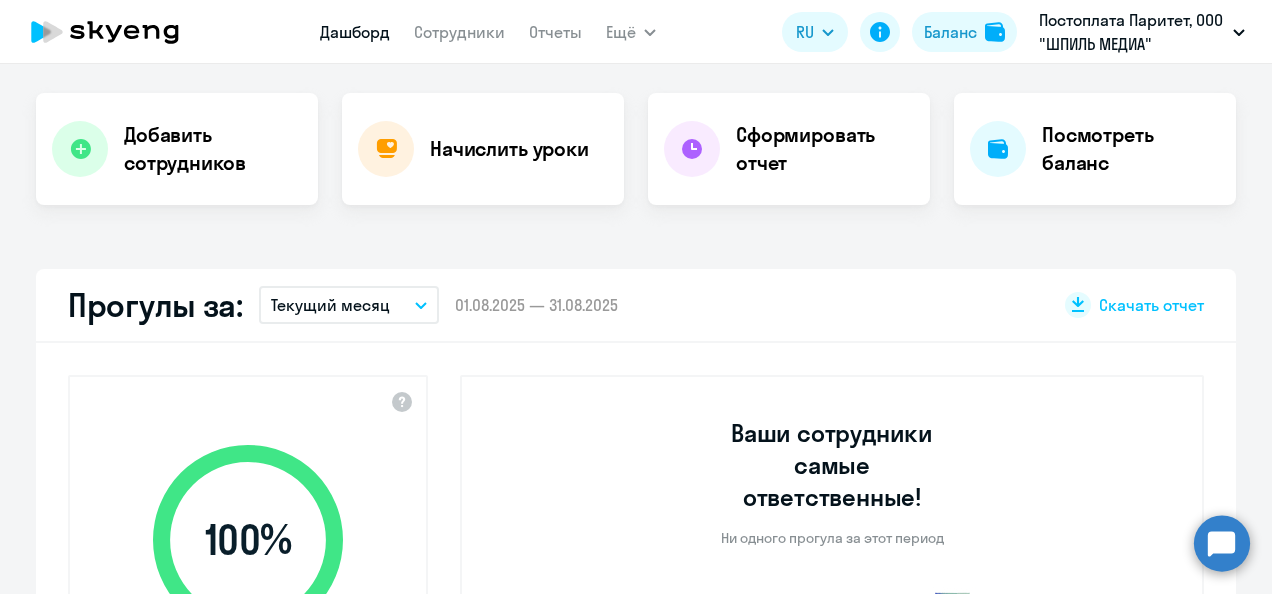 scroll, scrollTop: 300, scrollLeft: 0, axis: vertical 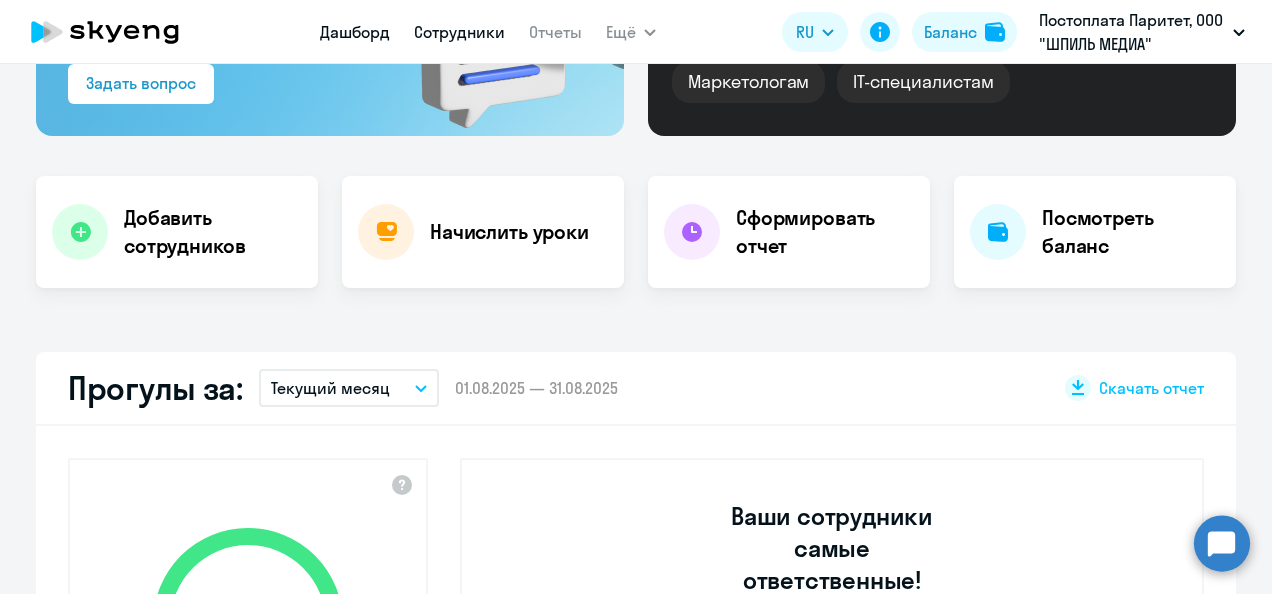 click on "Сотрудники" at bounding box center (459, 32) 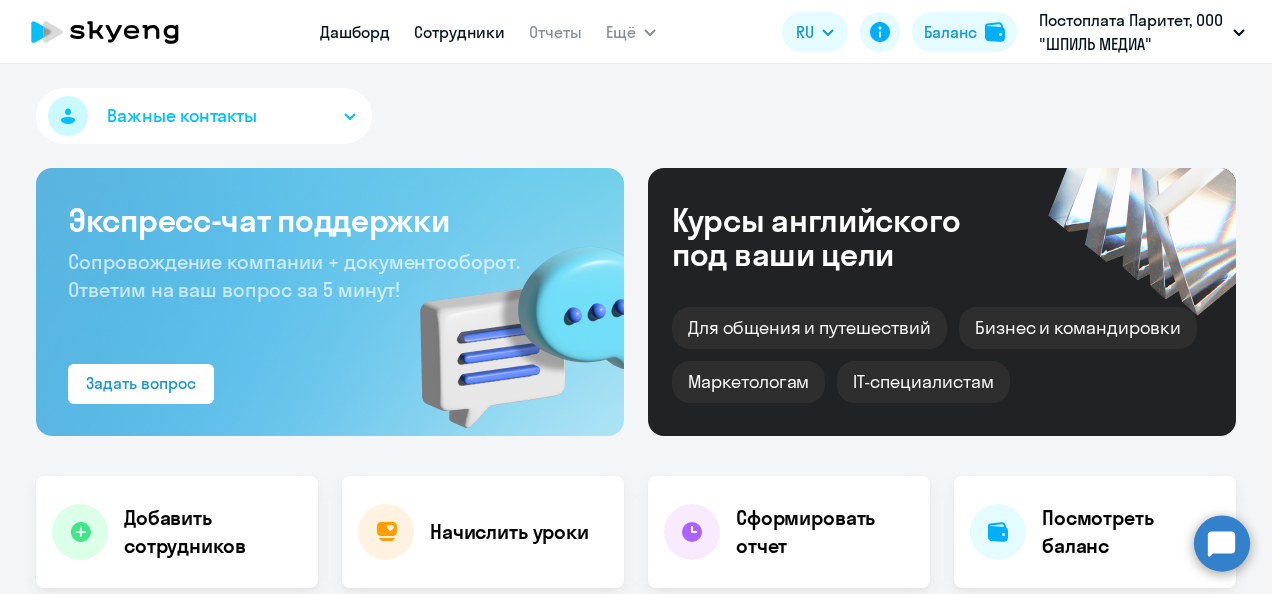 select on "30" 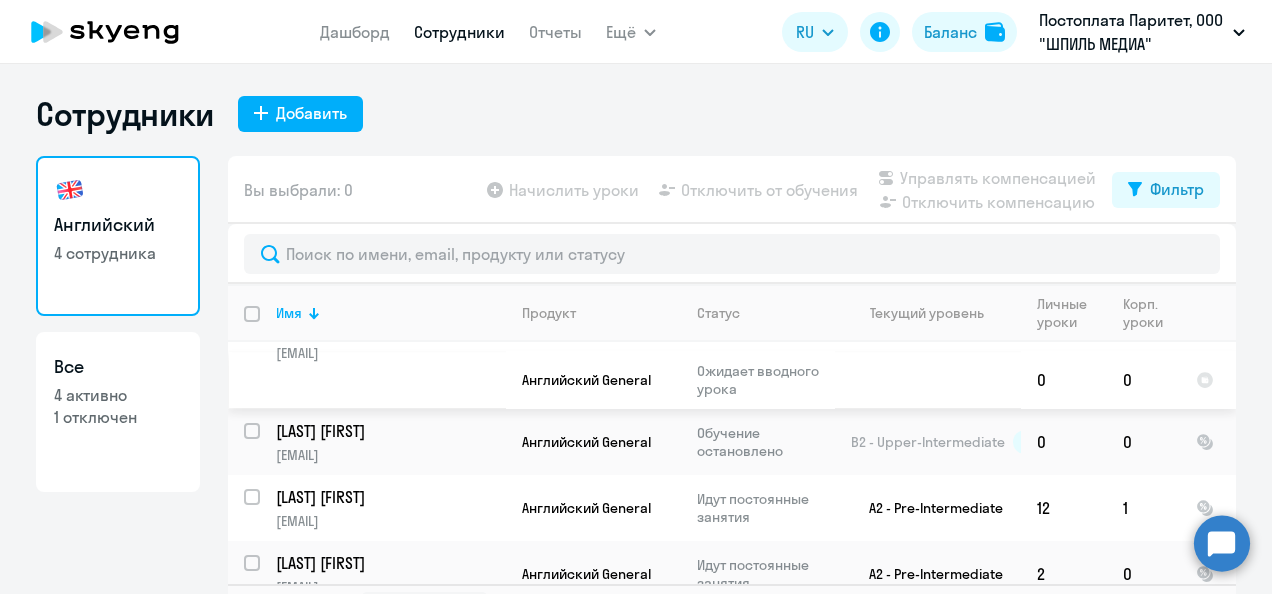 scroll, scrollTop: 54, scrollLeft: 0, axis: vertical 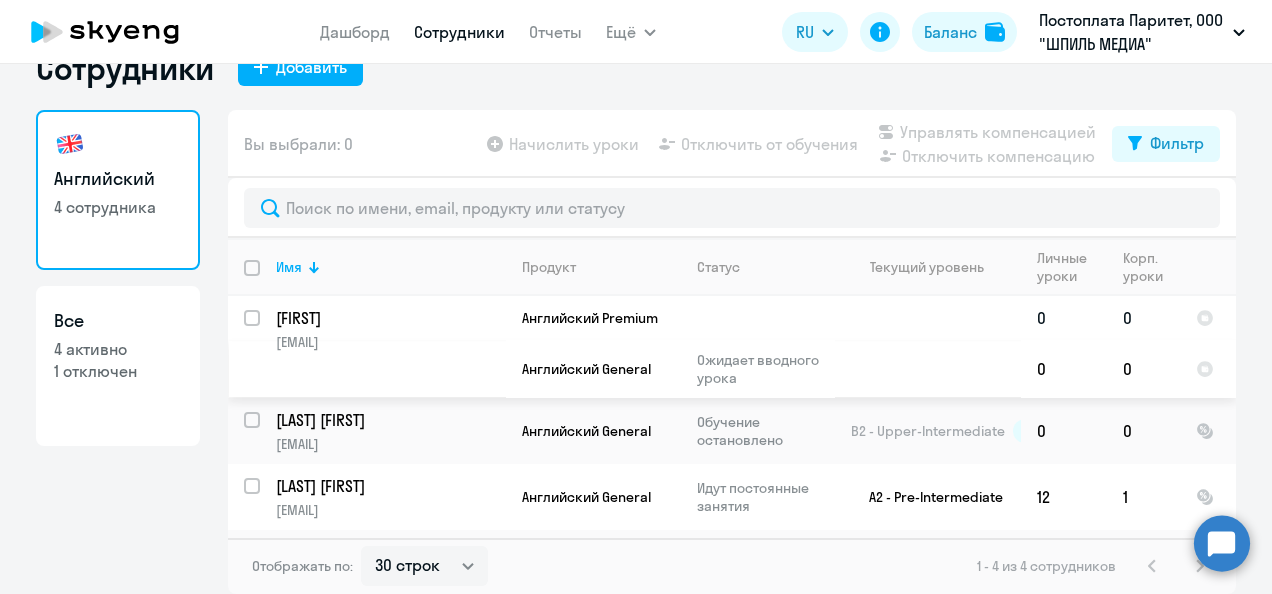 drag, startPoint x: 346, startPoint y: 320, endPoint x: 249, endPoint y: 320, distance: 97 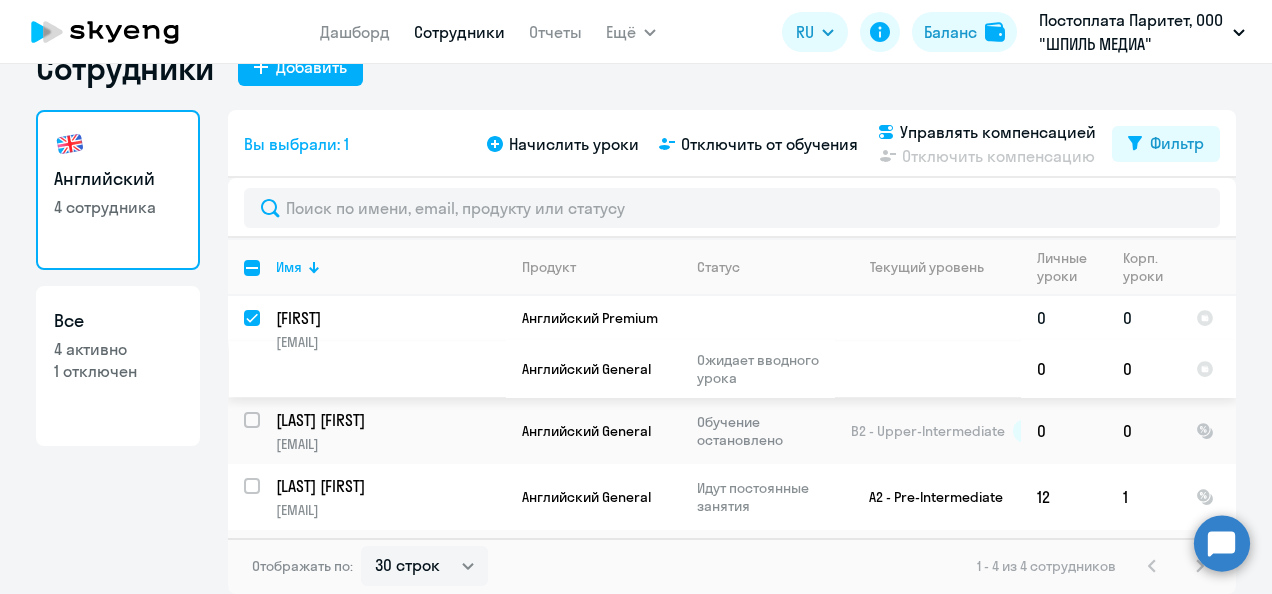 click at bounding box center (264, 330) 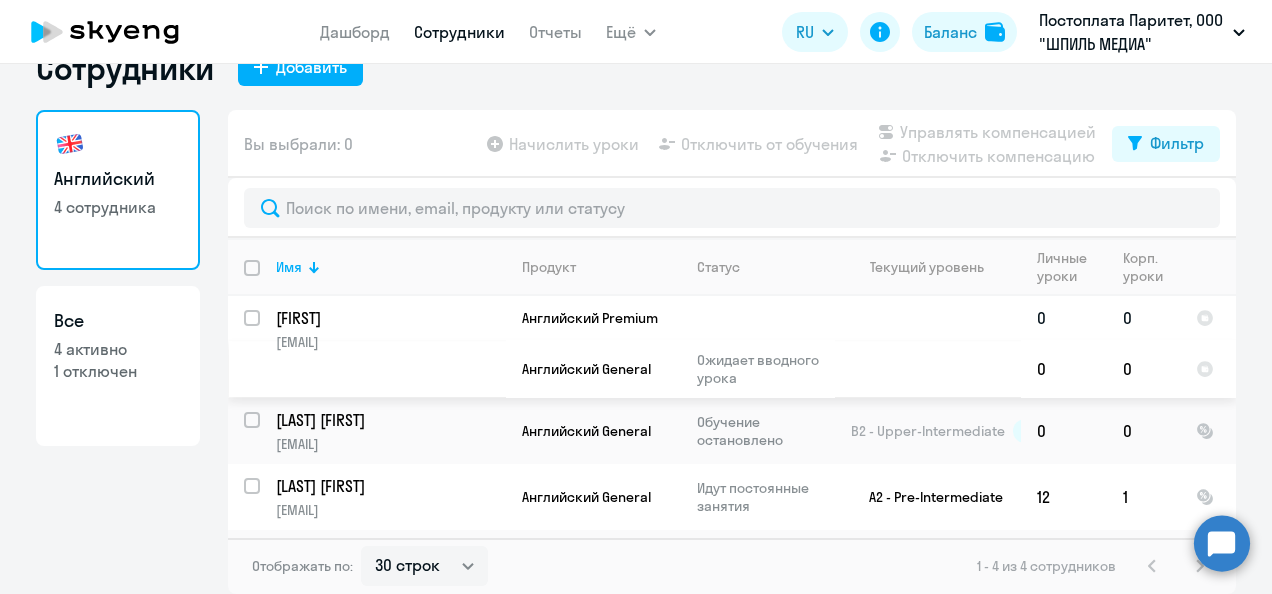 click at bounding box center (264, 330) 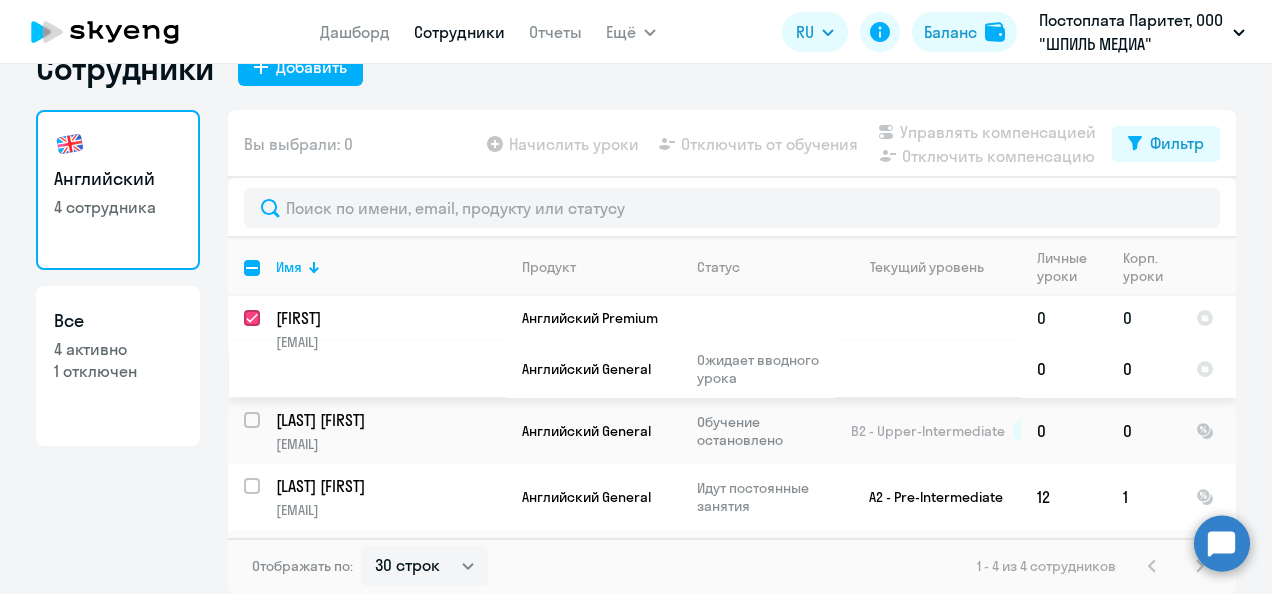 checkbox on "true" 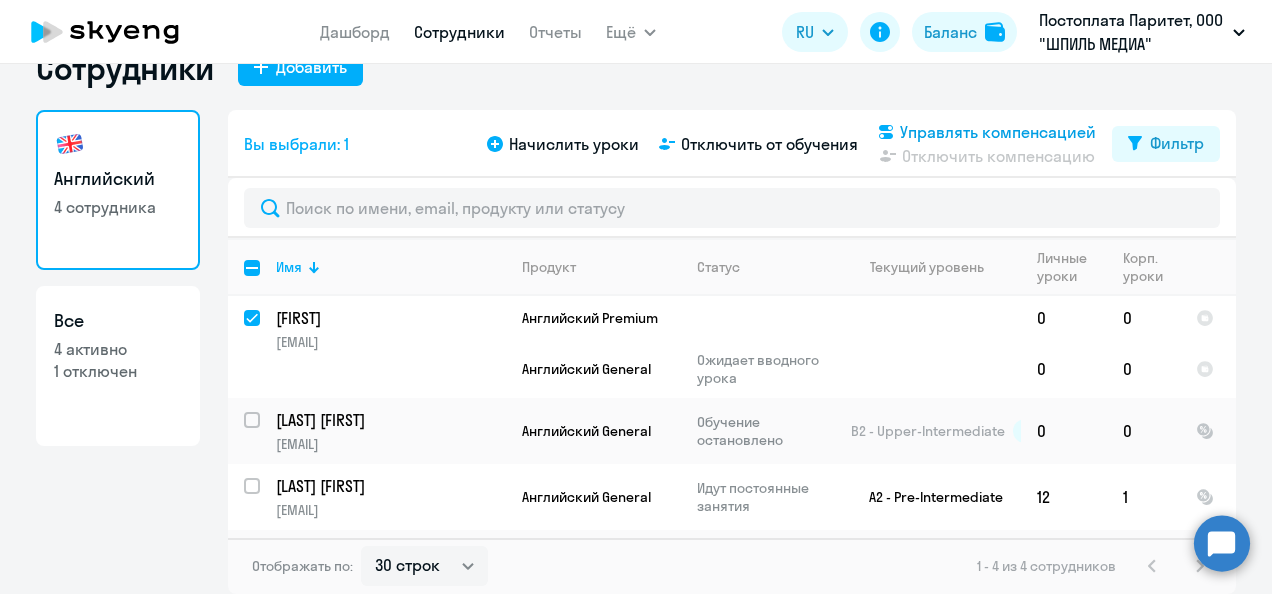 click on "Управлять компенсацией" 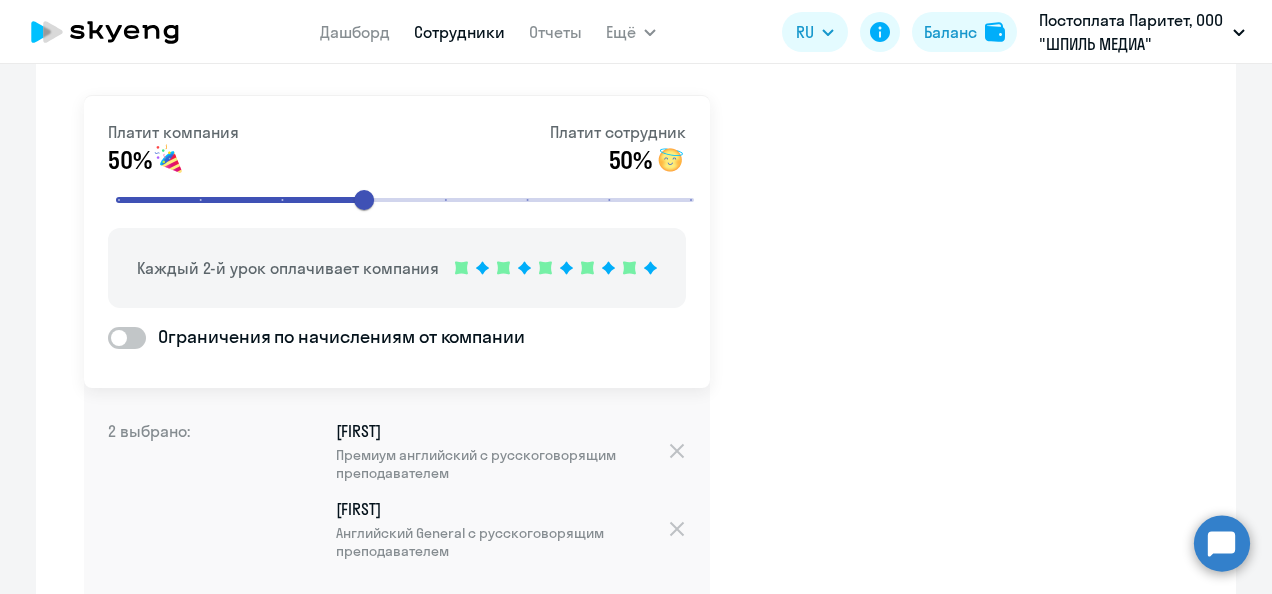 scroll, scrollTop: 200, scrollLeft: 0, axis: vertical 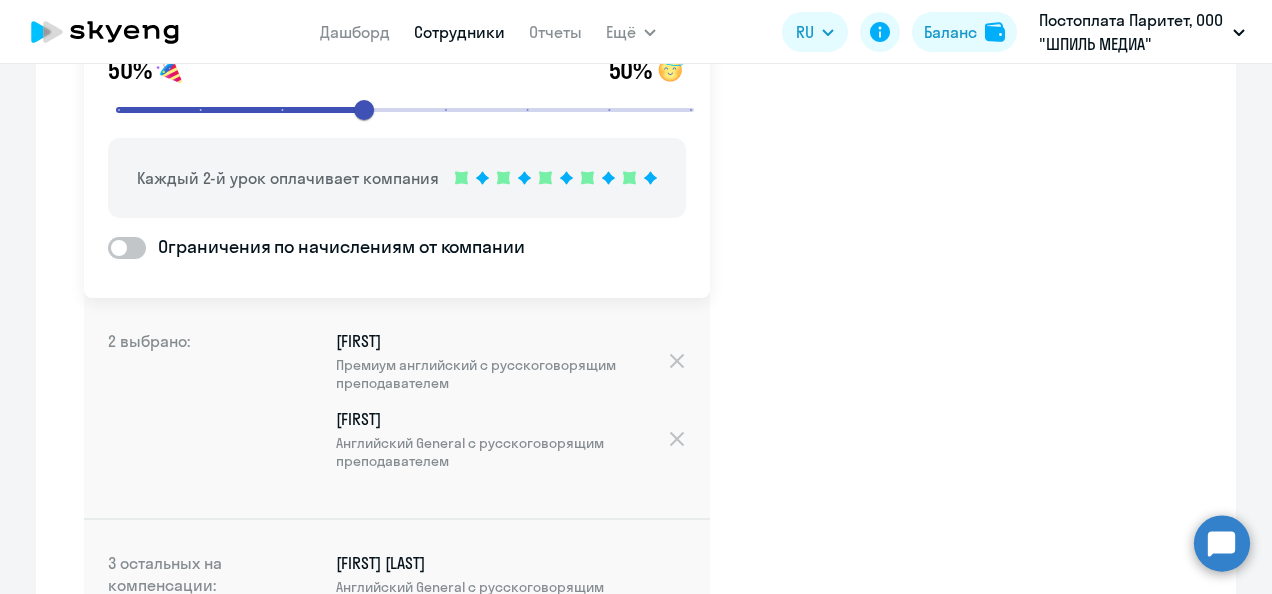 click on "Премиум английский с русскоговорящим преподавателем" 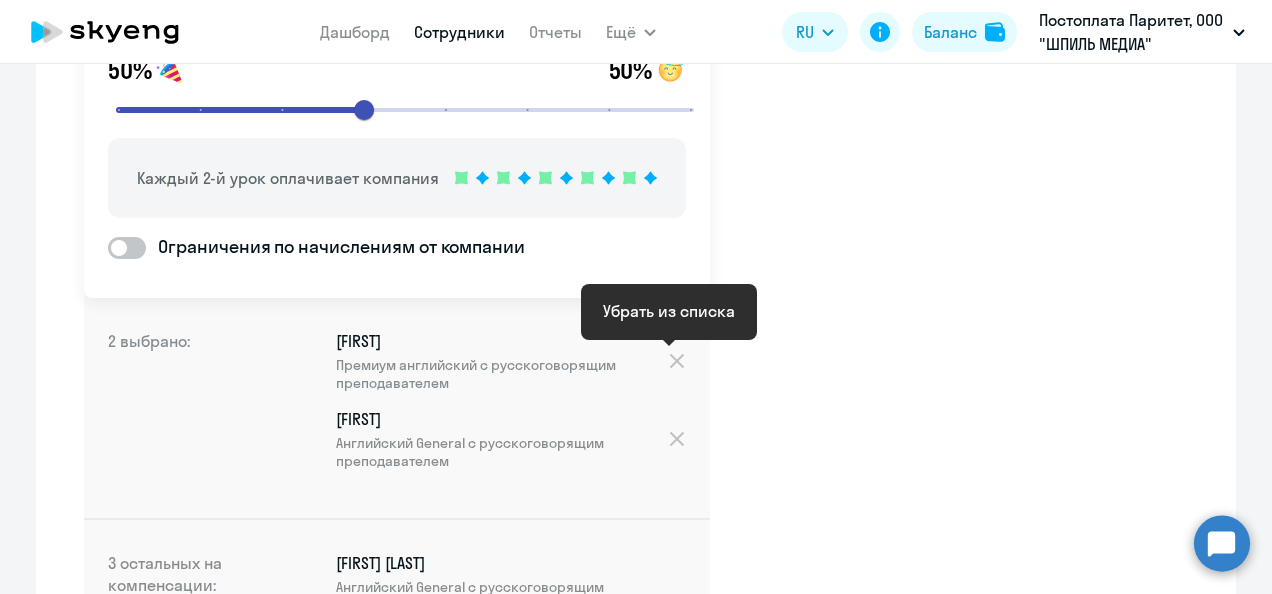 click 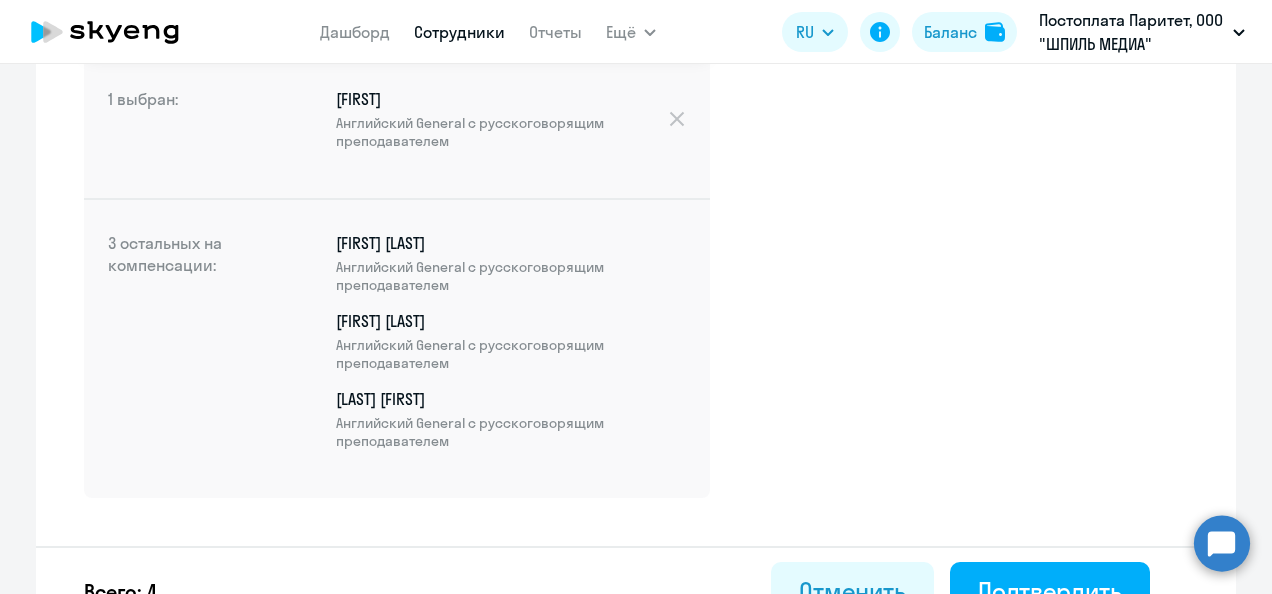 scroll, scrollTop: 482, scrollLeft: 0, axis: vertical 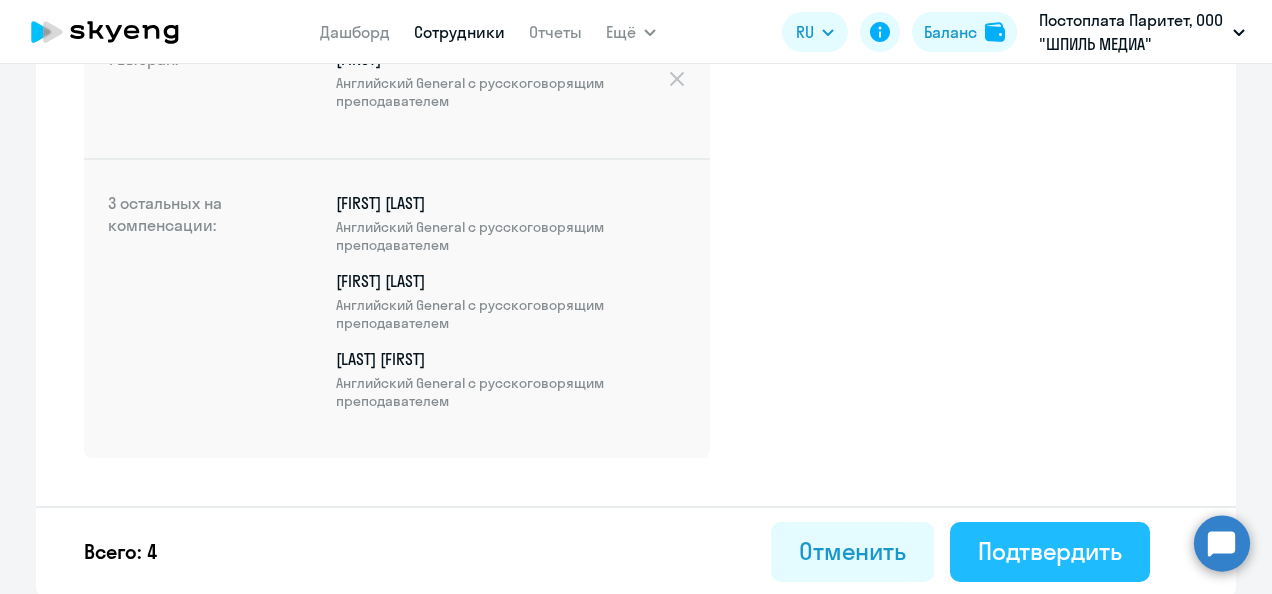 click on "Подтвердить" 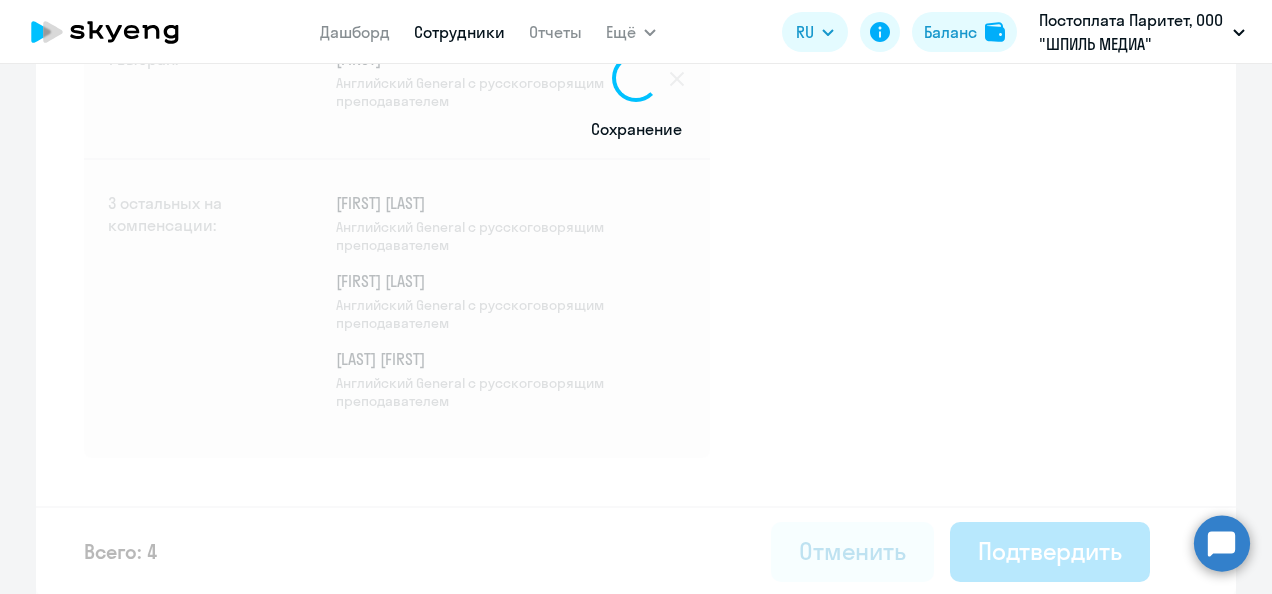 scroll, scrollTop: 0, scrollLeft: 0, axis: both 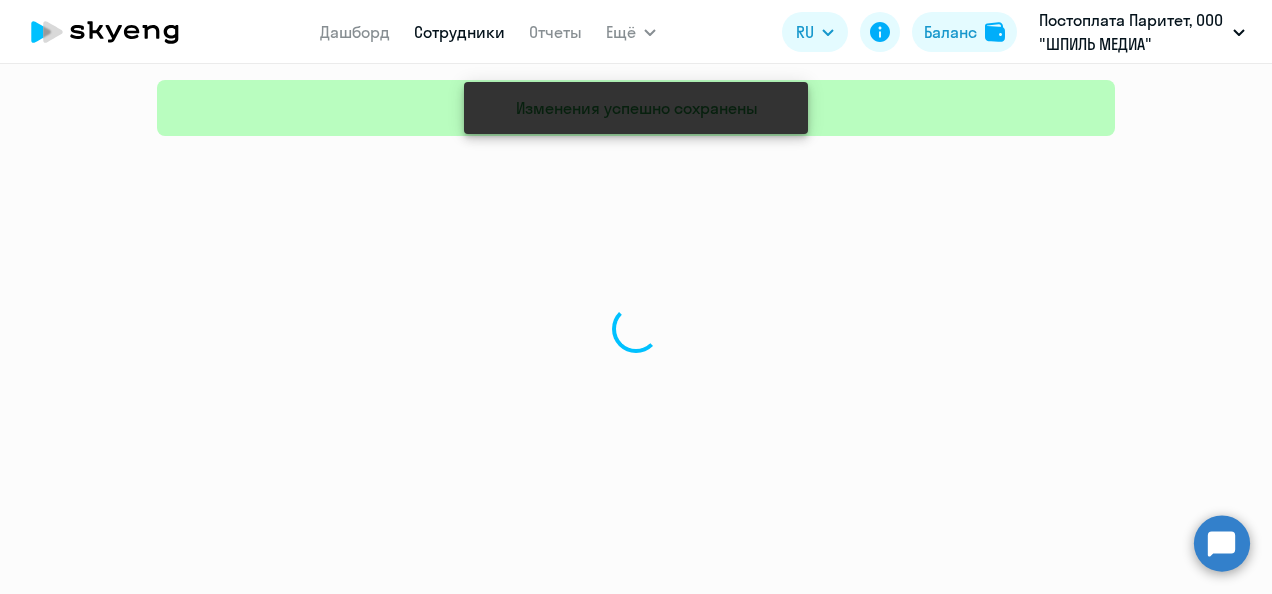 select on "30" 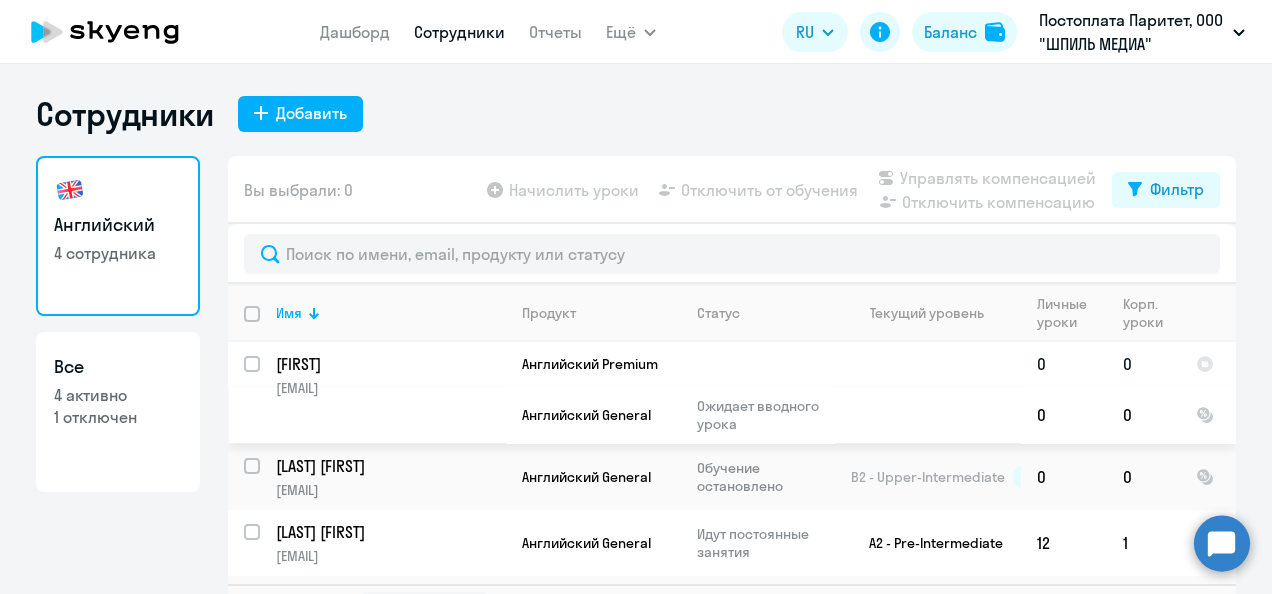 click on "[FIRST] [EMAIL]" 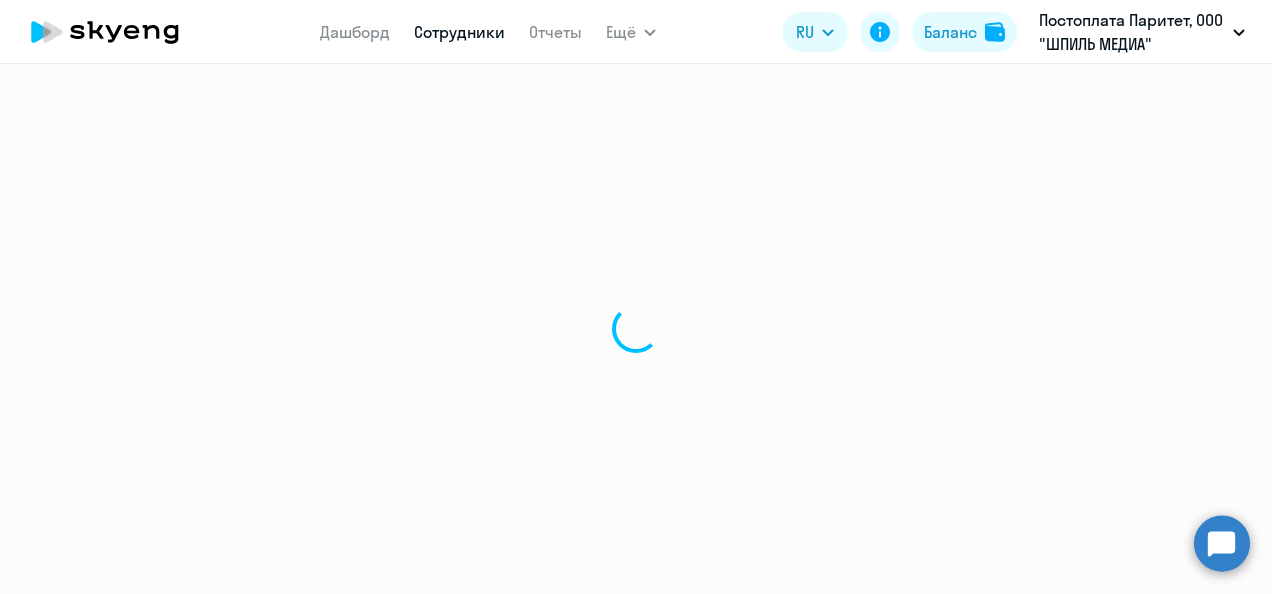 select on "english" 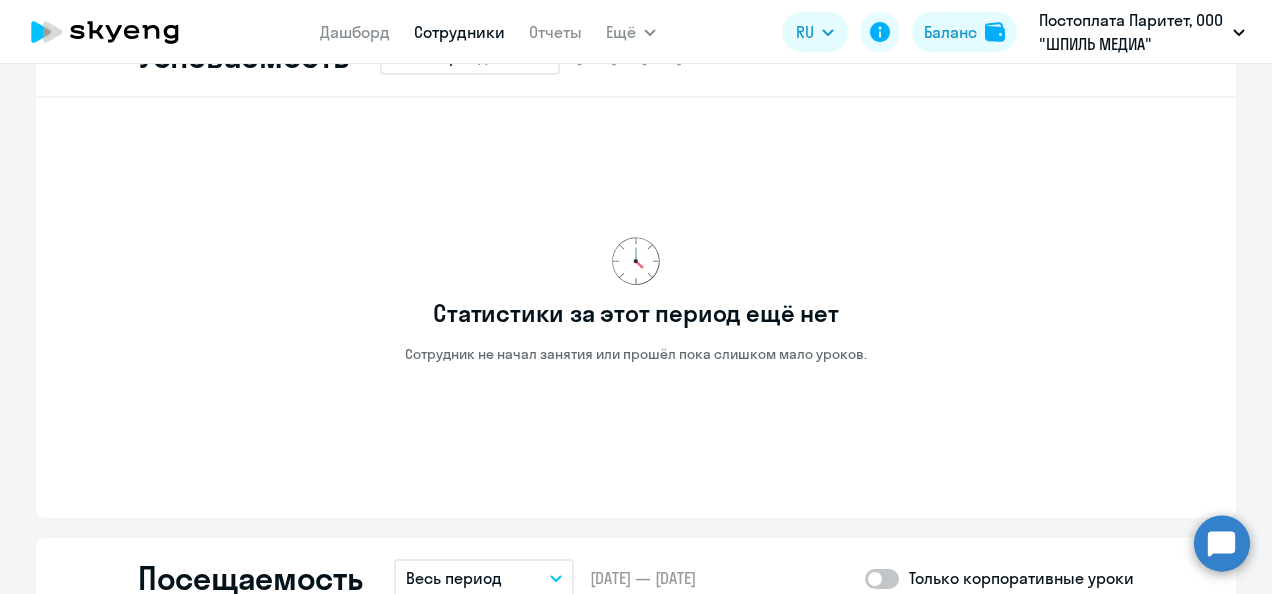 scroll, scrollTop: 1500, scrollLeft: 0, axis: vertical 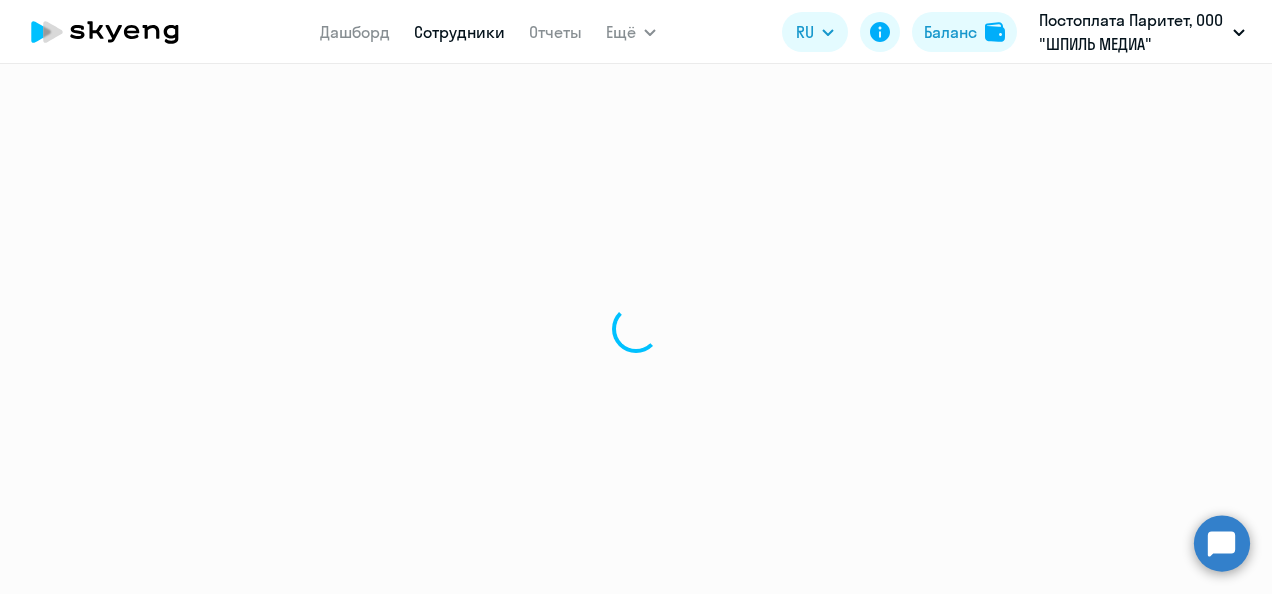 select on "30" 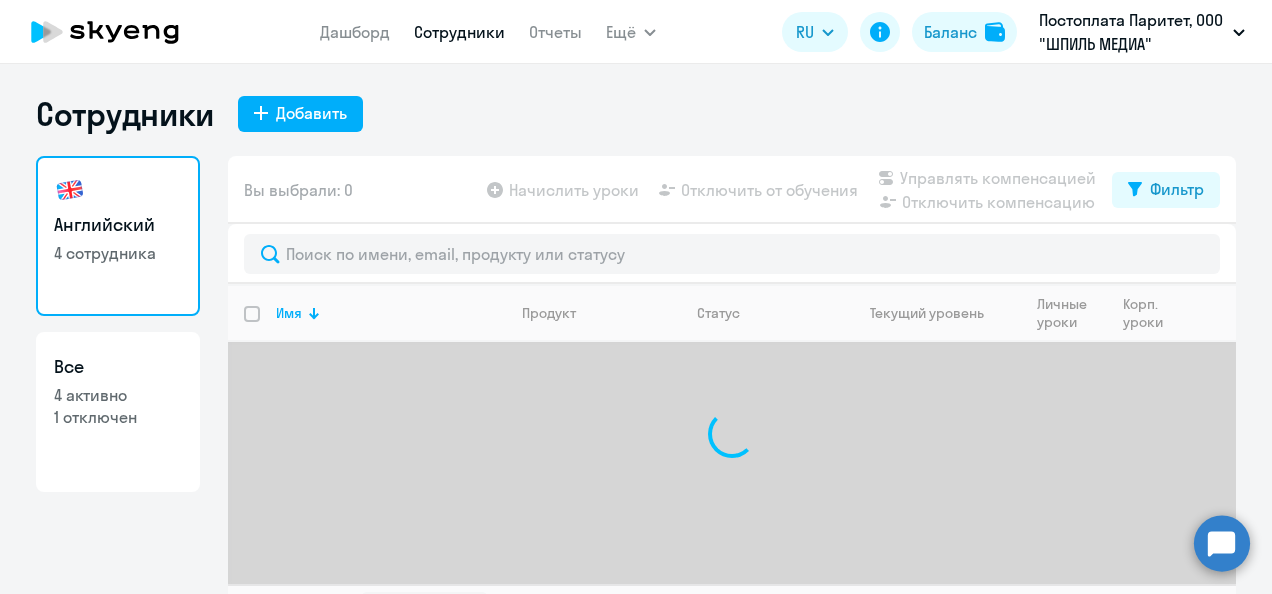 scroll, scrollTop: 46, scrollLeft: 0, axis: vertical 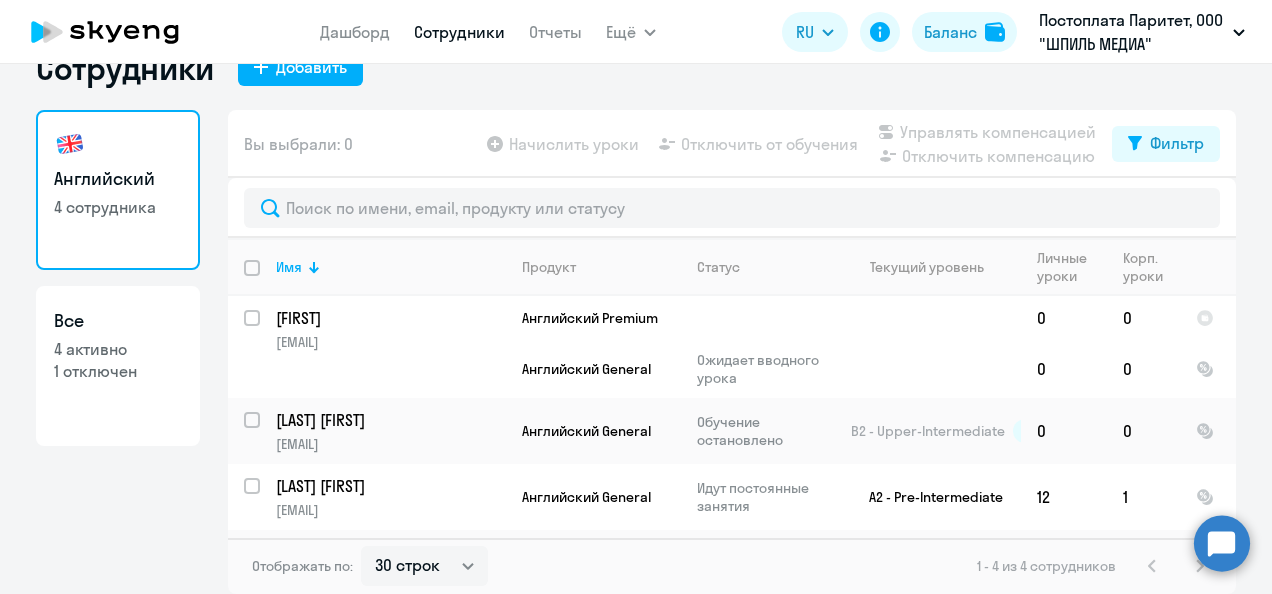 click on "1 отключен" 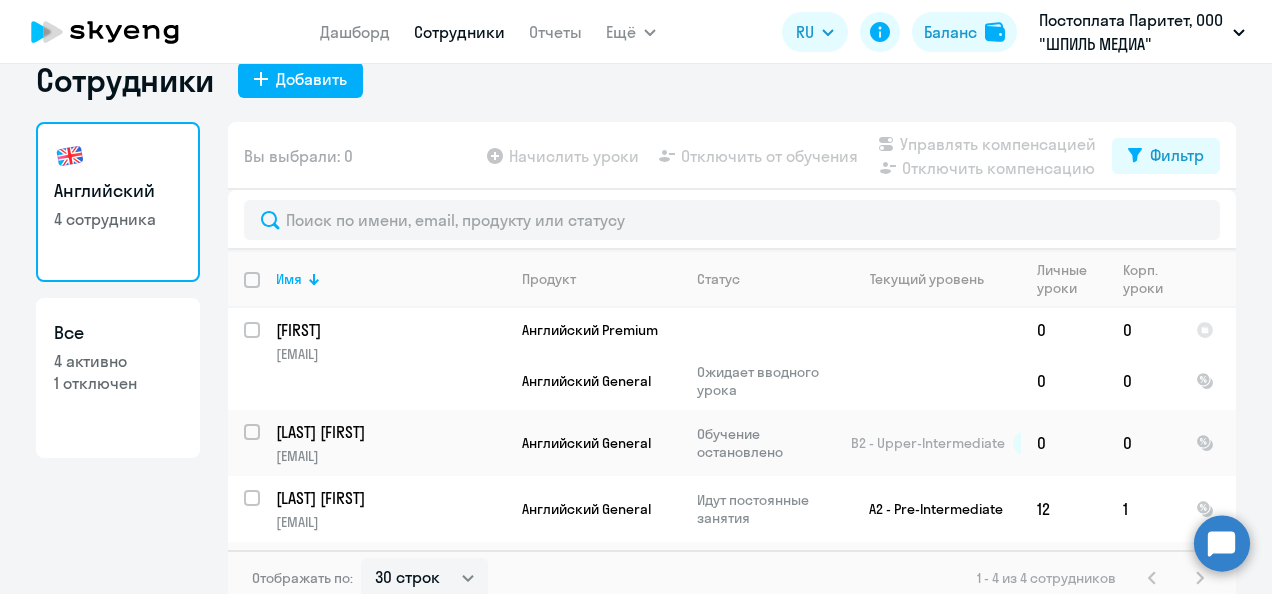 select on "30" 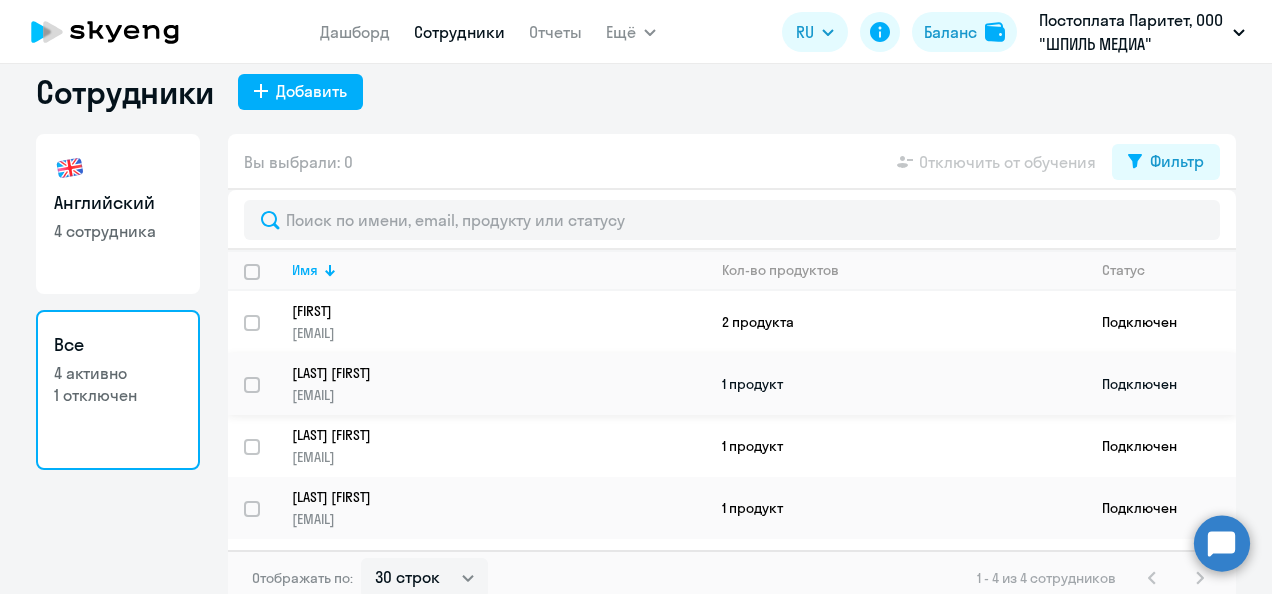scroll, scrollTop: 34, scrollLeft: 0, axis: vertical 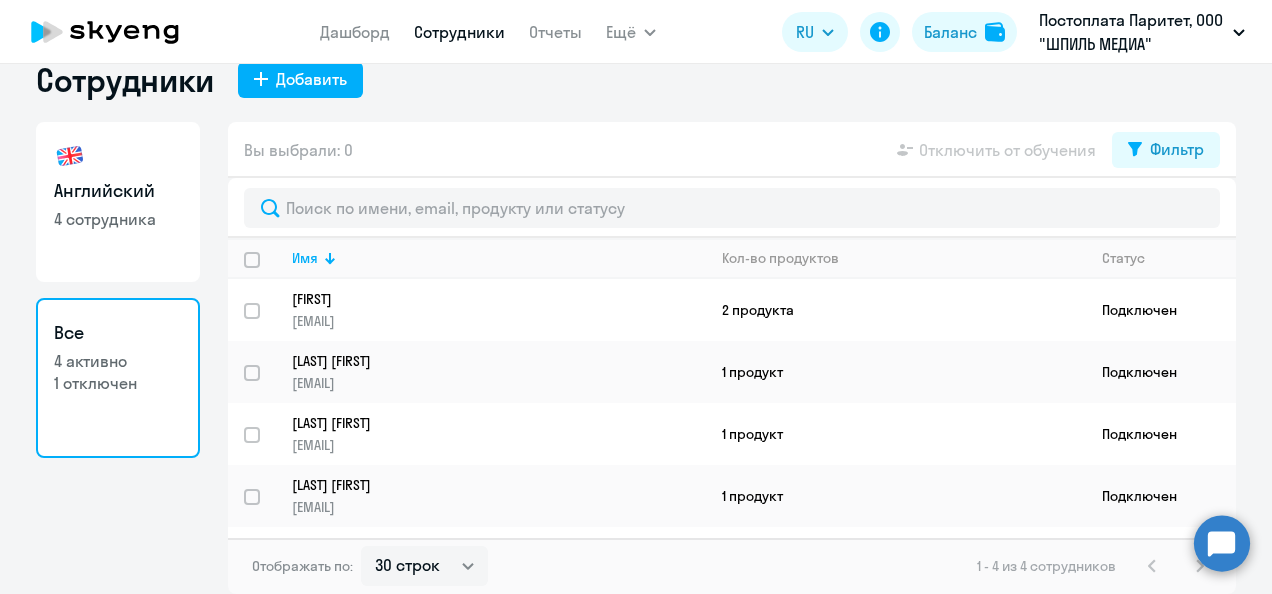 click on "Английский" 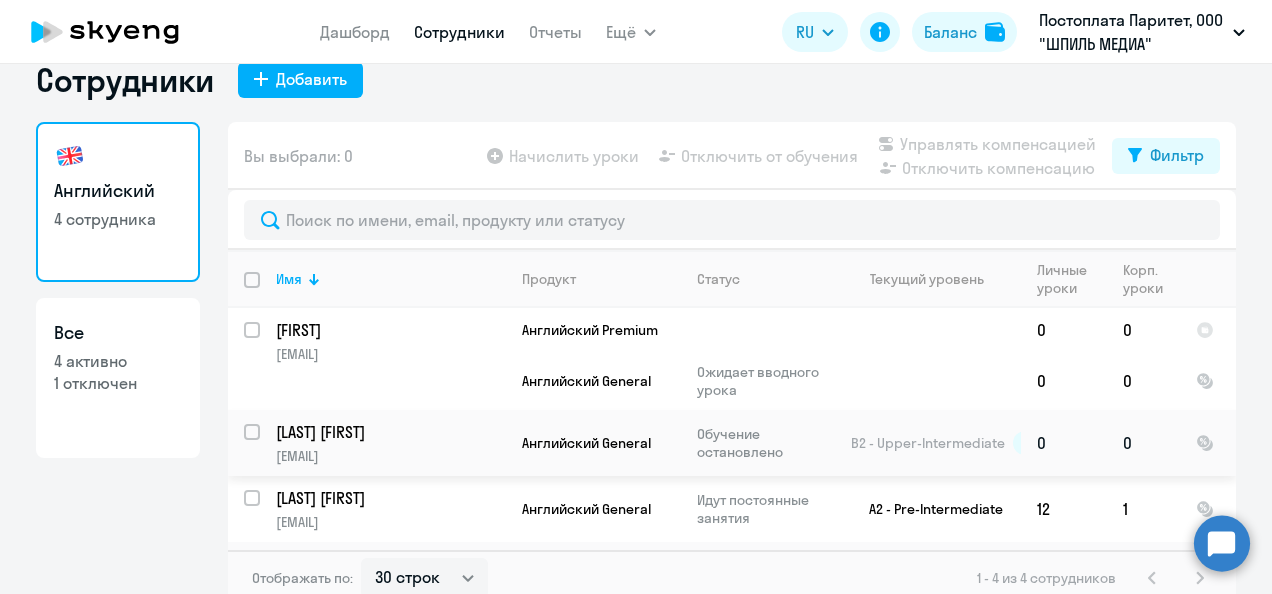 scroll, scrollTop: 54, scrollLeft: 0, axis: vertical 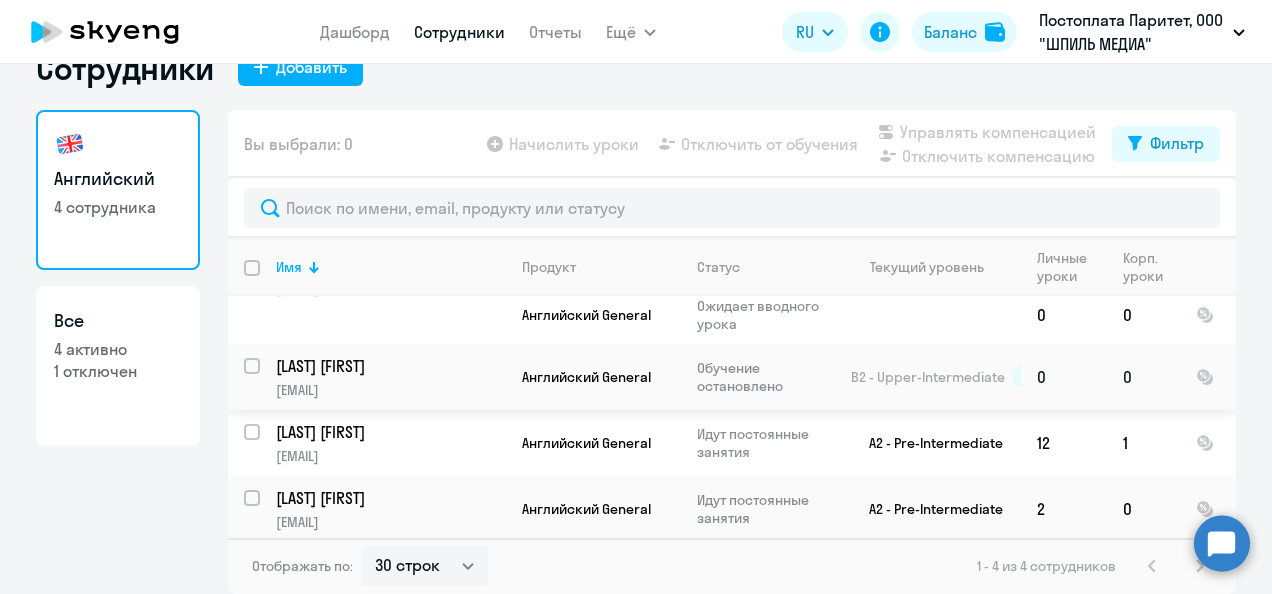 click on "Фадеева Лида lfadeeva@spiel.group" 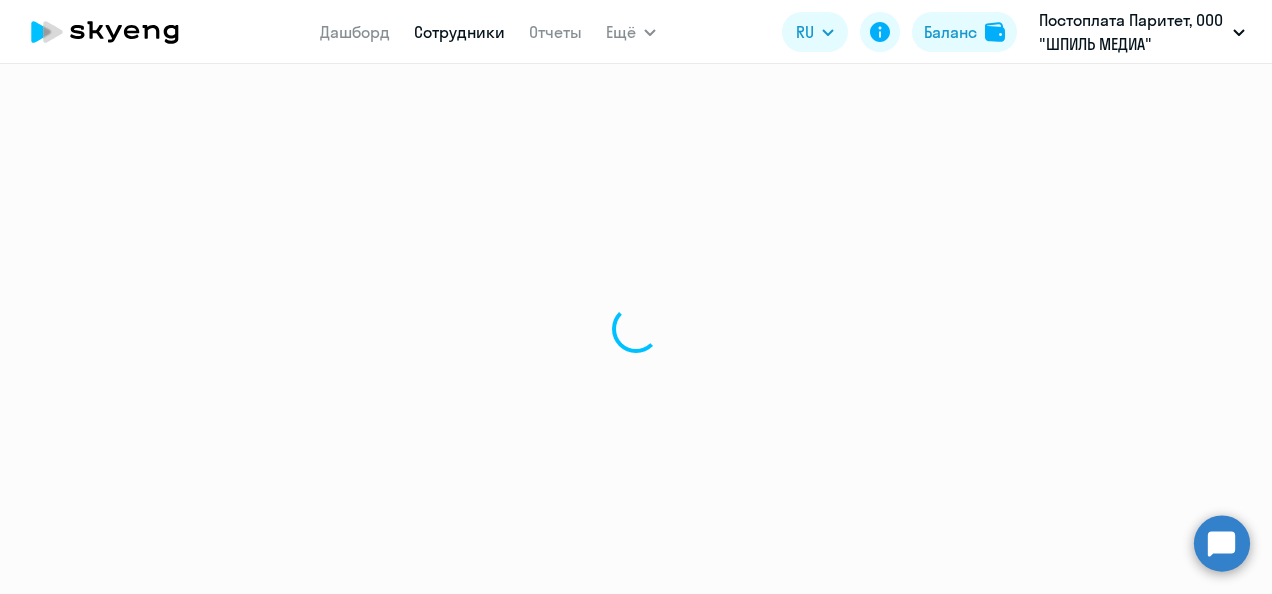 select on "english" 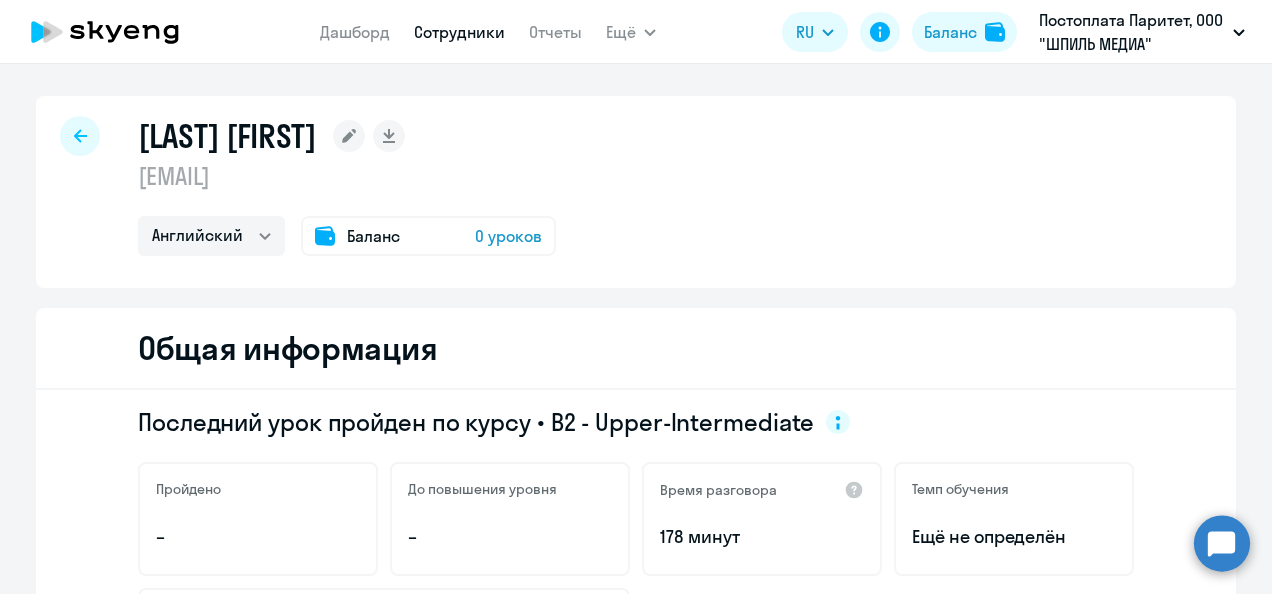 click 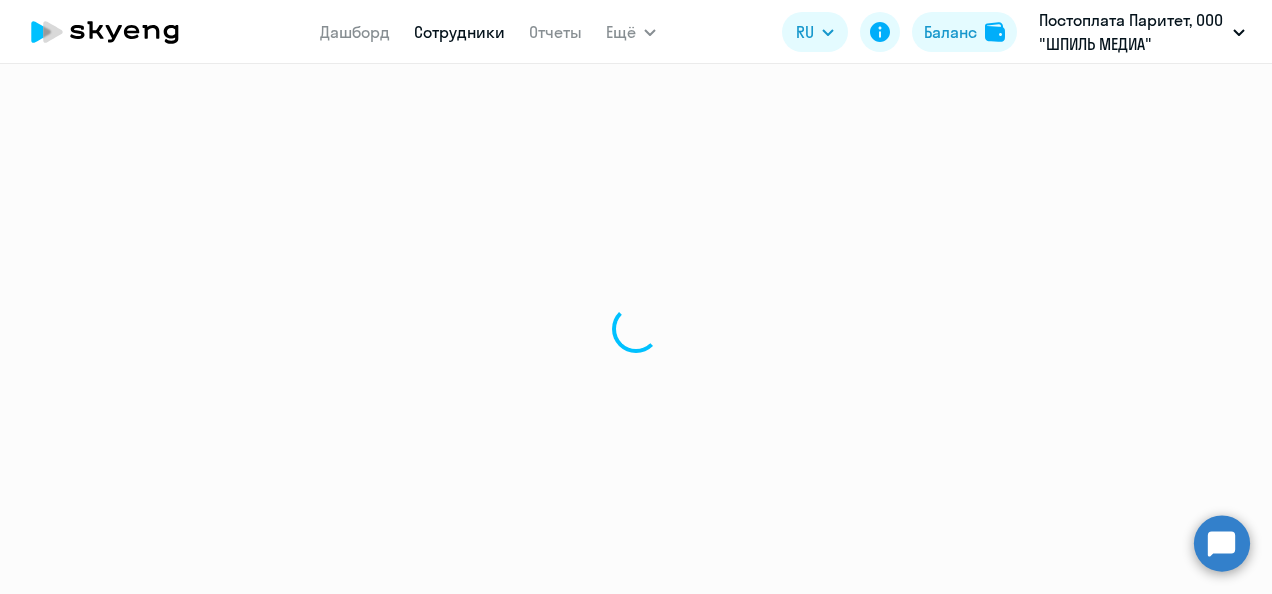 select on "30" 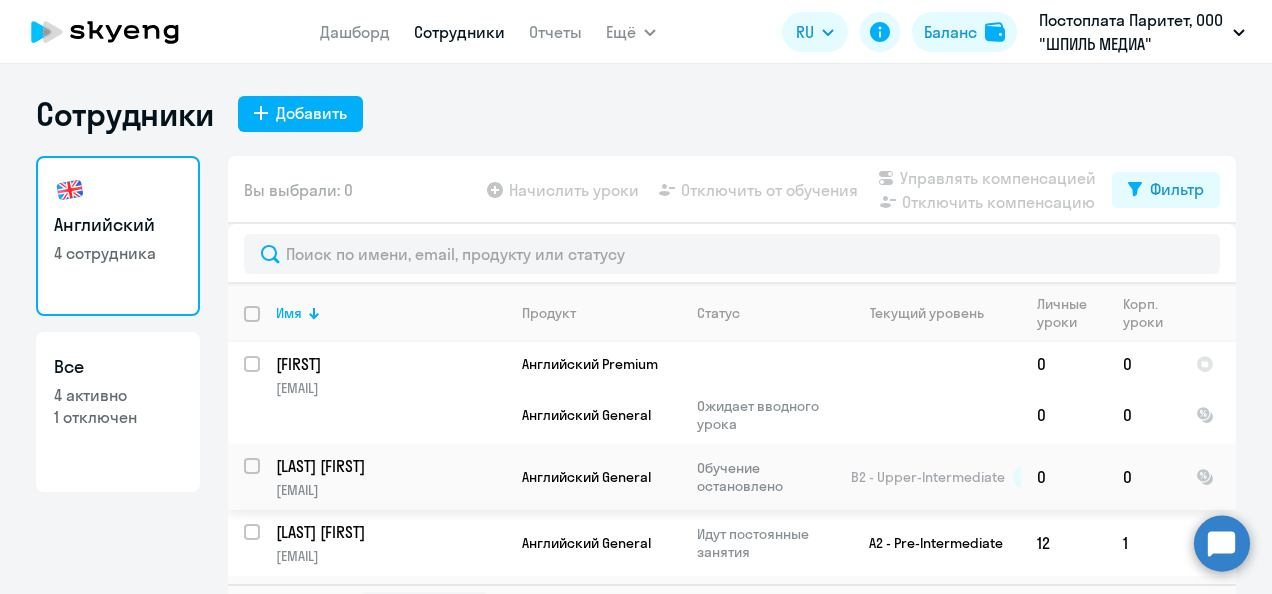 scroll, scrollTop: 46, scrollLeft: 0, axis: vertical 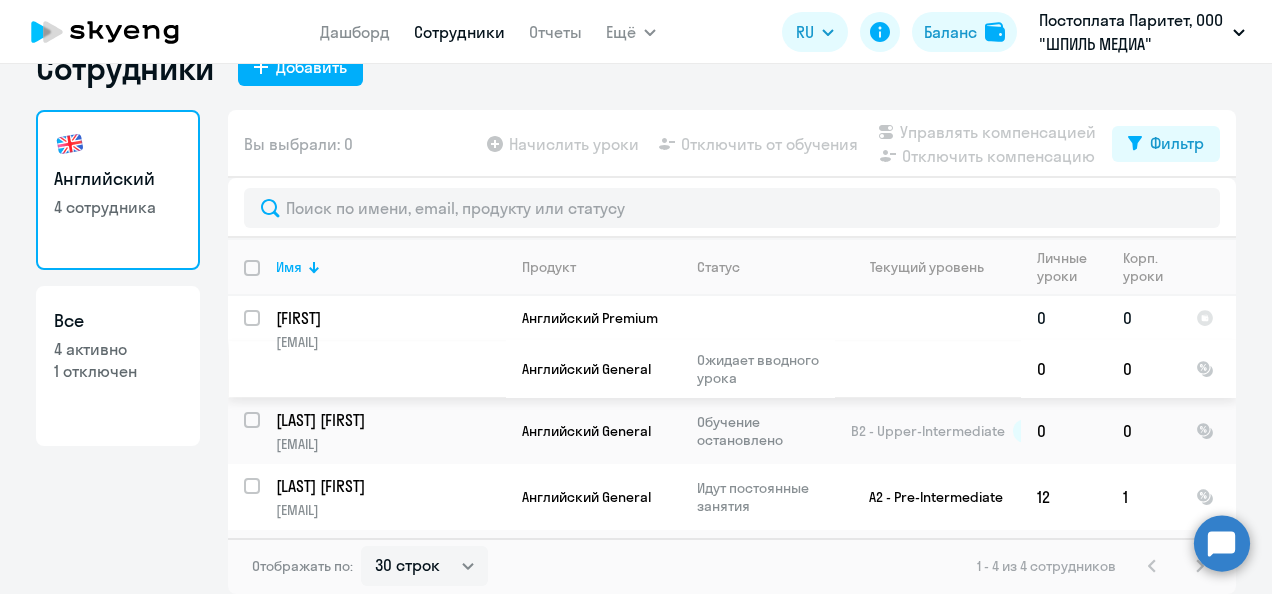 click on "[NAME]" 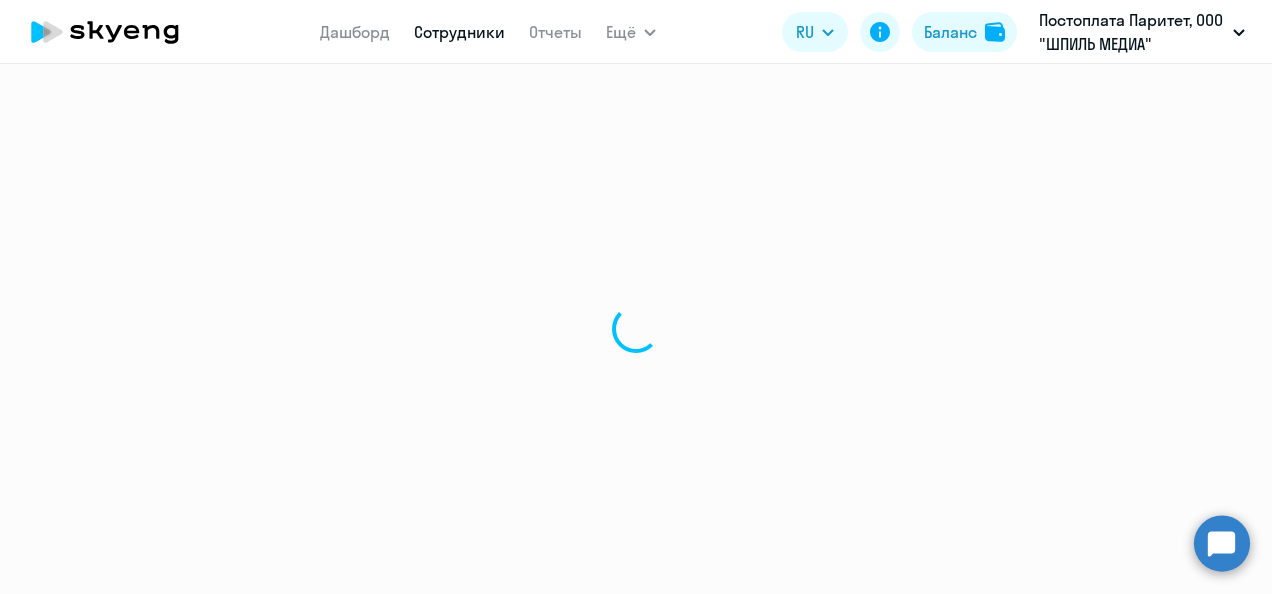 scroll, scrollTop: 0, scrollLeft: 0, axis: both 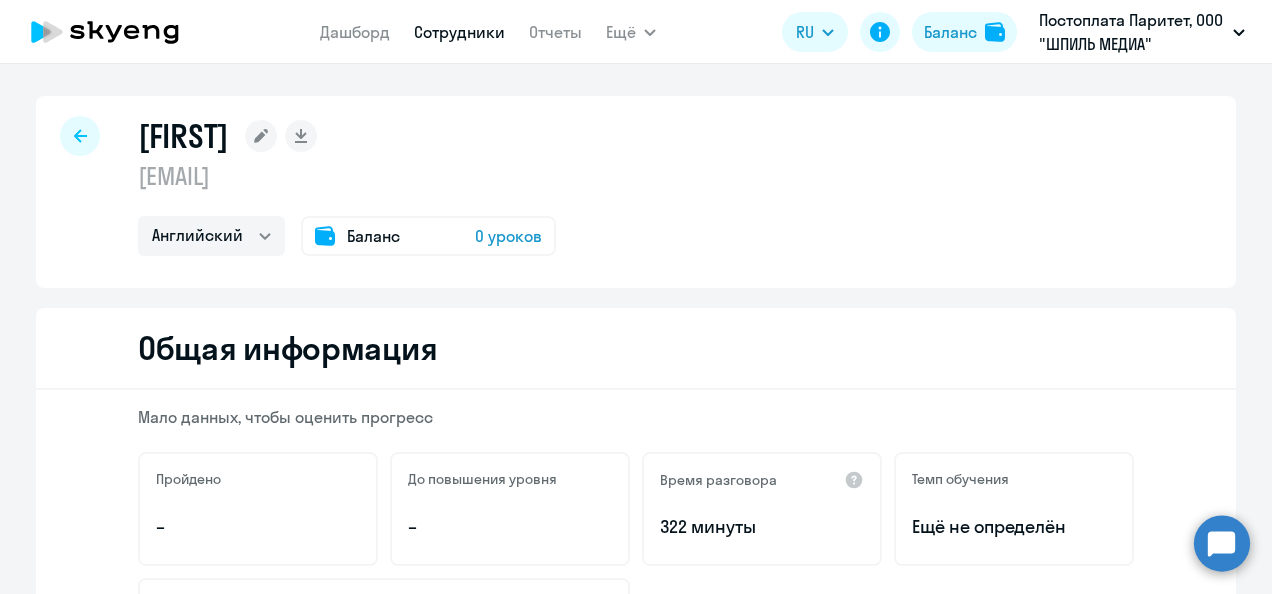 click 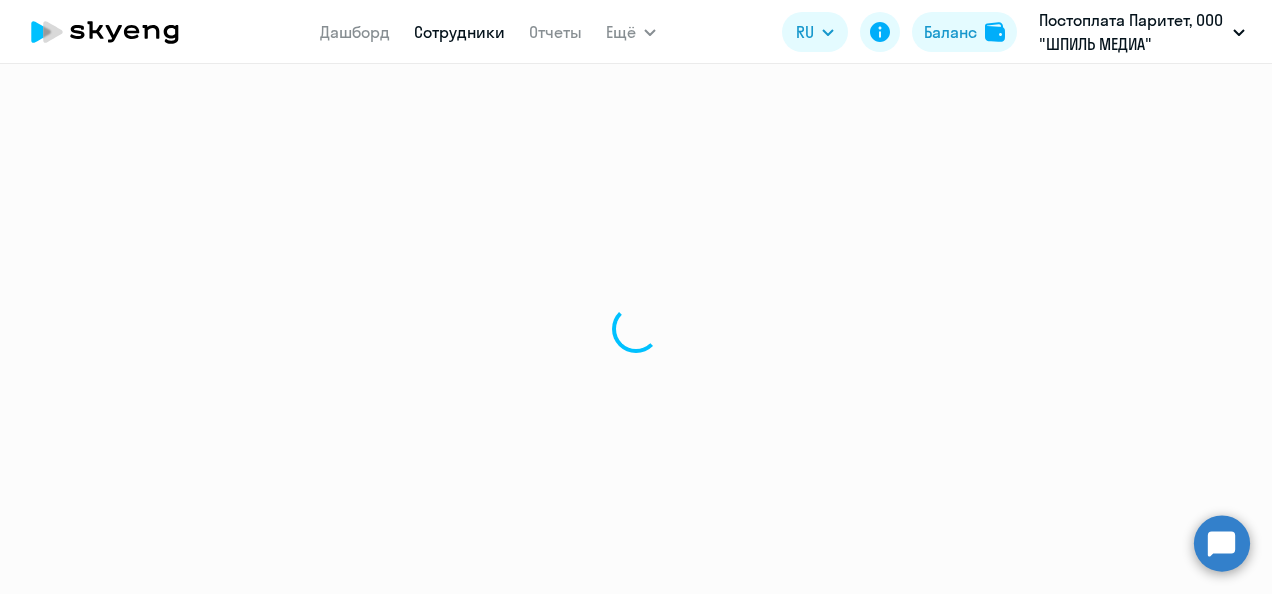 select on "30" 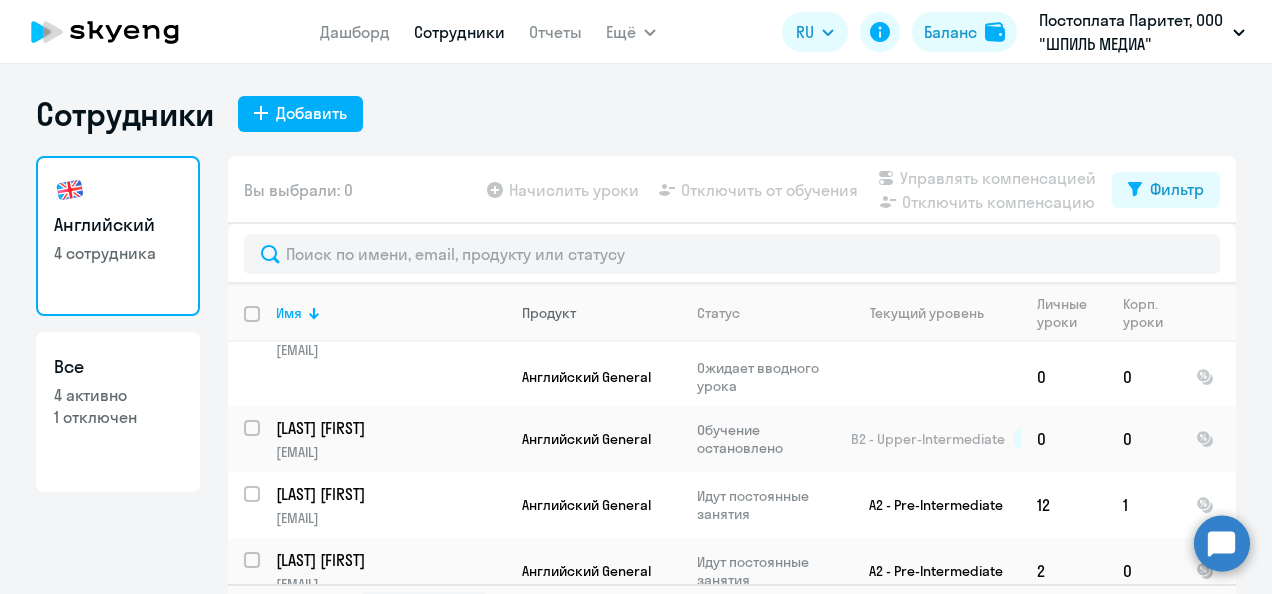 scroll, scrollTop: 54, scrollLeft: 0, axis: vertical 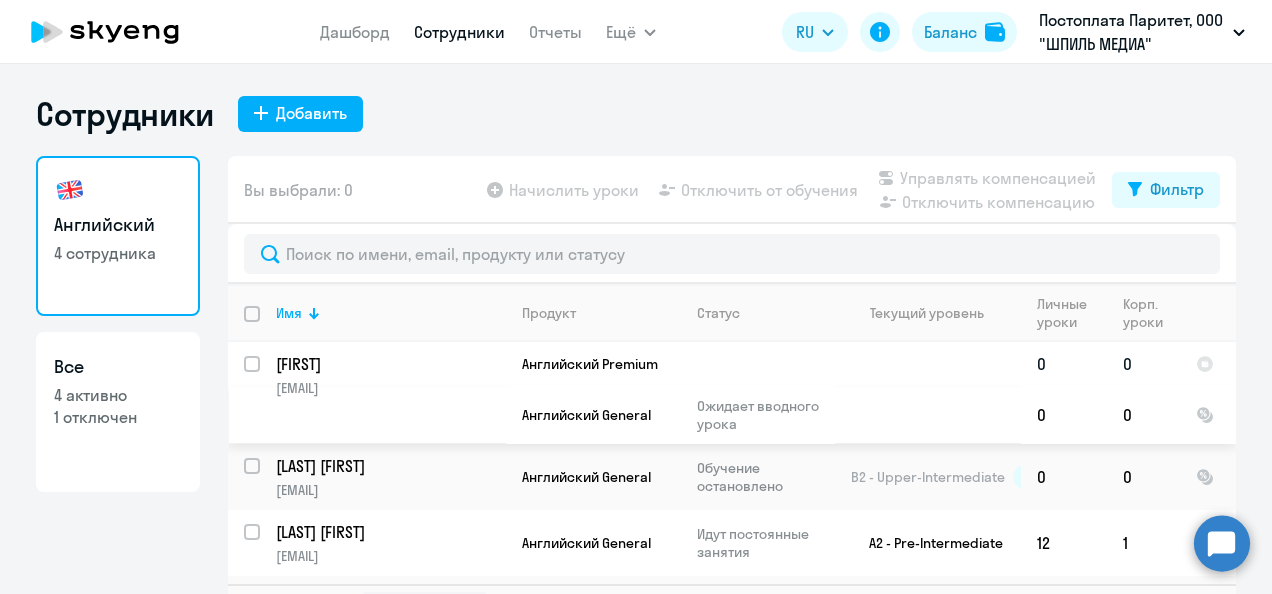 click on "Английский Premium" 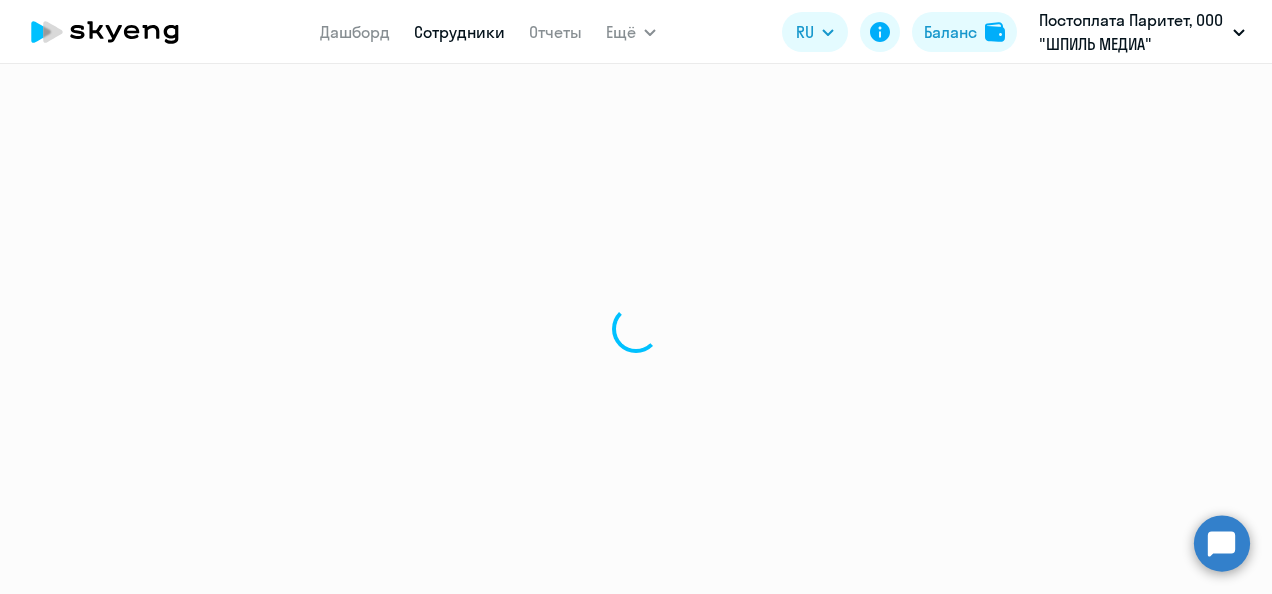 select on "english" 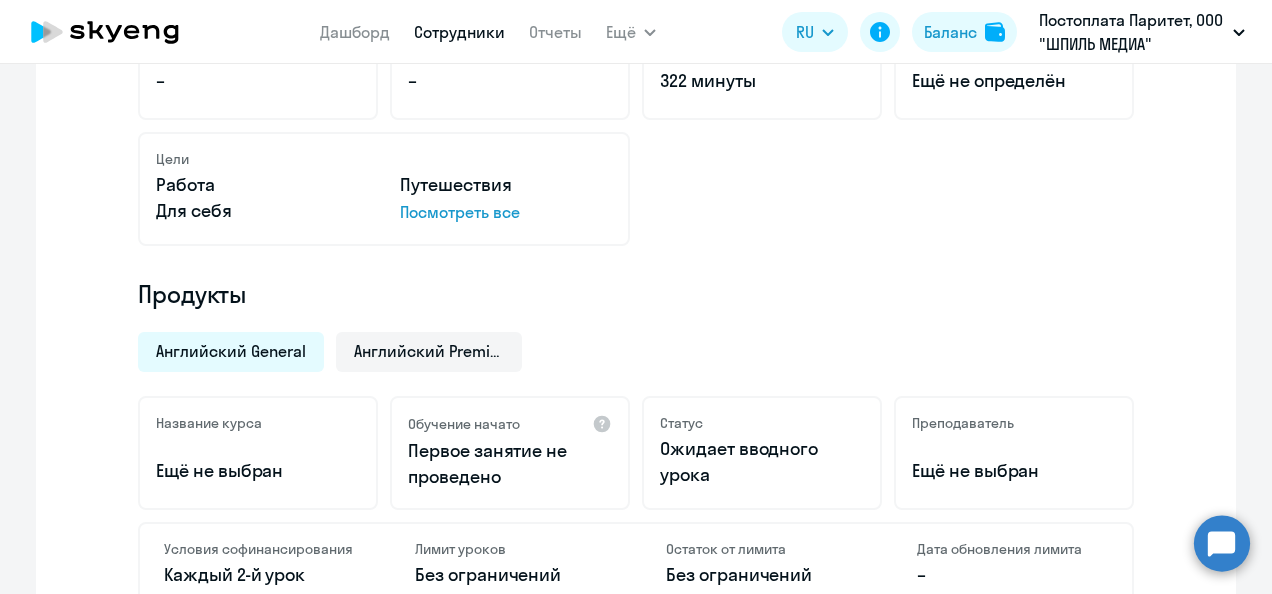 scroll, scrollTop: 500, scrollLeft: 0, axis: vertical 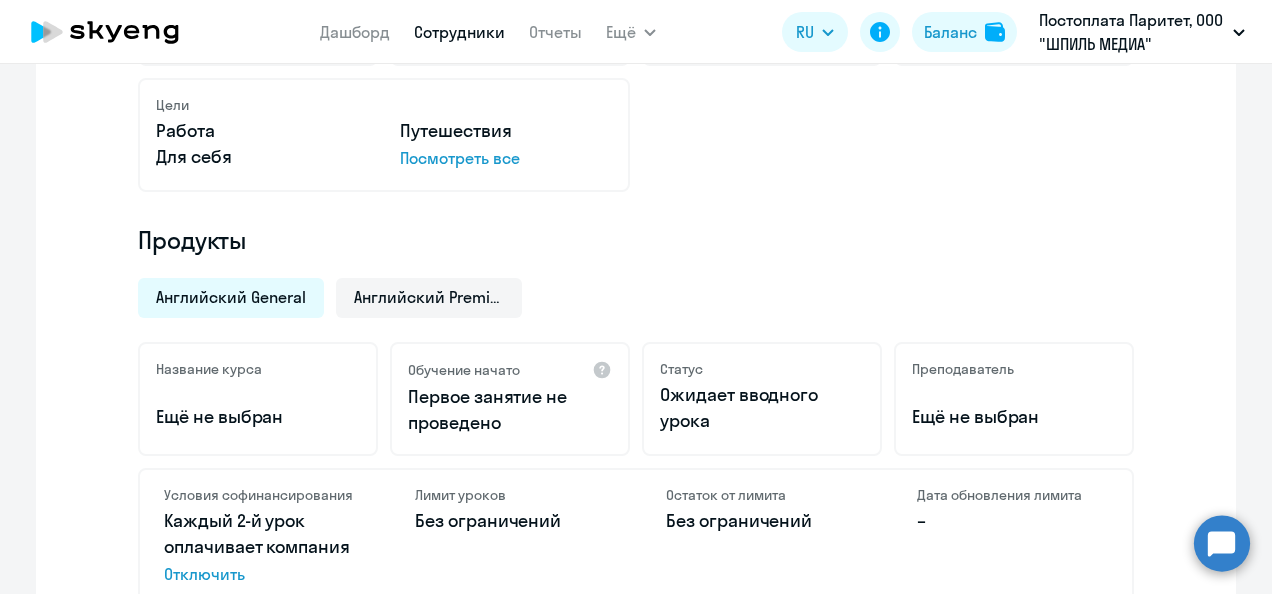 click on "Английский General" 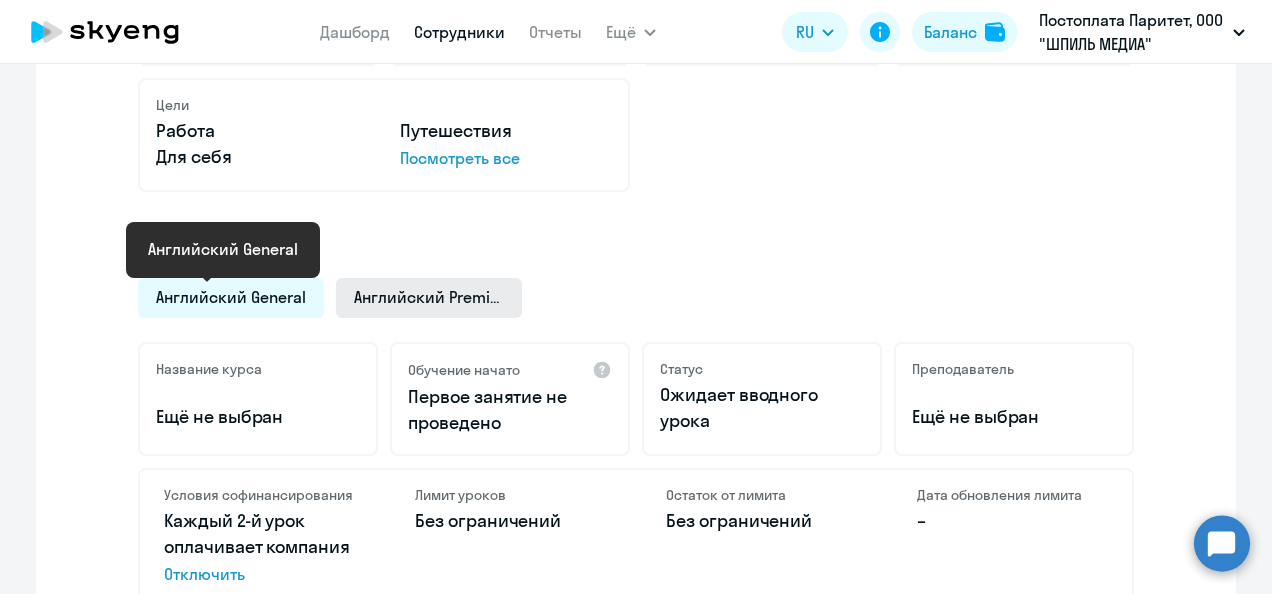 click on "Английский Premium" 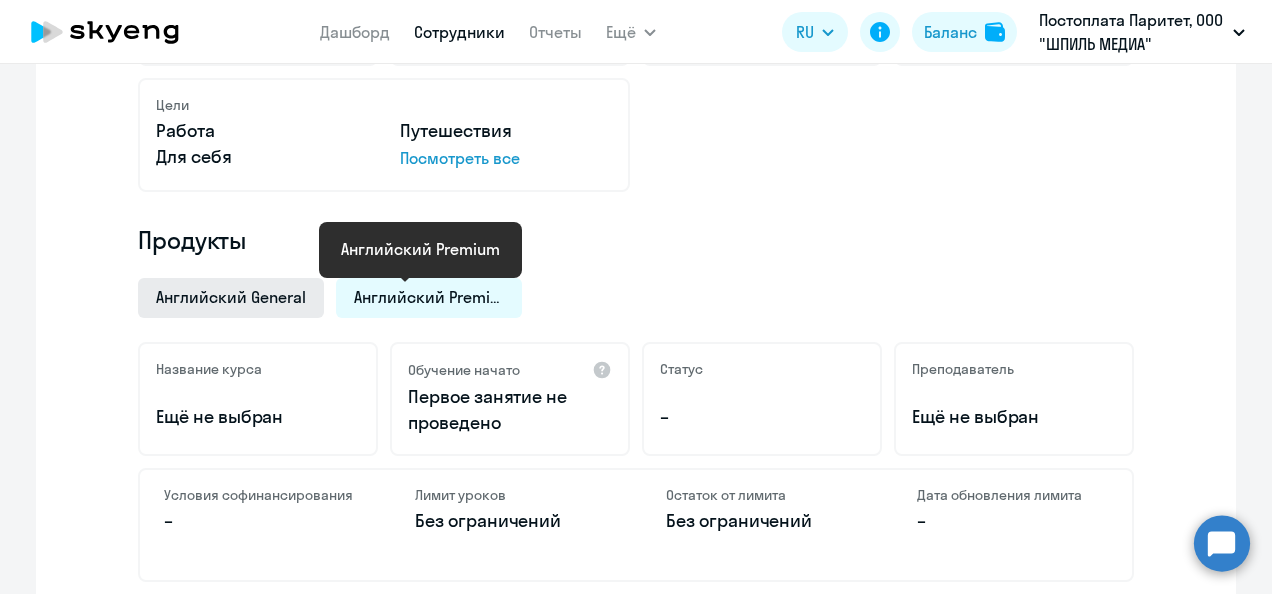 click on "Английский General" 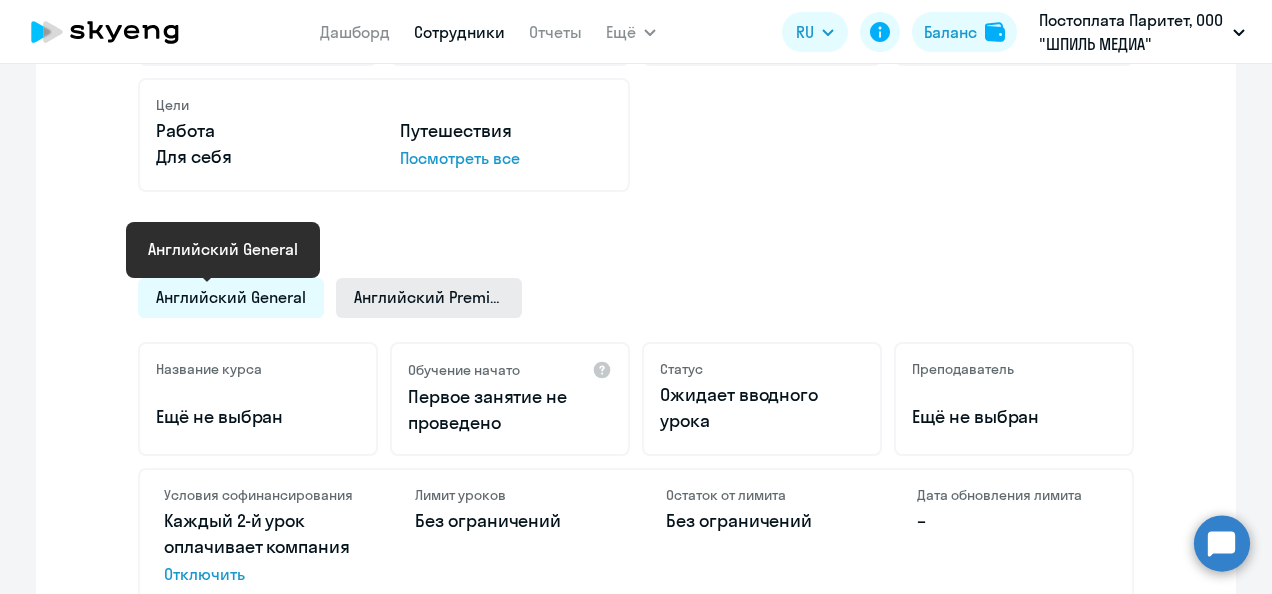 click on "Английский Premium" 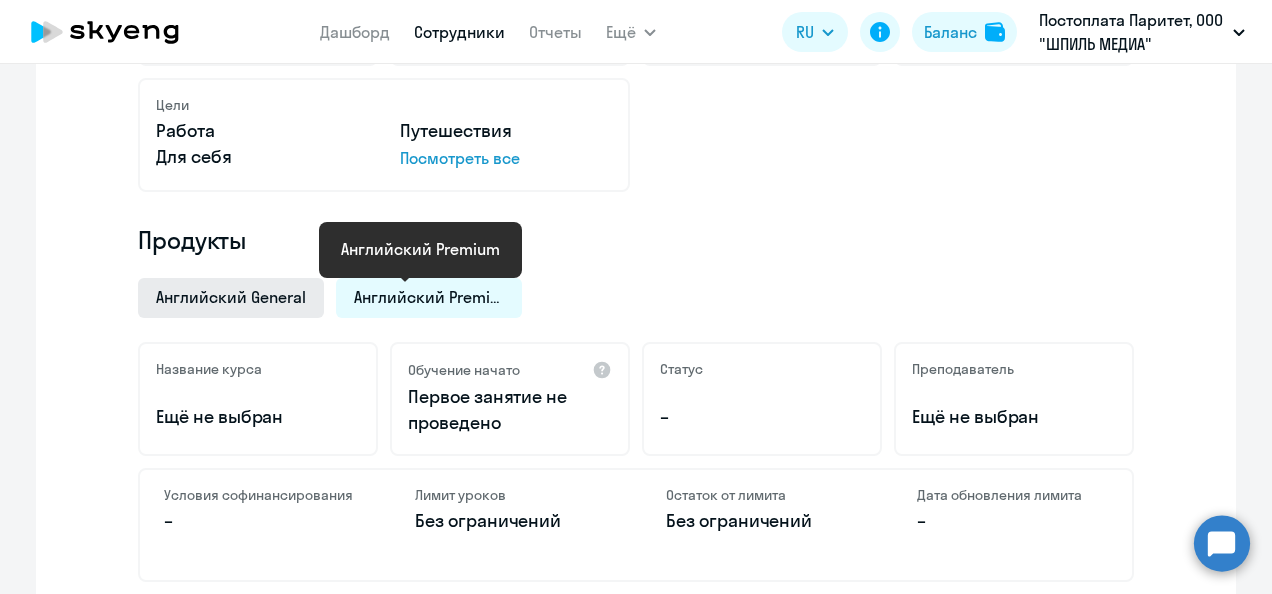 click on "Английский General" 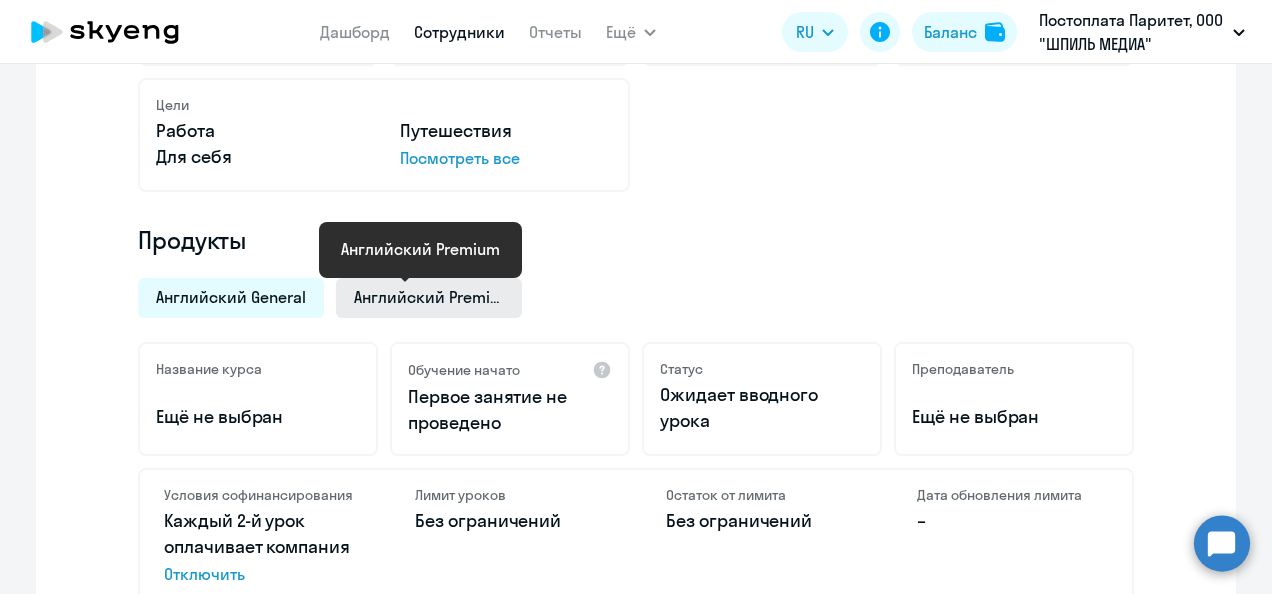 click on "Английский Premium" 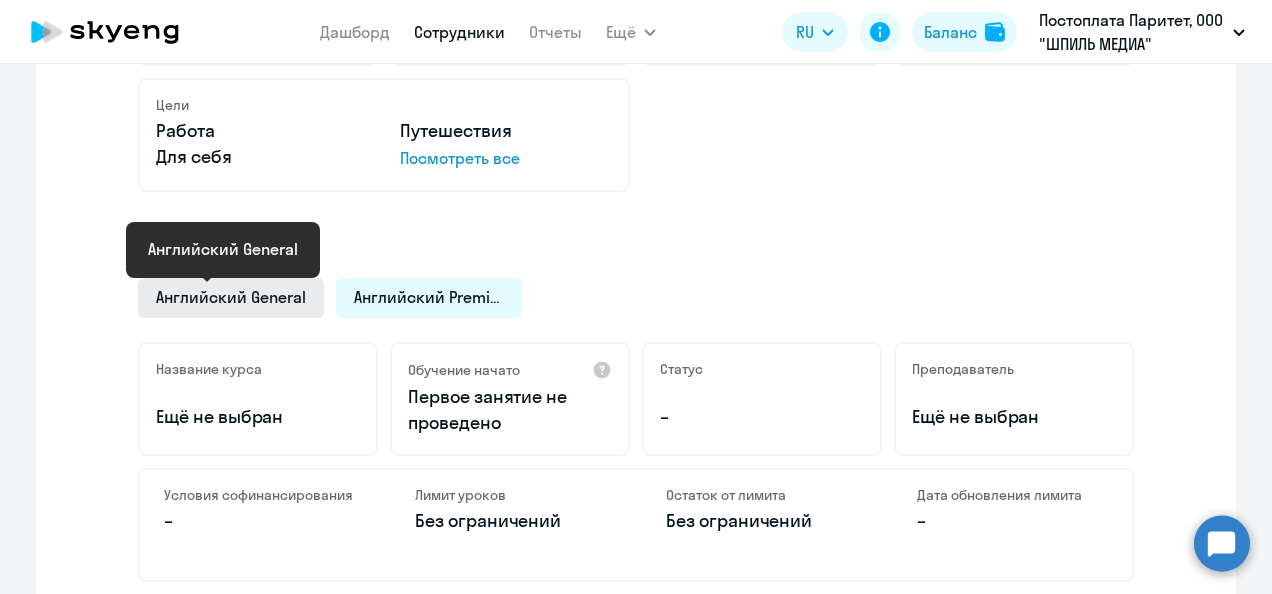 click on "Английский General" 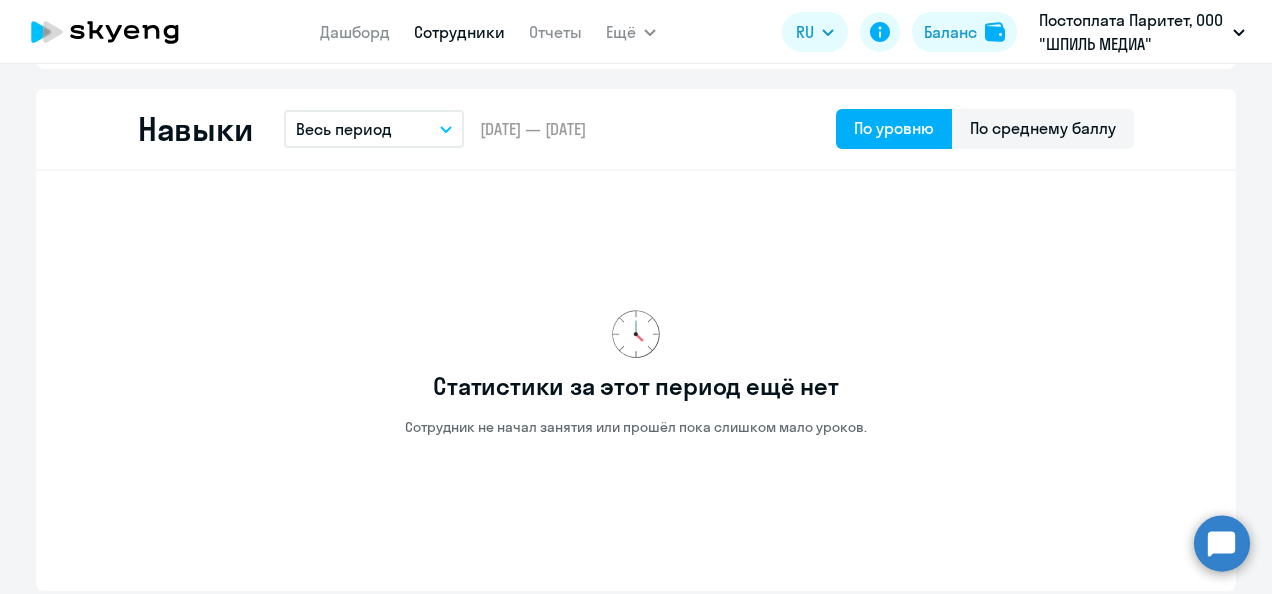 scroll, scrollTop: 1100, scrollLeft: 0, axis: vertical 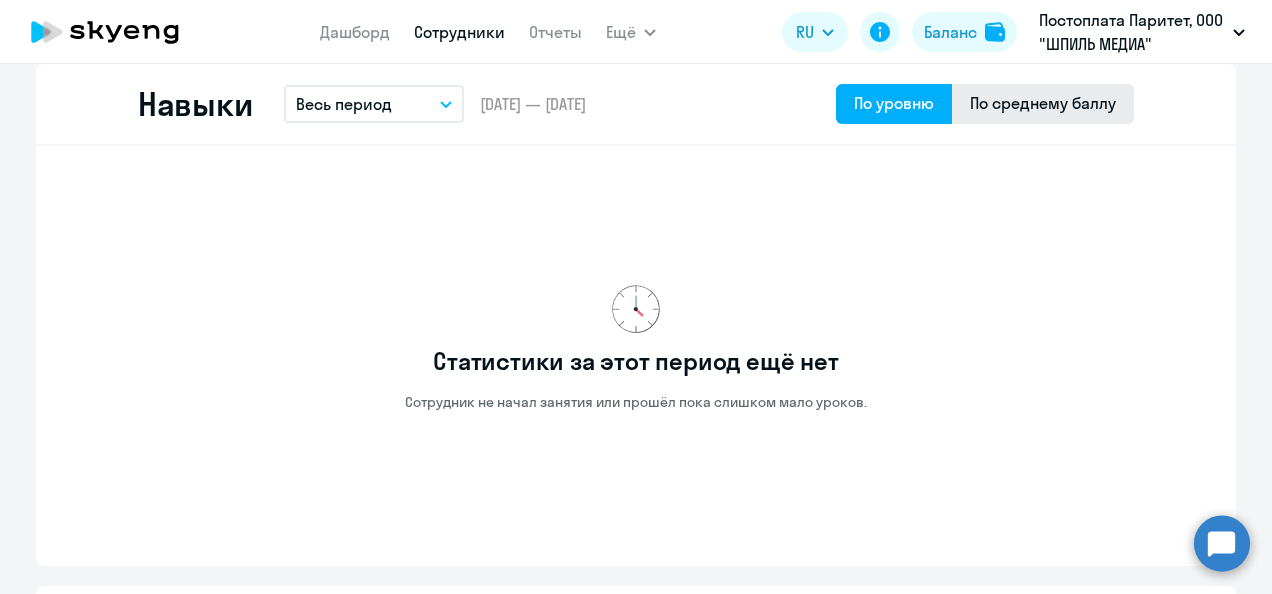 click on "По среднему баллу" 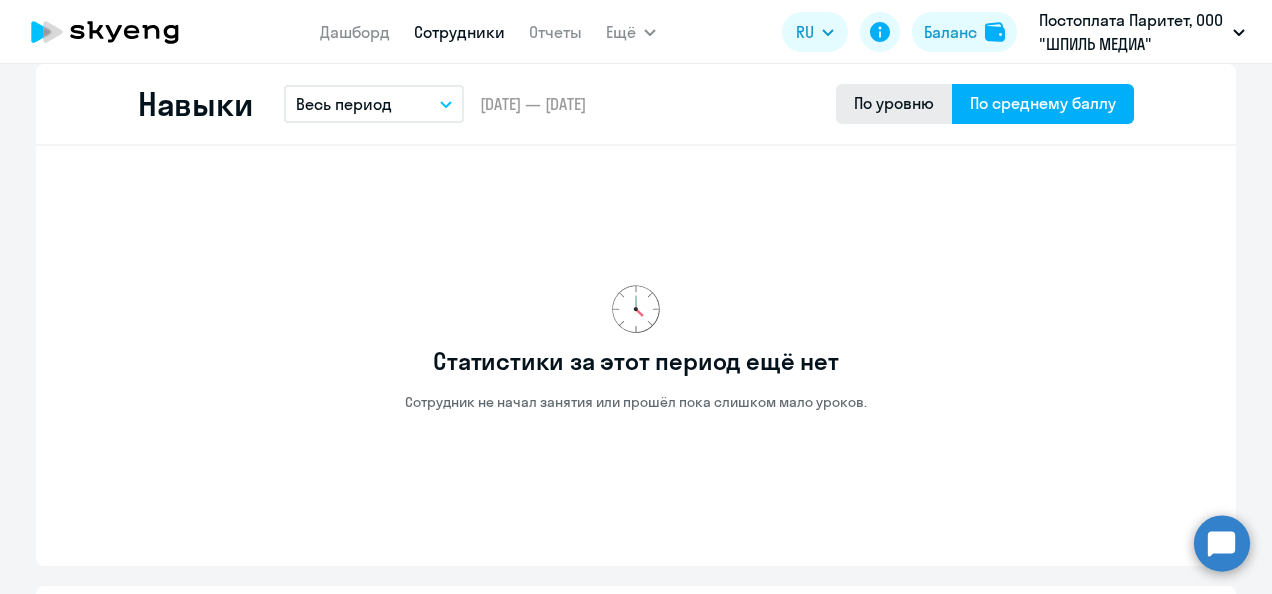 click on "По уровню" 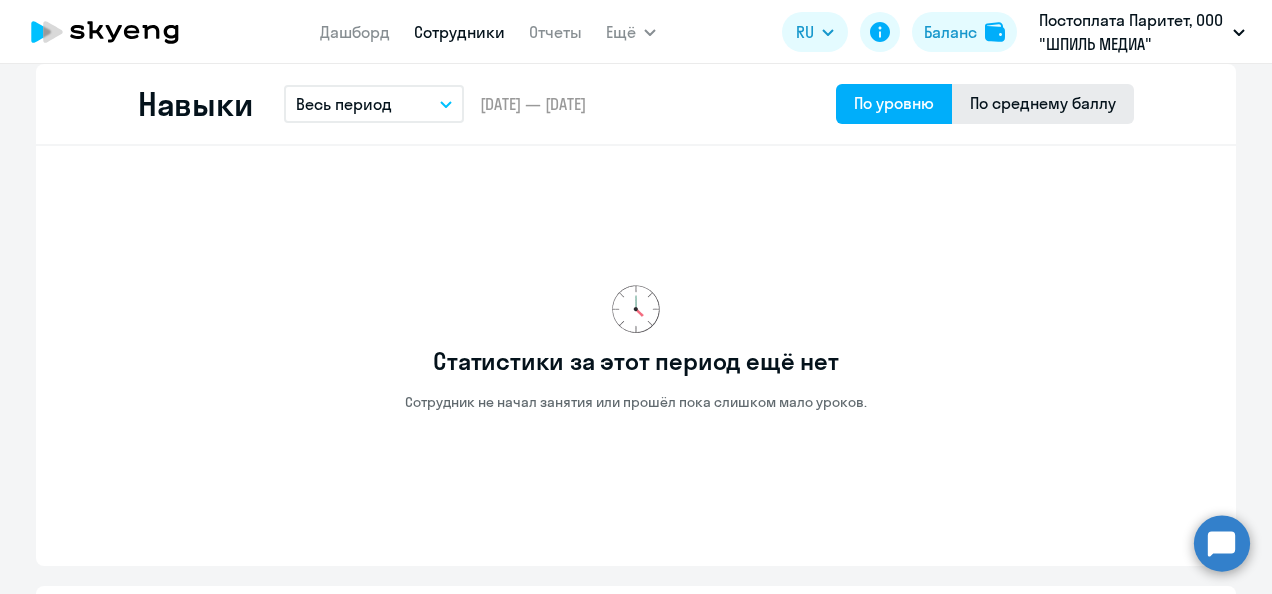 click on "По среднему баллу" 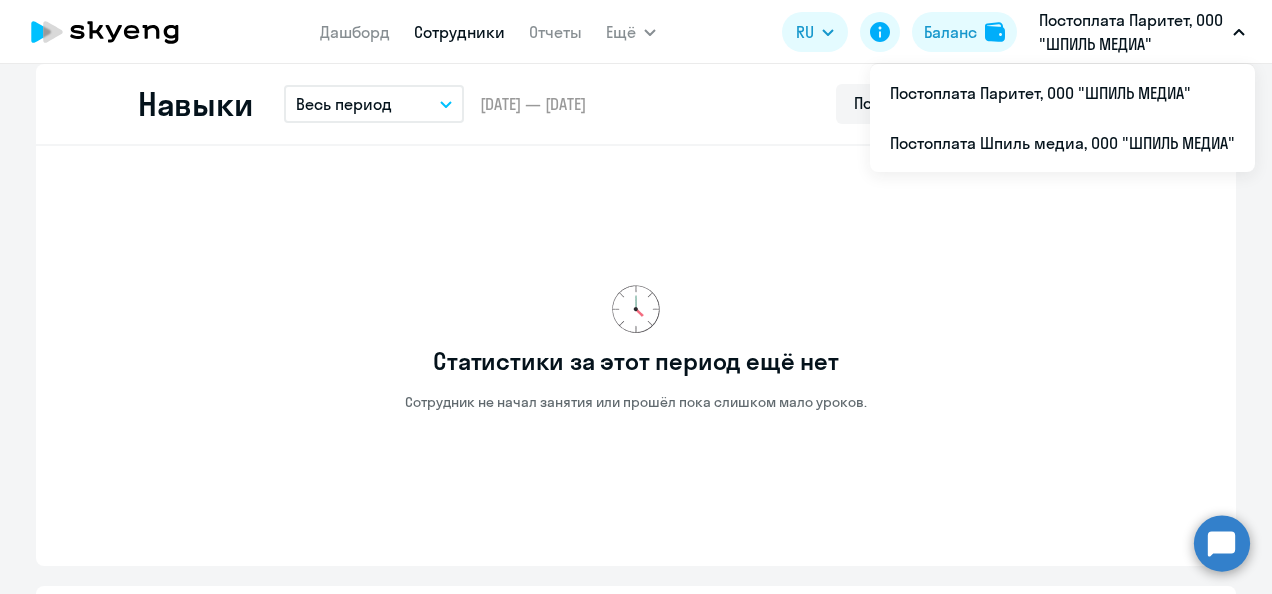 click on "Постоплата Паритет, ООО "ШПИЛЬ МЕДИА"" at bounding box center (1132, 32) 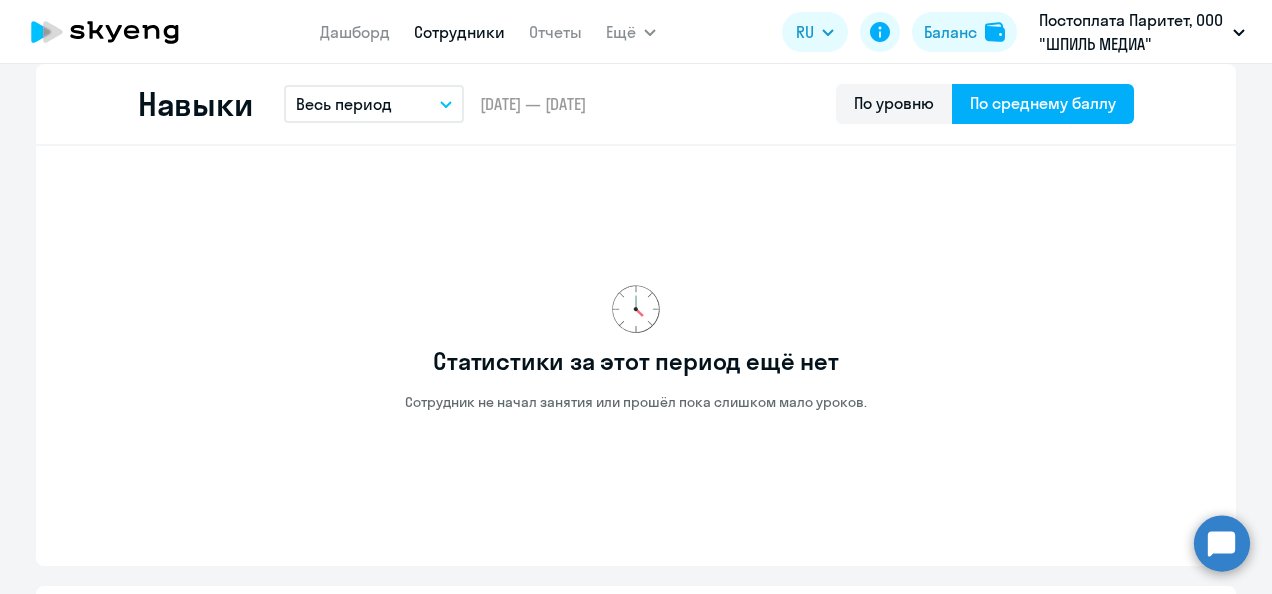 click on "Постоплата Паритет, ООО "ШПИЛЬ МЕДИА"" at bounding box center (1132, 32) 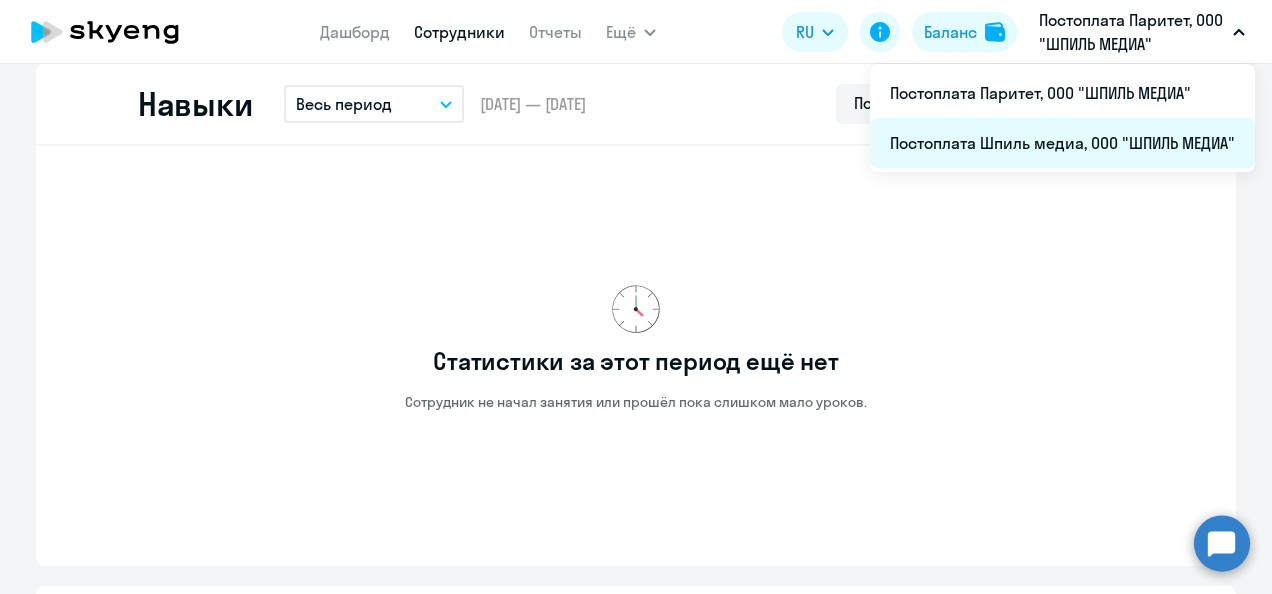 click on "Постоплата Шпиль медиа, ООО "ШПИЛЬ МЕДИА"" at bounding box center (1062, 143) 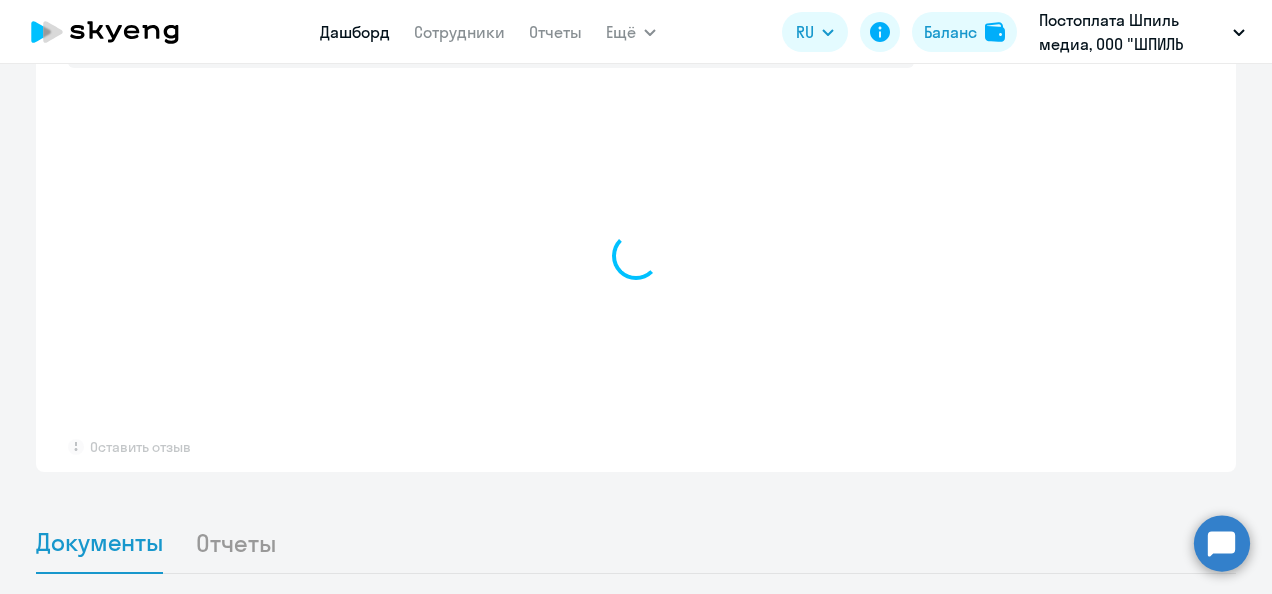 scroll, scrollTop: 1280, scrollLeft: 0, axis: vertical 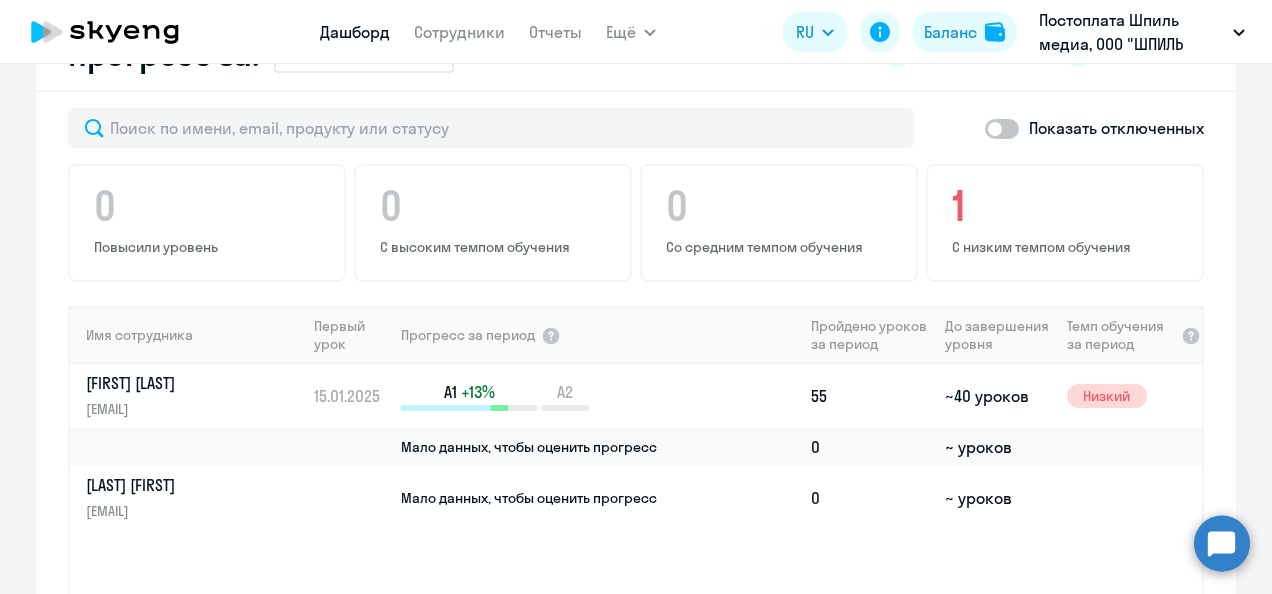 click on "[EMAIL]" 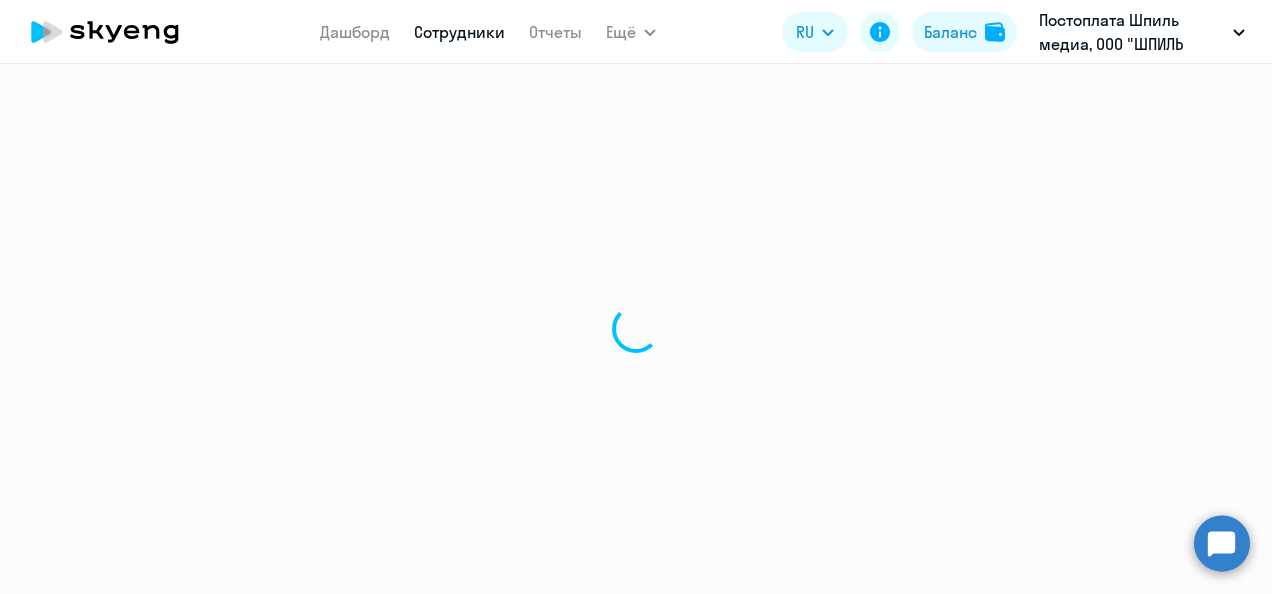 select on "english" 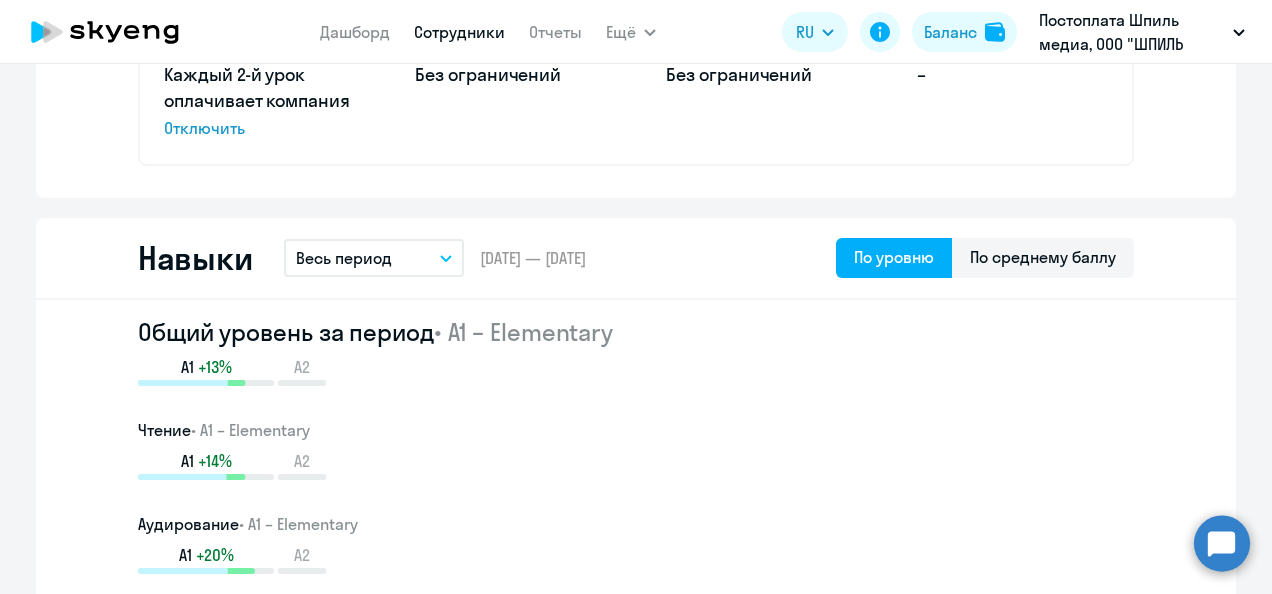 scroll, scrollTop: 900, scrollLeft: 0, axis: vertical 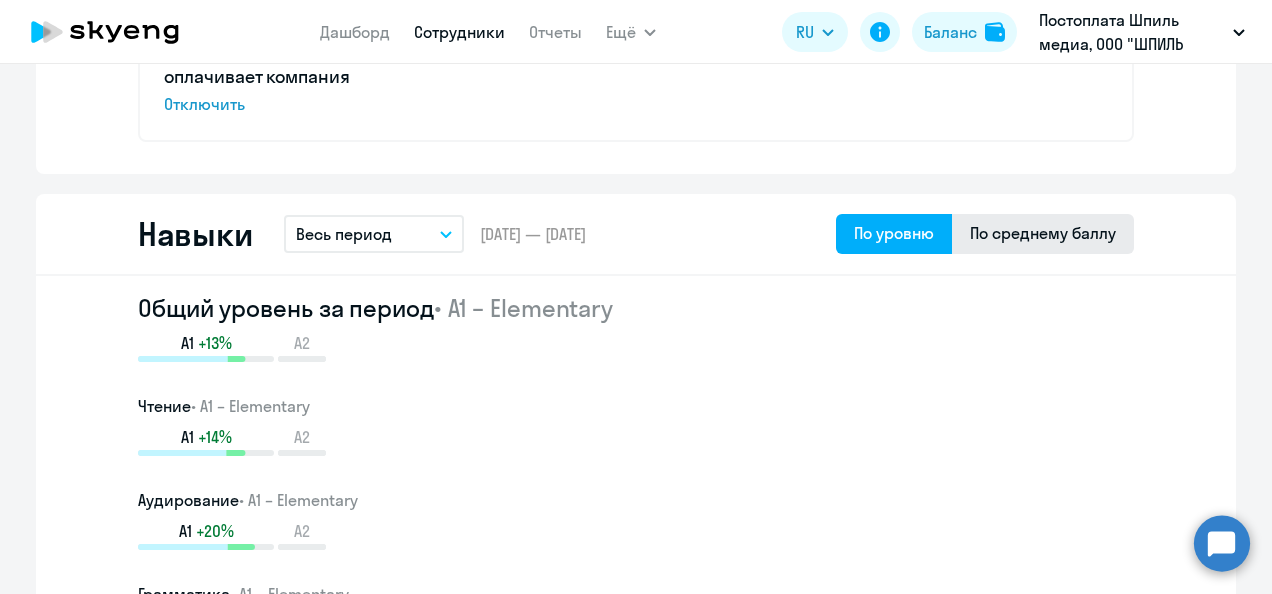 click on "По среднему баллу" 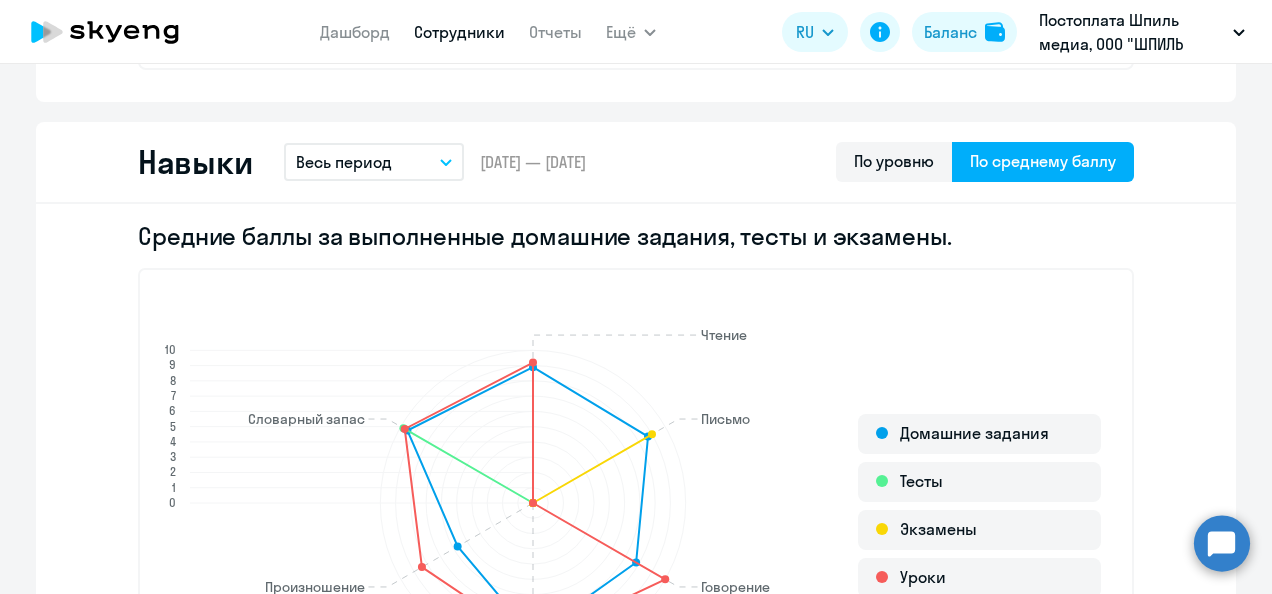 scroll, scrollTop: 1100, scrollLeft: 0, axis: vertical 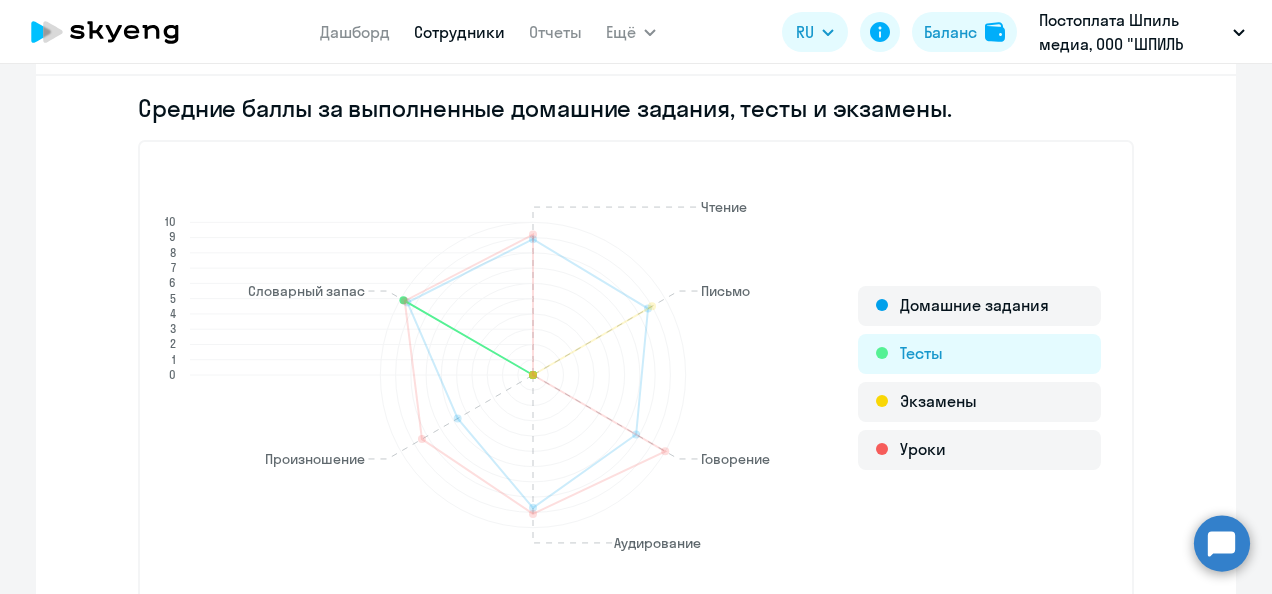 click on "Тесты" 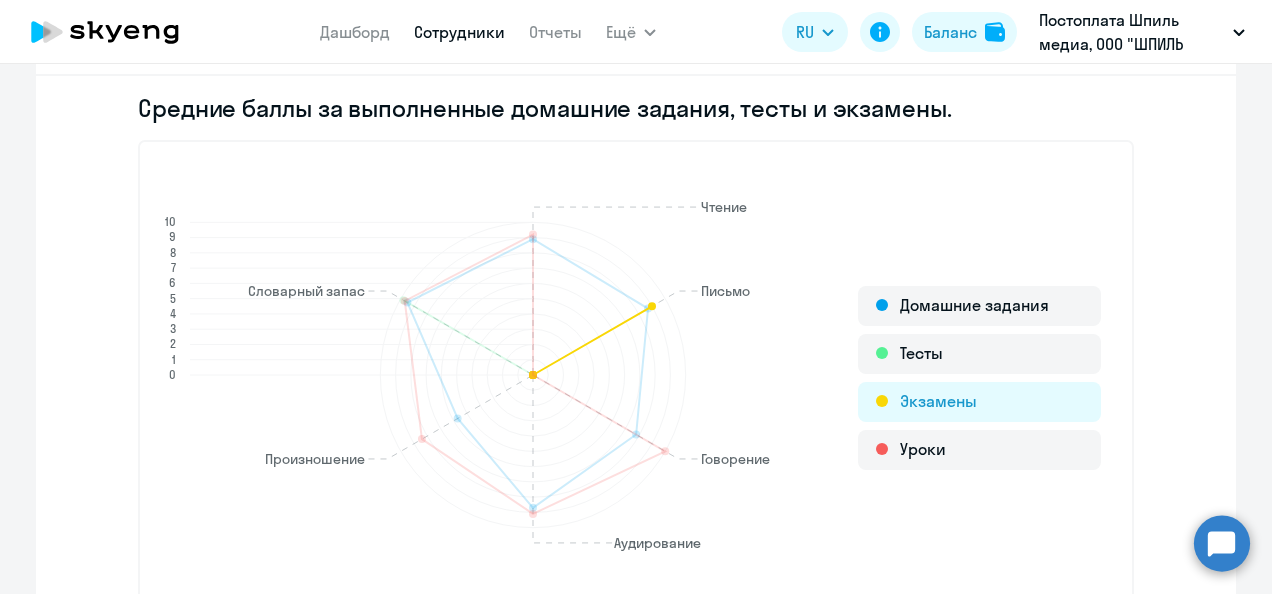 click on "Экзамены" 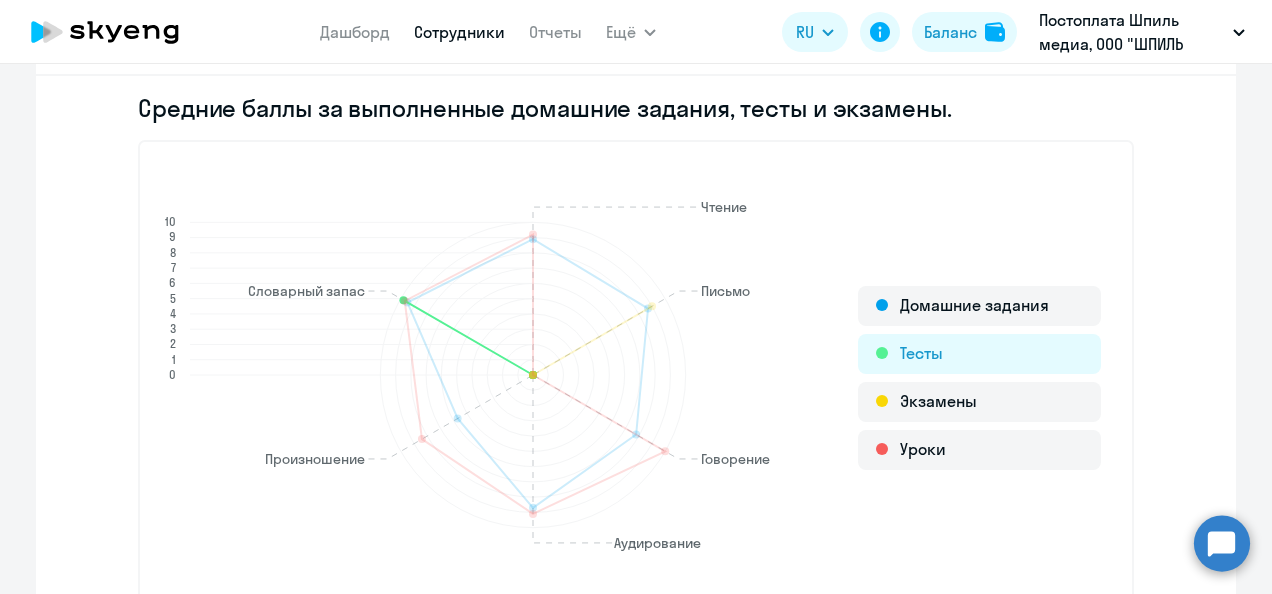 click on "Тесты" 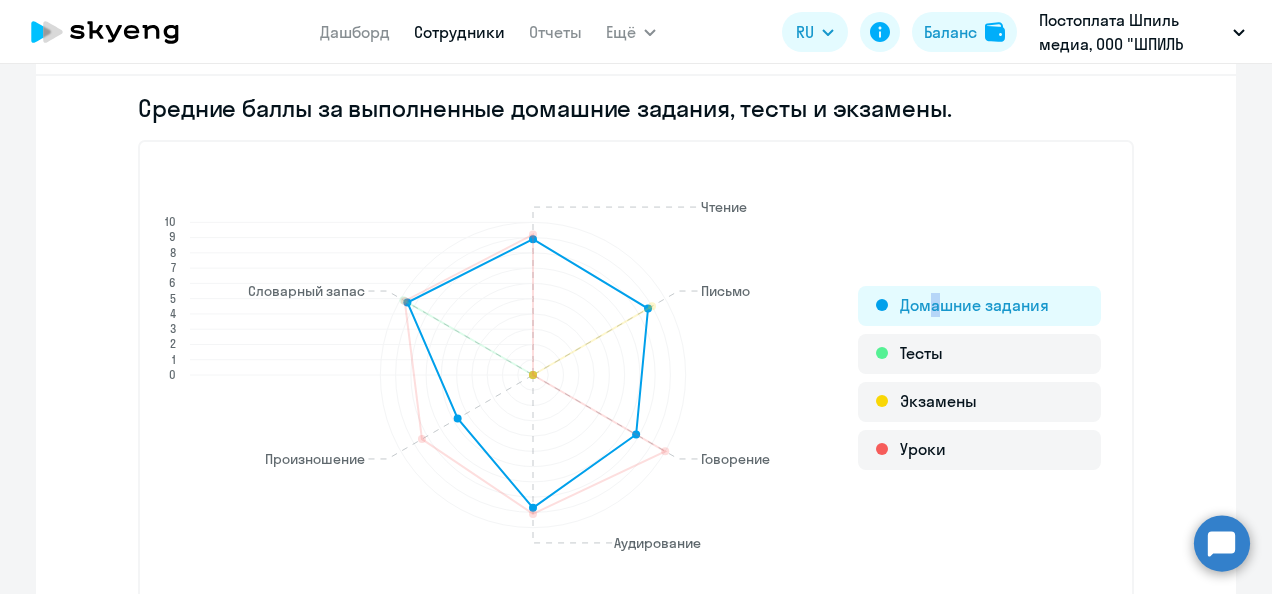 click on "Домашние задания" 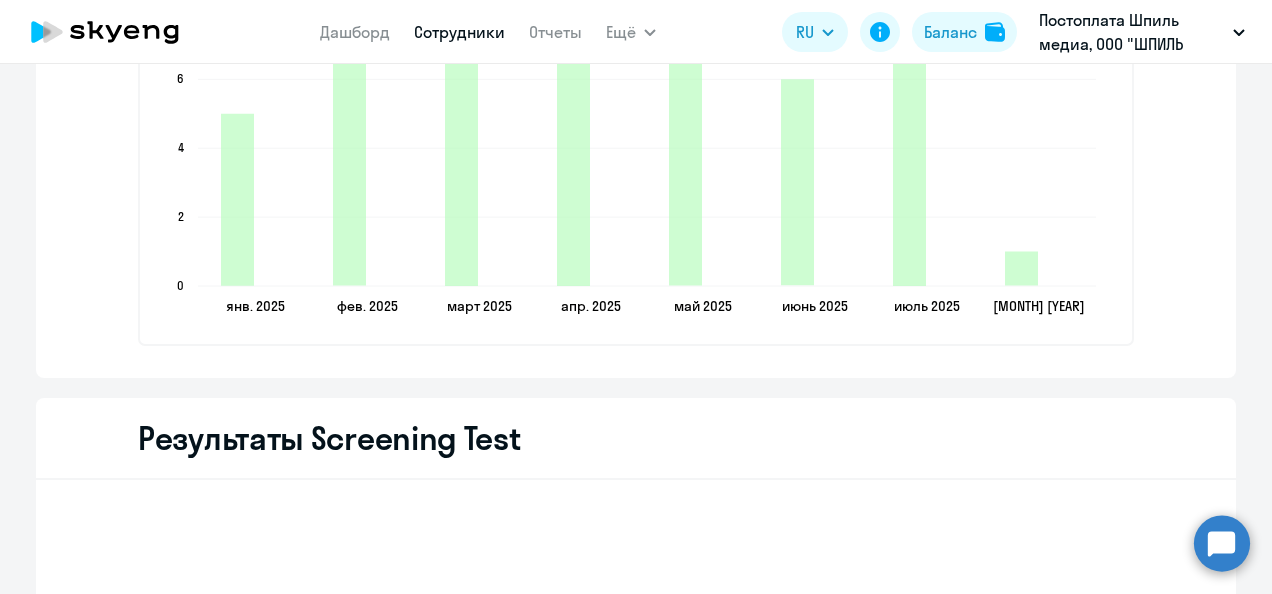 scroll, scrollTop: 2748, scrollLeft: 0, axis: vertical 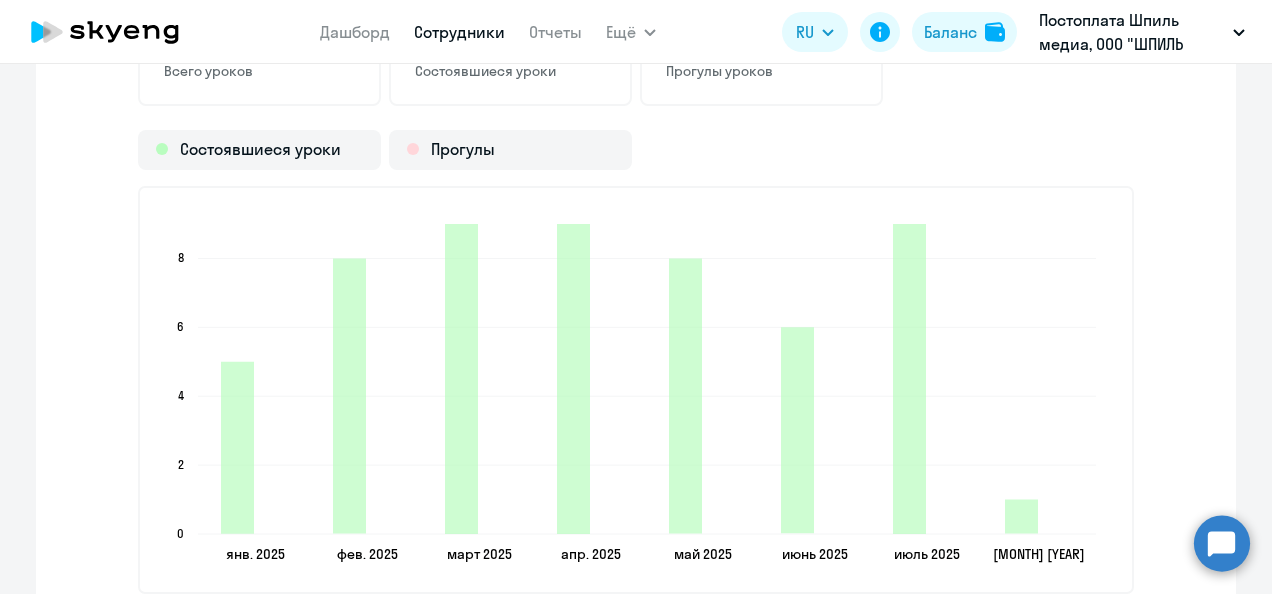 click 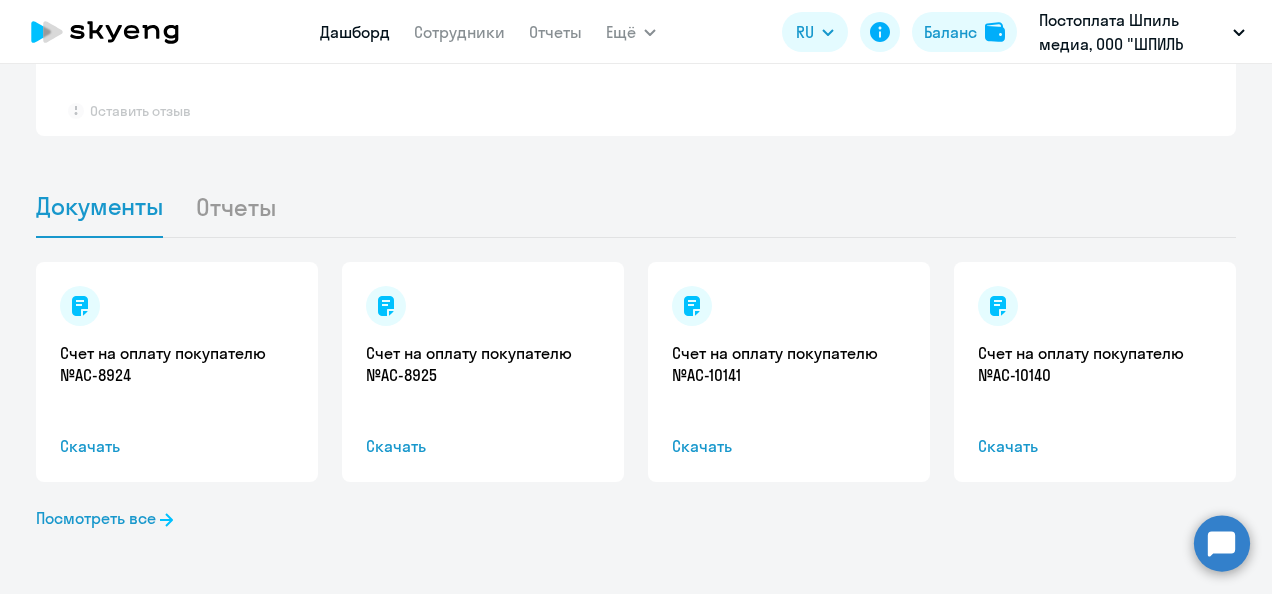 select on "30" 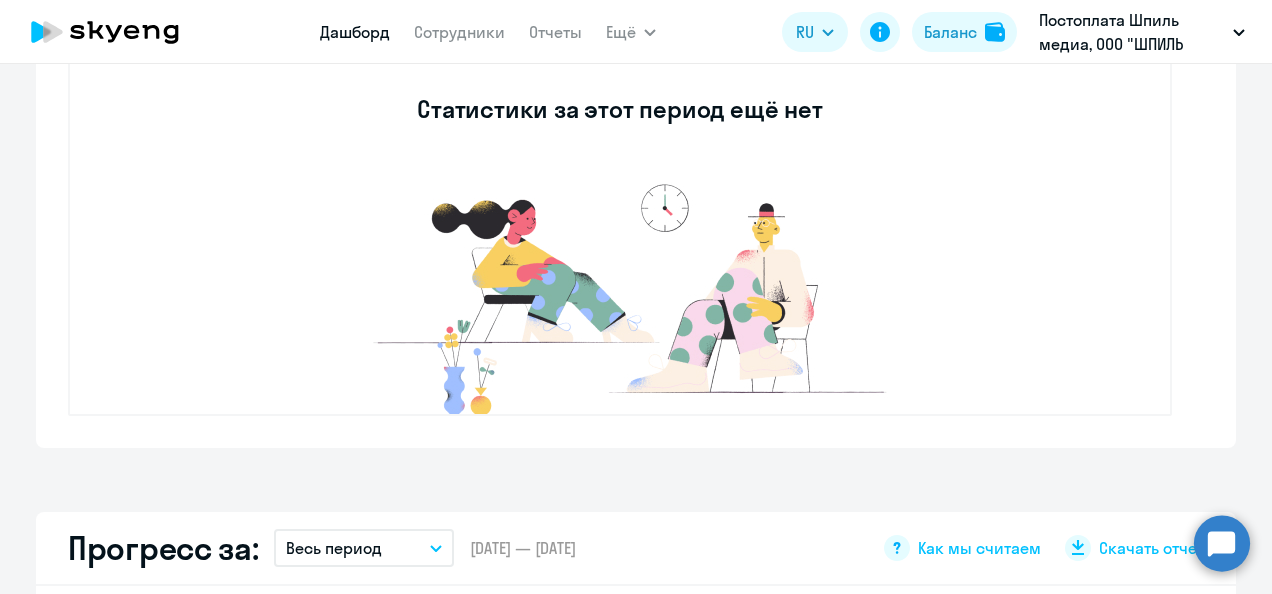 scroll, scrollTop: 586, scrollLeft: 0, axis: vertical 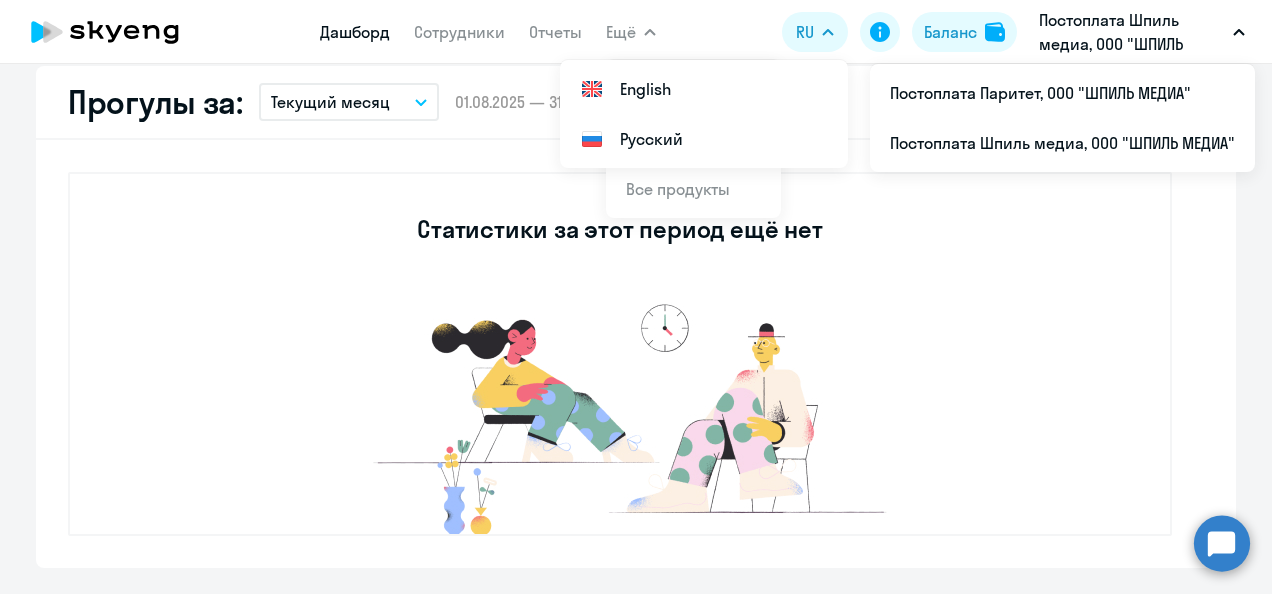 click on "Ещё" at bounding box center [621, 32] 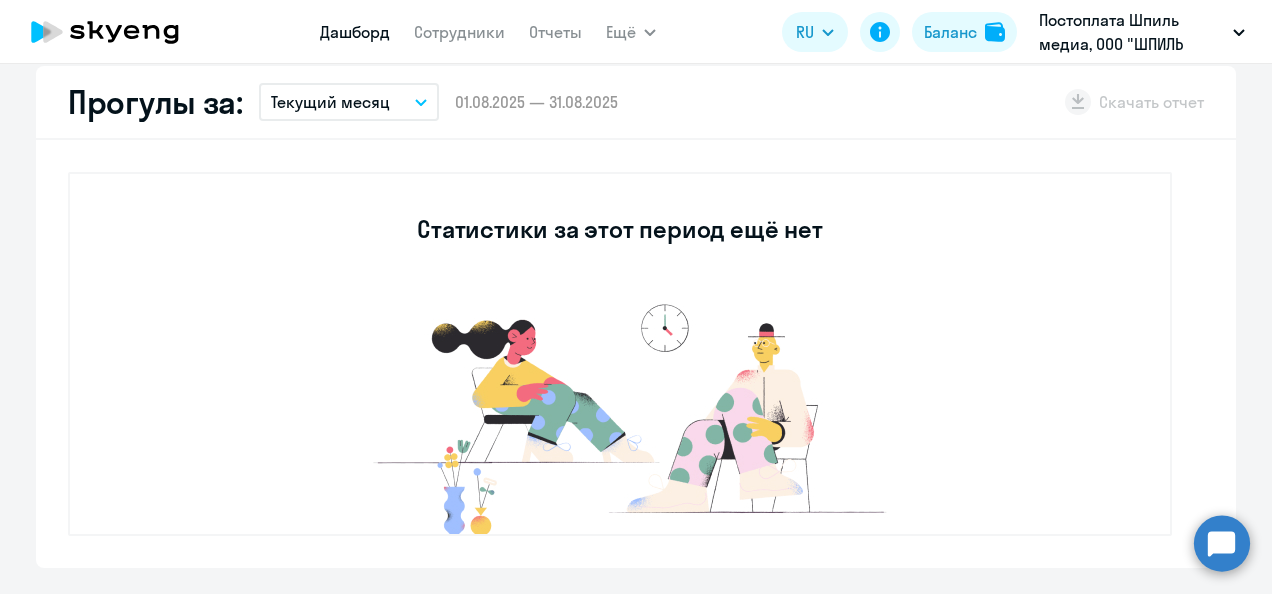 click on "Дашборд" at bounding box center [355, 32] 